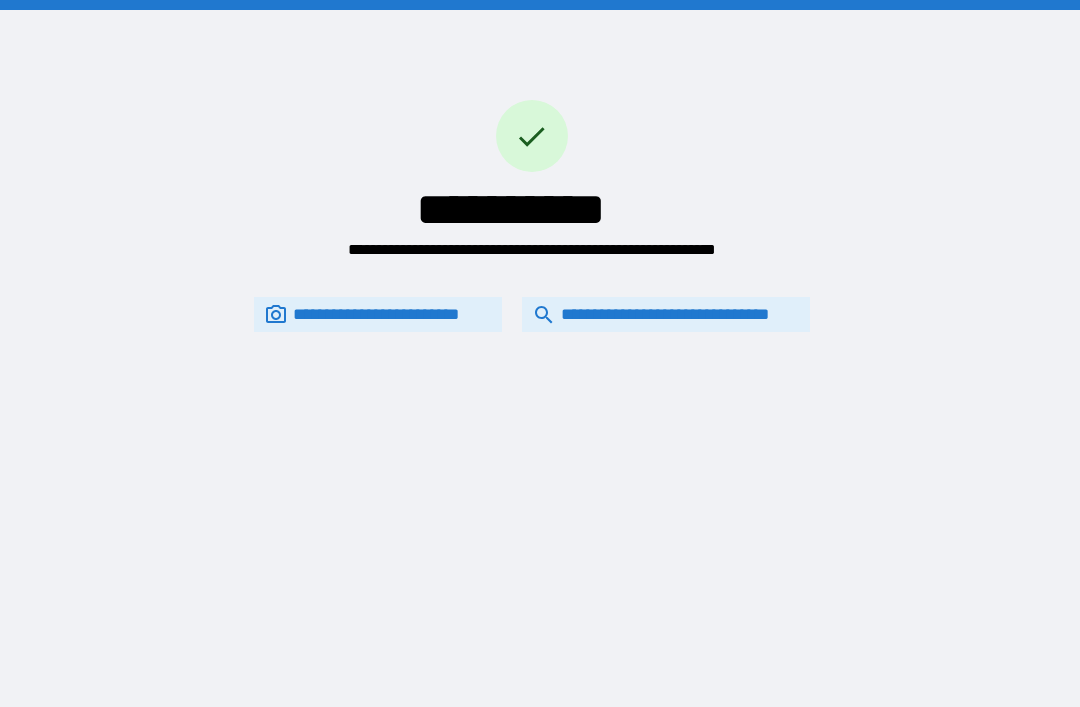 scroll, scrollTop: 64, scrollLeft: 0, axis: vertical 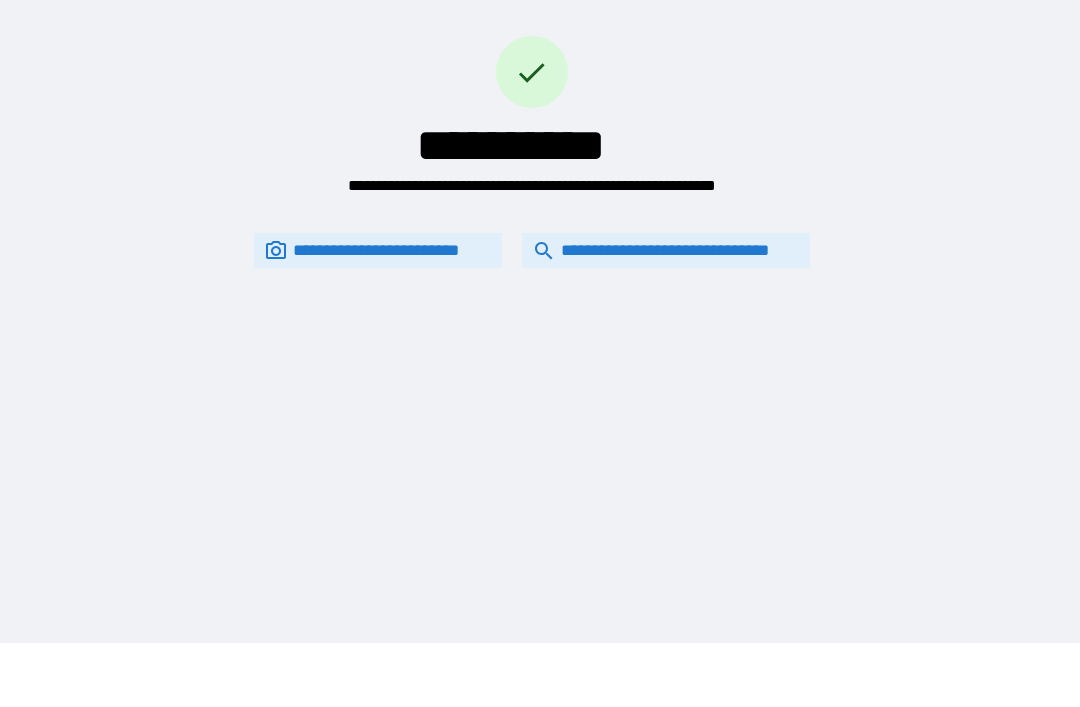 click on "**********" at bounding box center [666, 250] 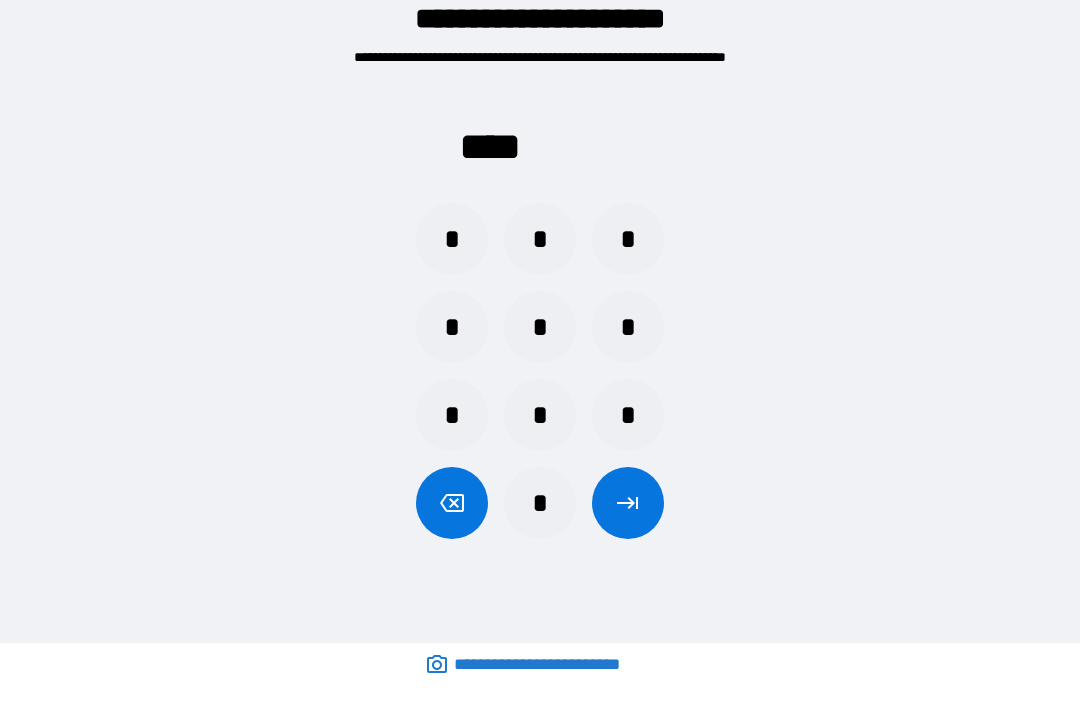 click on "*" at bounding box center (628, 239) 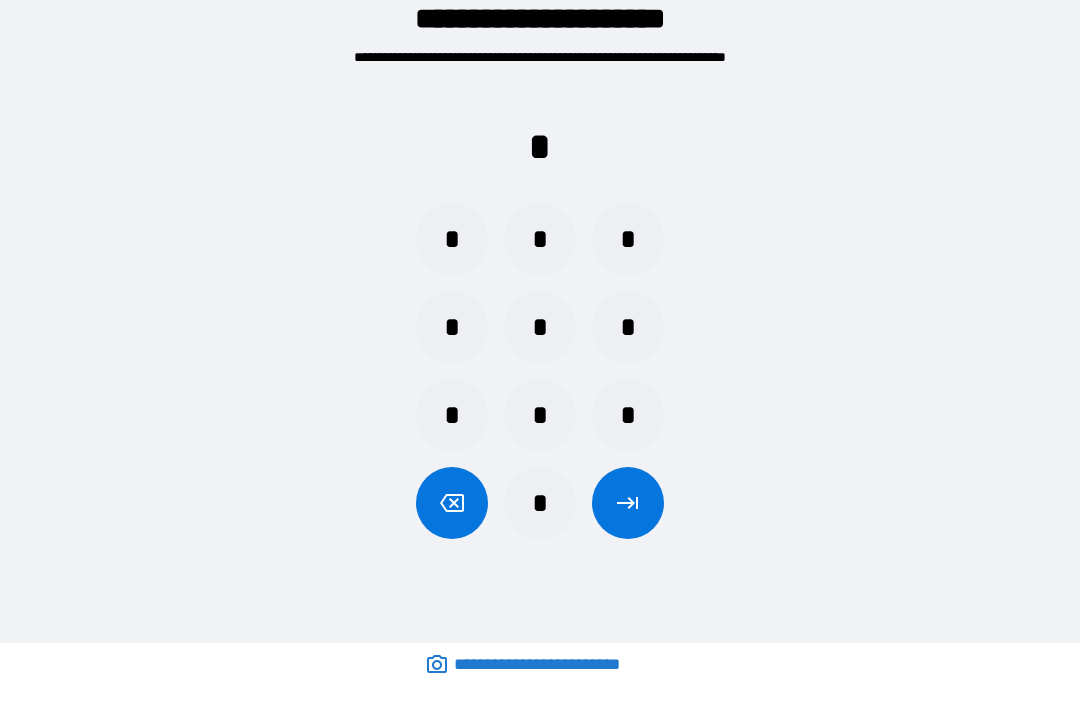 click on "*" at bounding box center [452, 239] 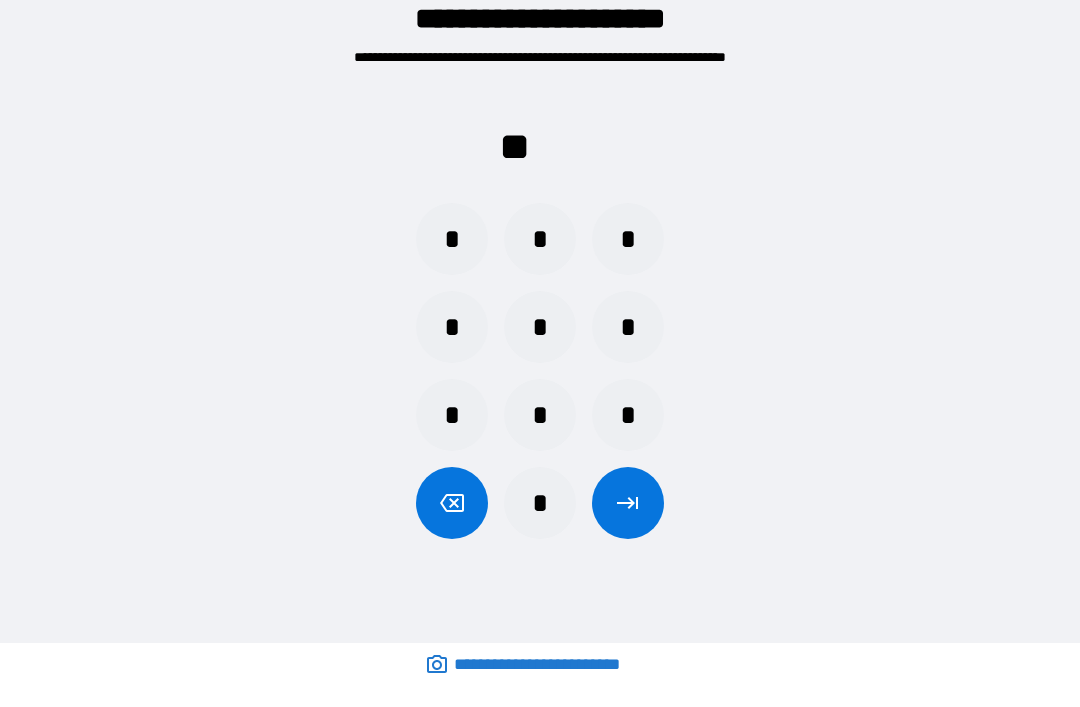 click on "*" at bounding box center [628, 239] 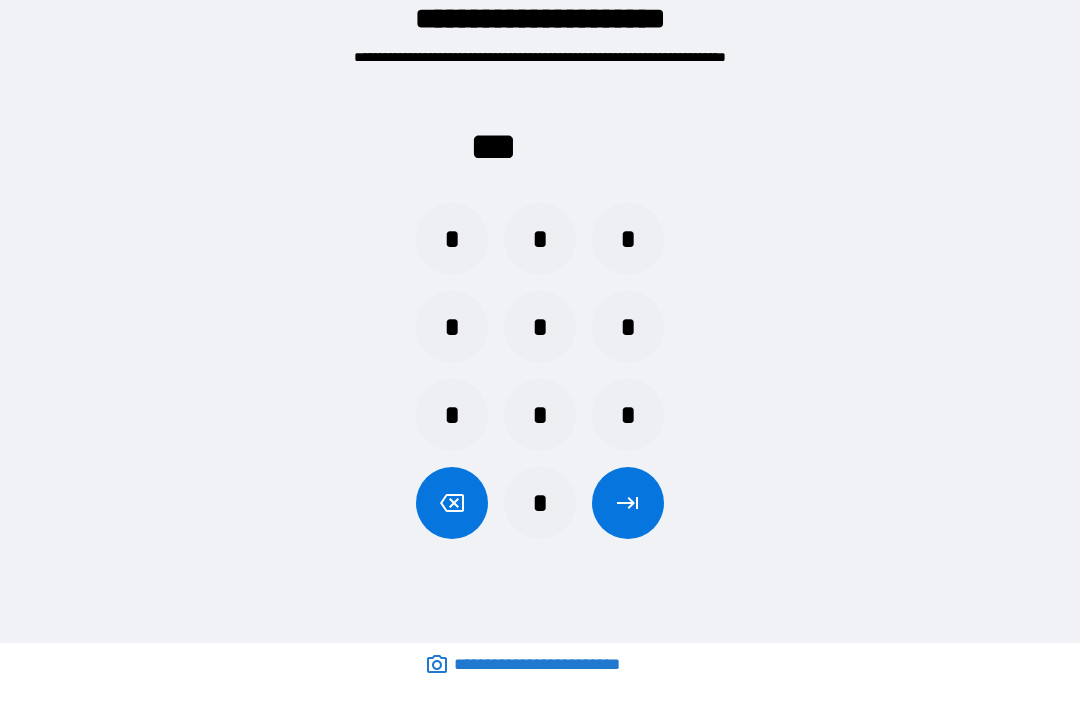 click on "*" at bounding box center (452, 415) 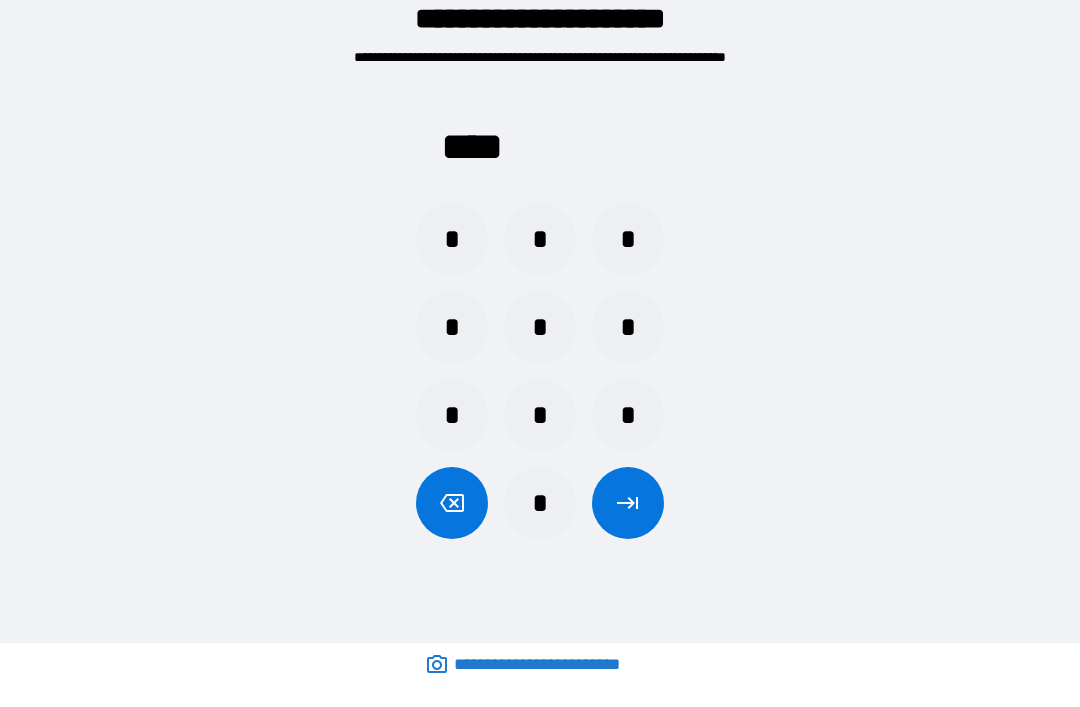 click 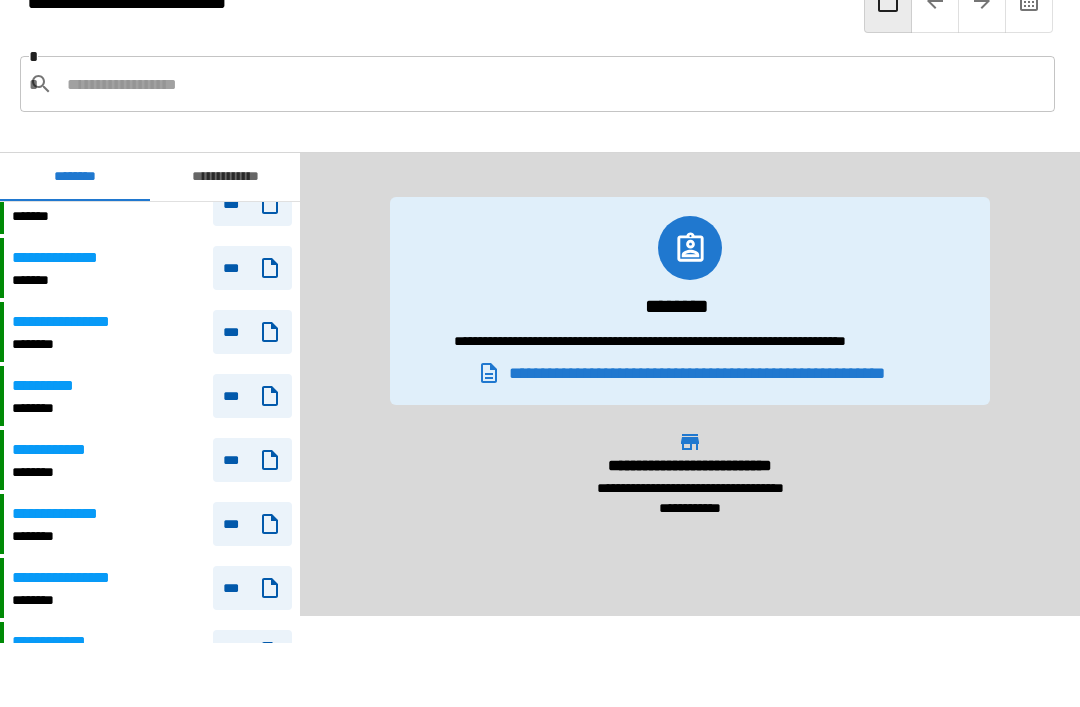 scroll, scrollTop: 558, scrollLeft: 0, axis: vertical 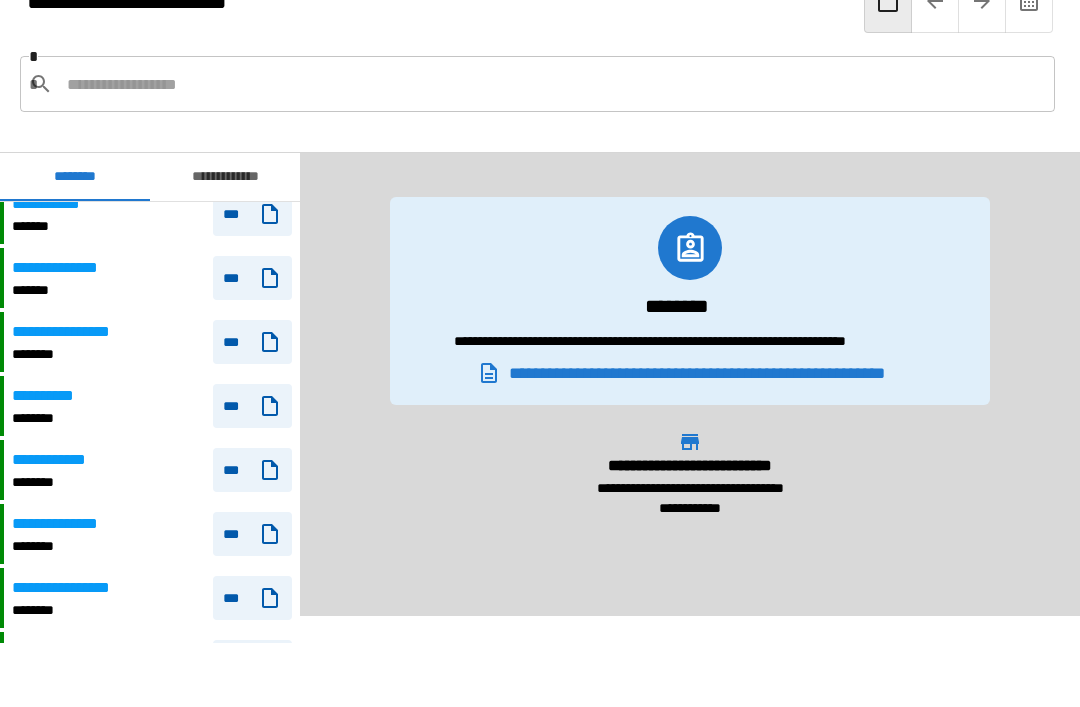 click on "***" at bounding box center (252, 470) 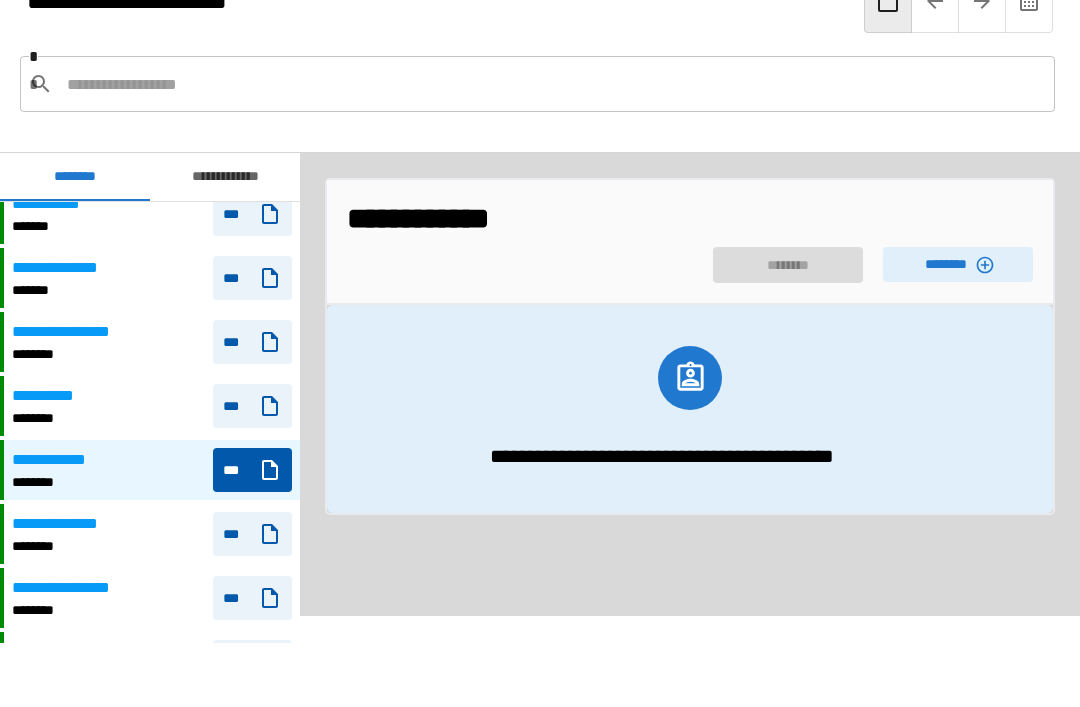 click on "********" at bounding box center (958, 264) 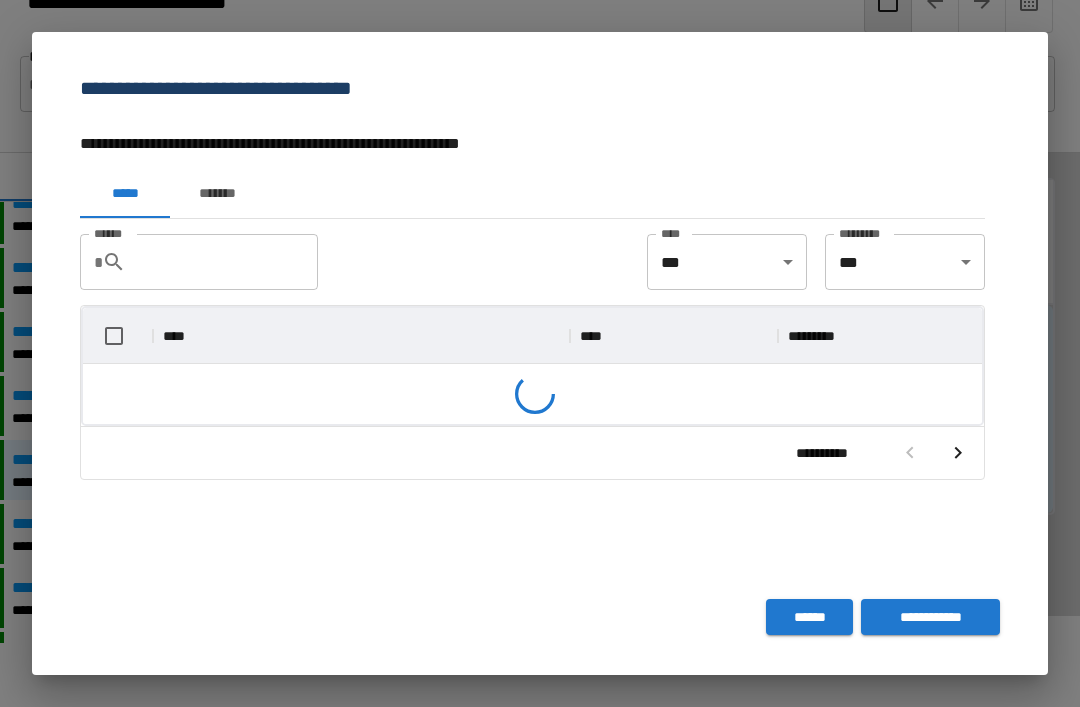 scroll, scrollTop: 1, scrollLeft: 1, axis: both 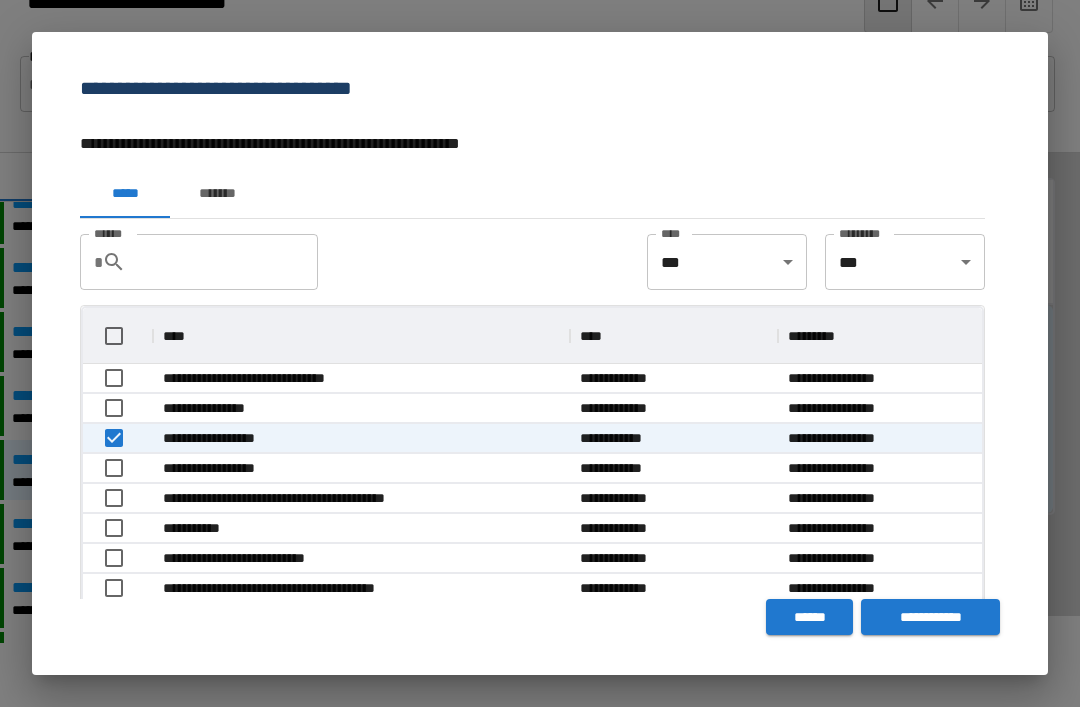 click on "**********" at bounding box center (930, 617) 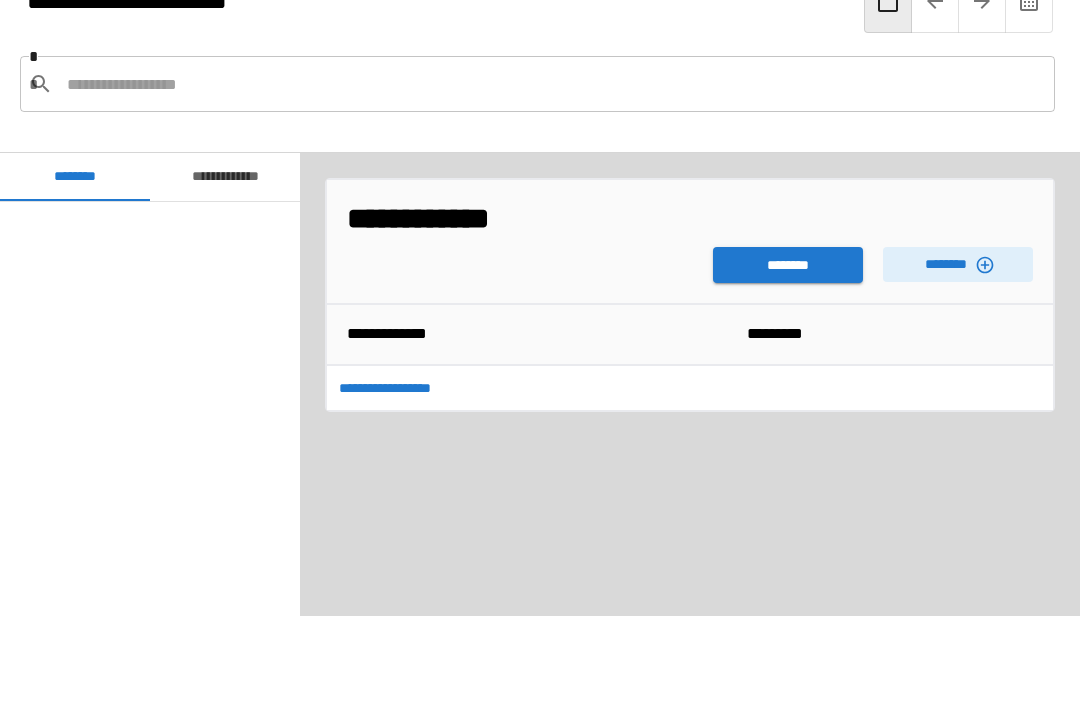 scroll, scrollTop: 660, scrollLeft: 0, axis: vertical 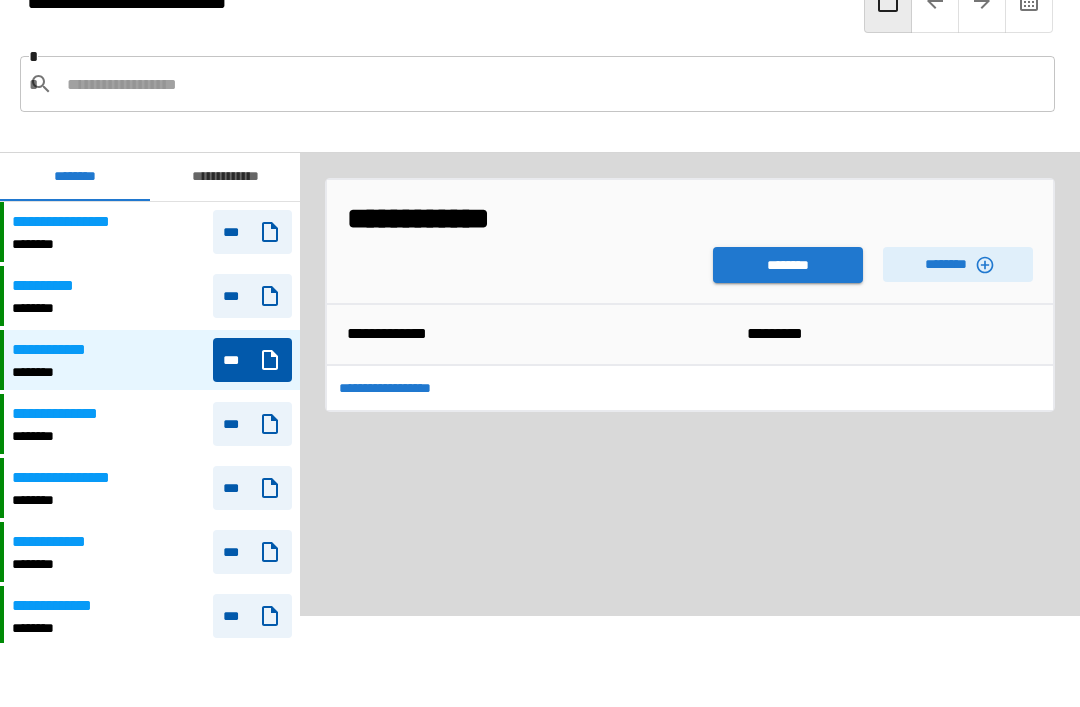 click on "********" at bounding box center [788, 265] 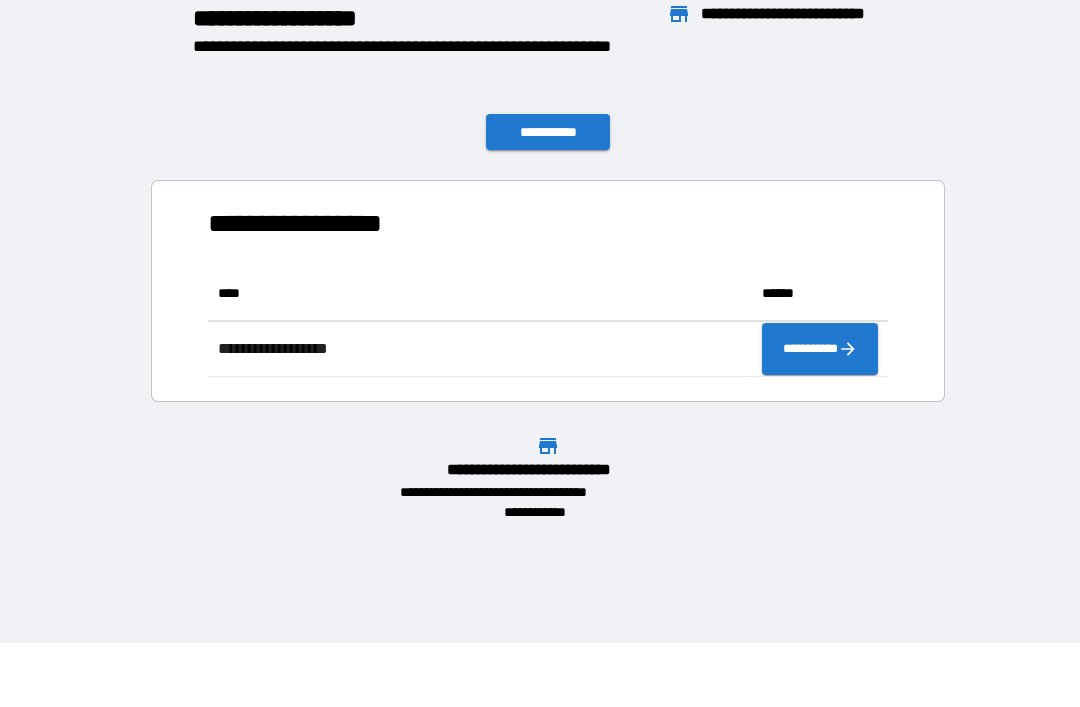 scroll, scrollTop: 1, scrollLeft: 1, axis: both 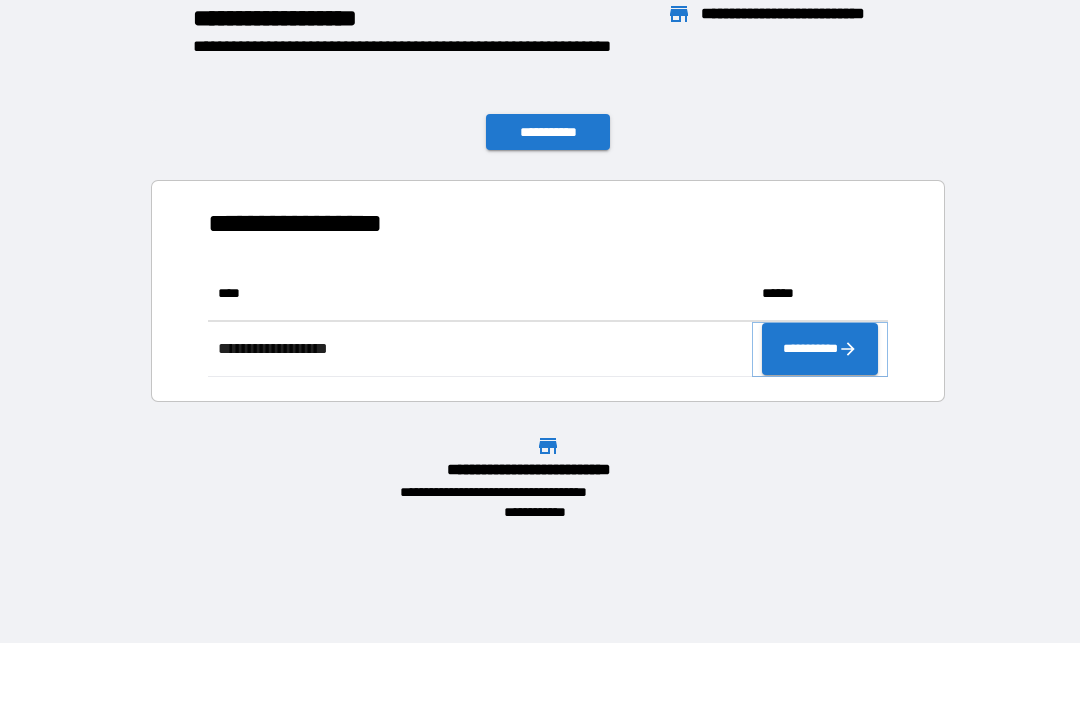 click on "**********" at bounding box center (820, 349) 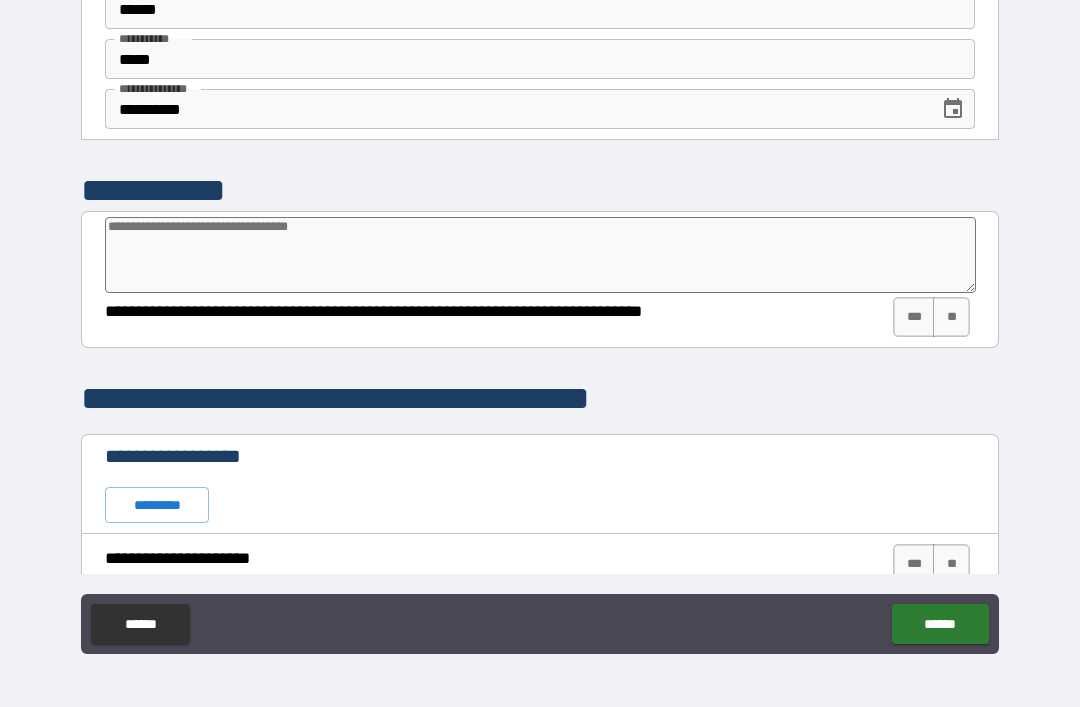 type on "*" 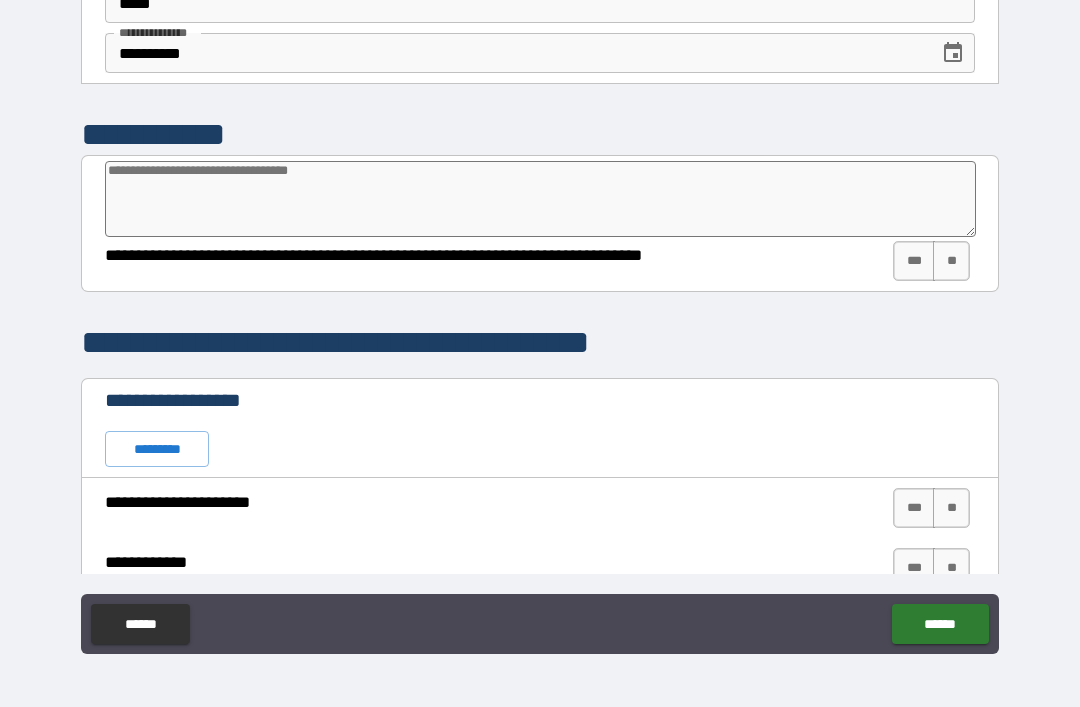scroll, scrollTop: 52, scrollLeft: 0, axis: vertical 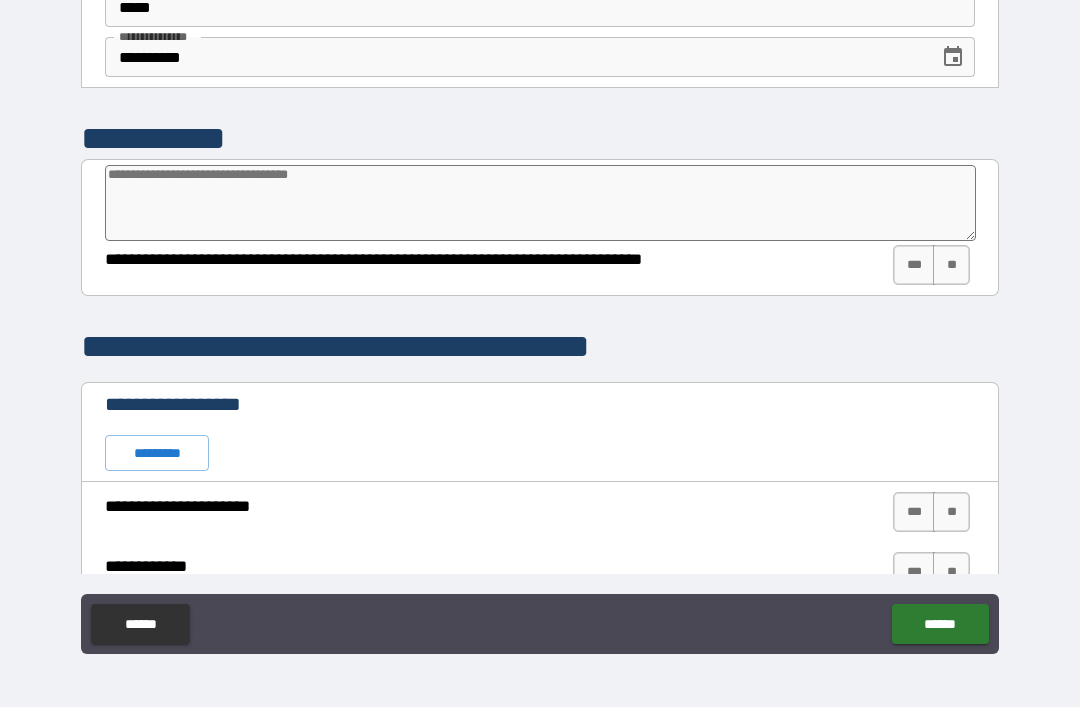 click at bounding box center (540, 203) 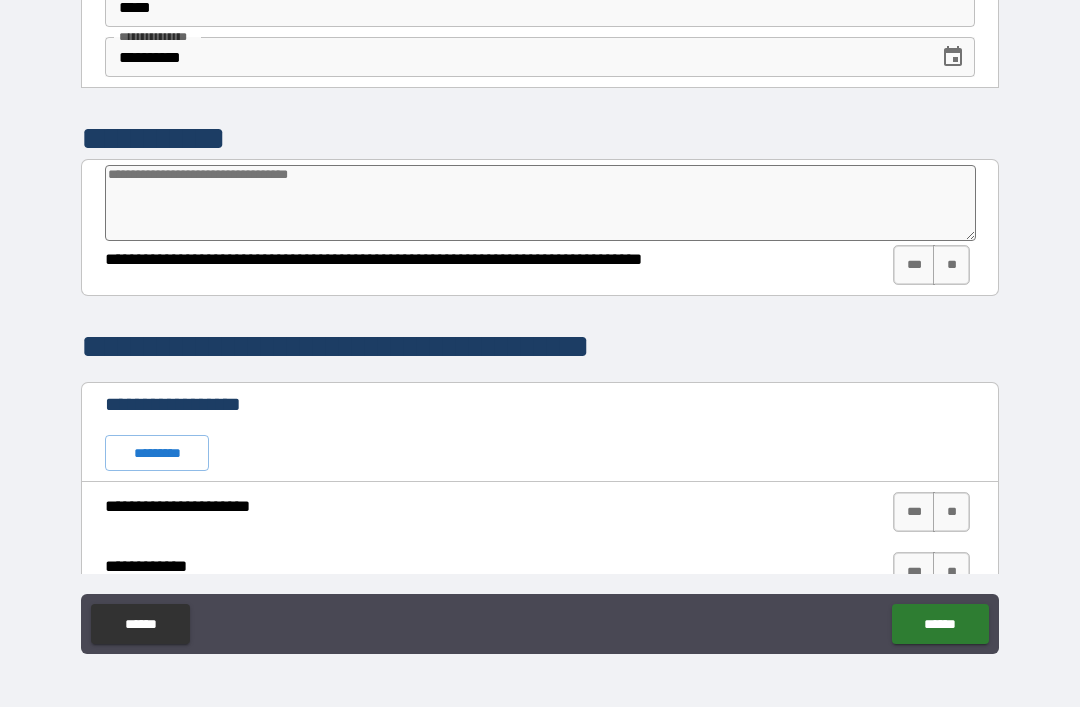 type on "*" 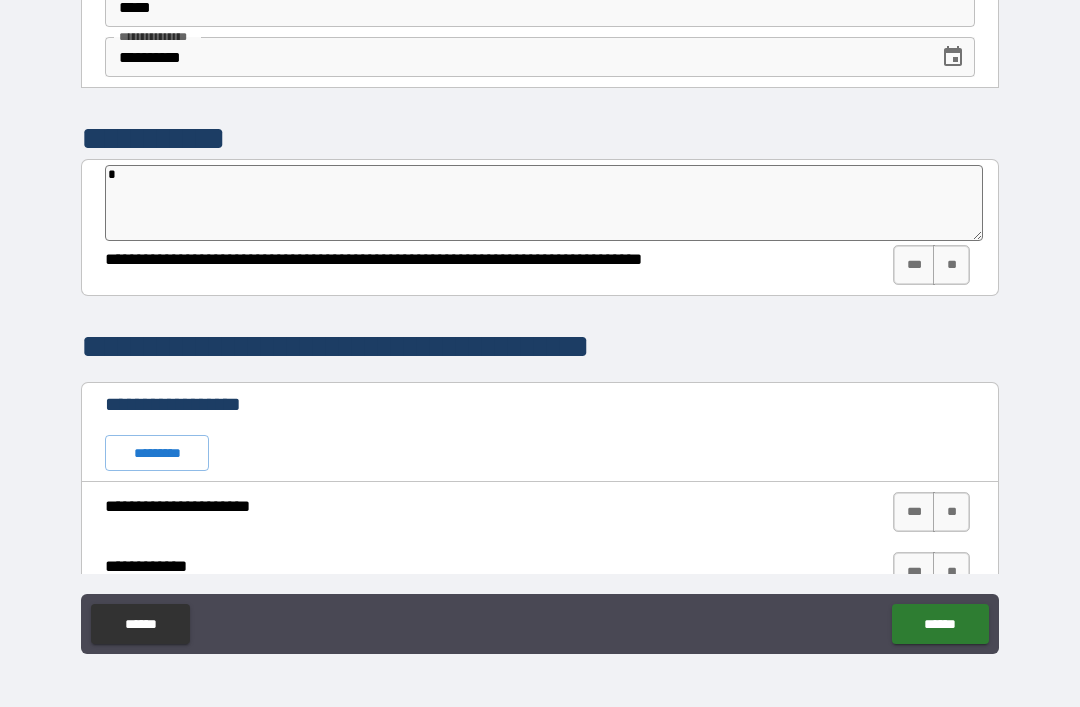 type on "*" 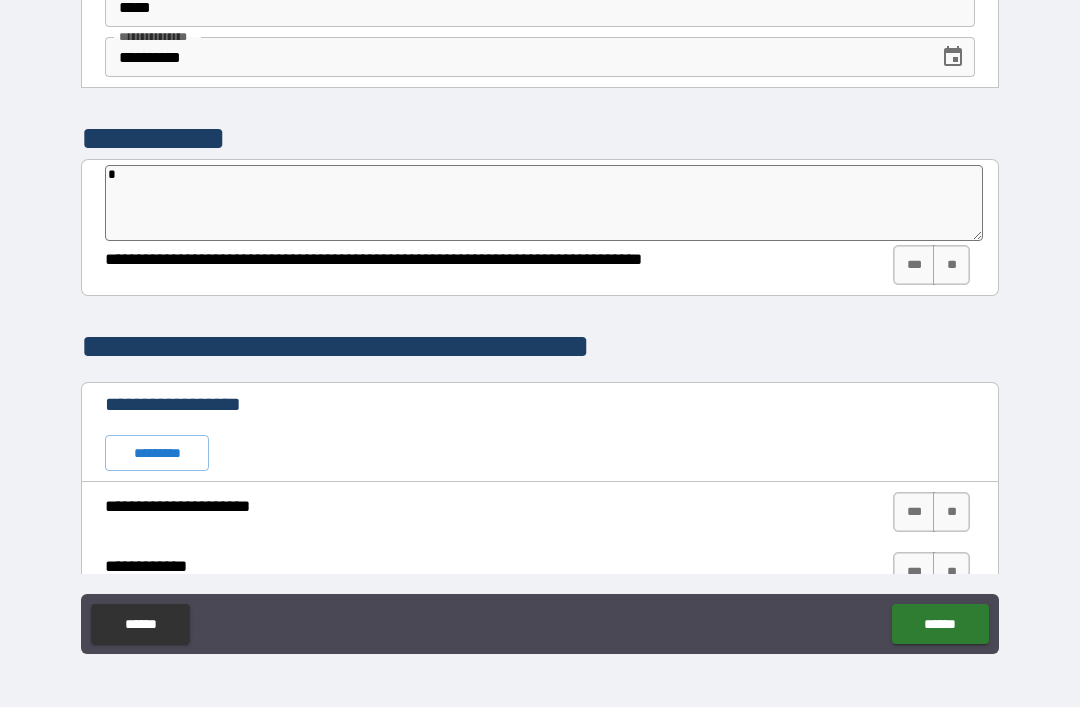 type on "**" 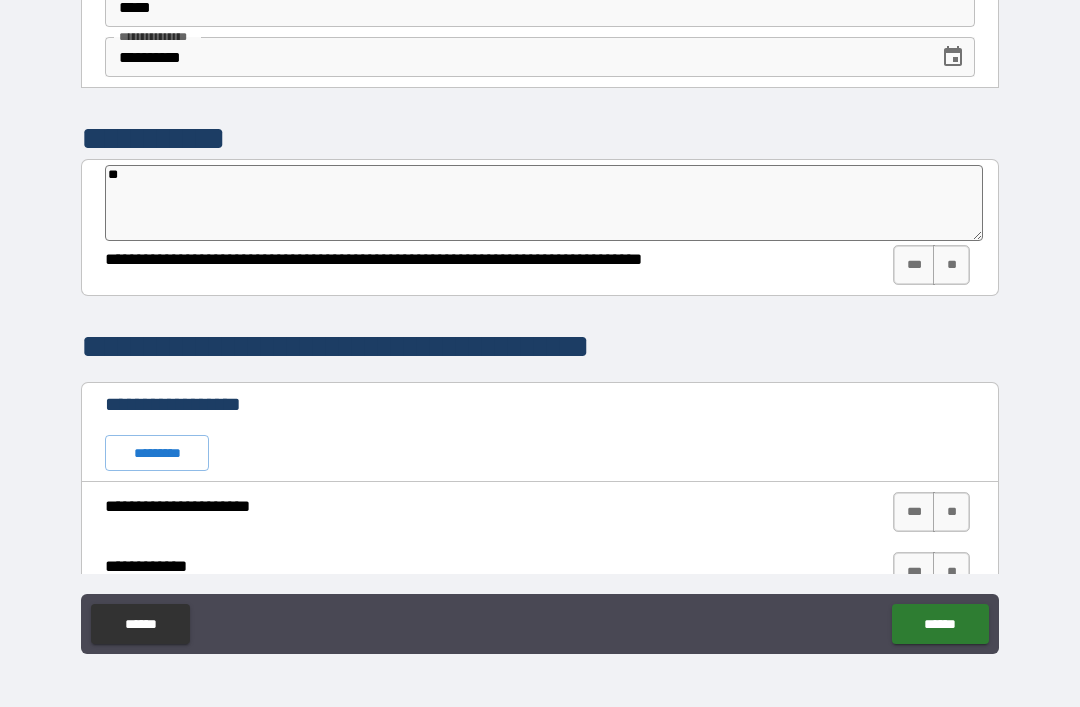 type on "*" 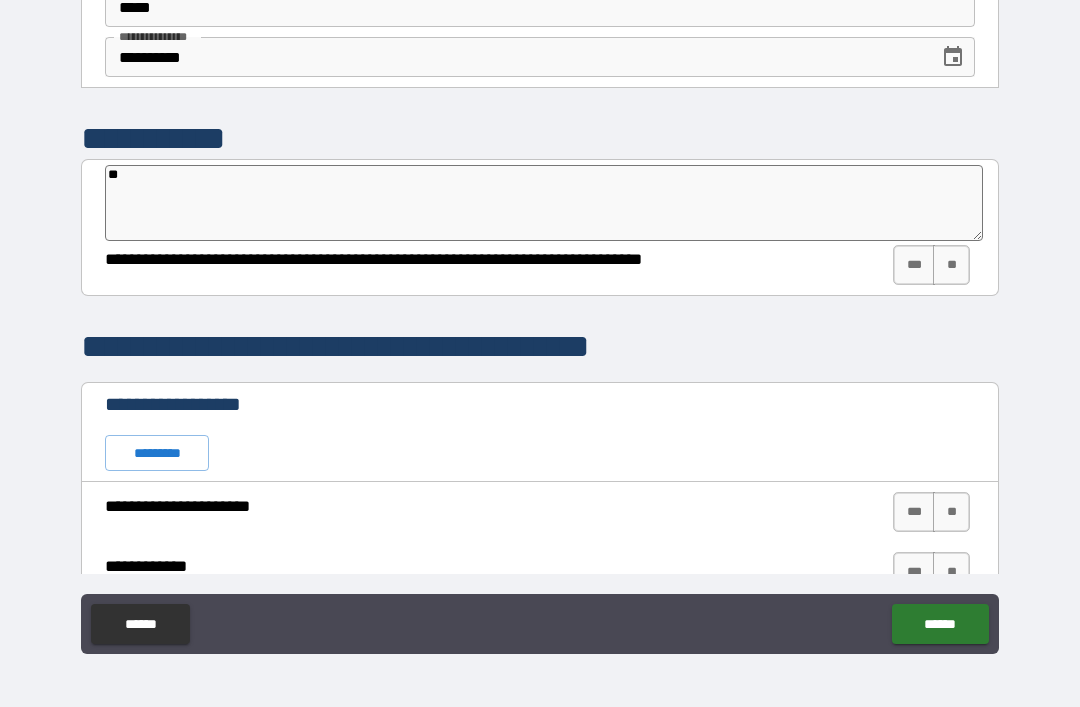 type on "***" 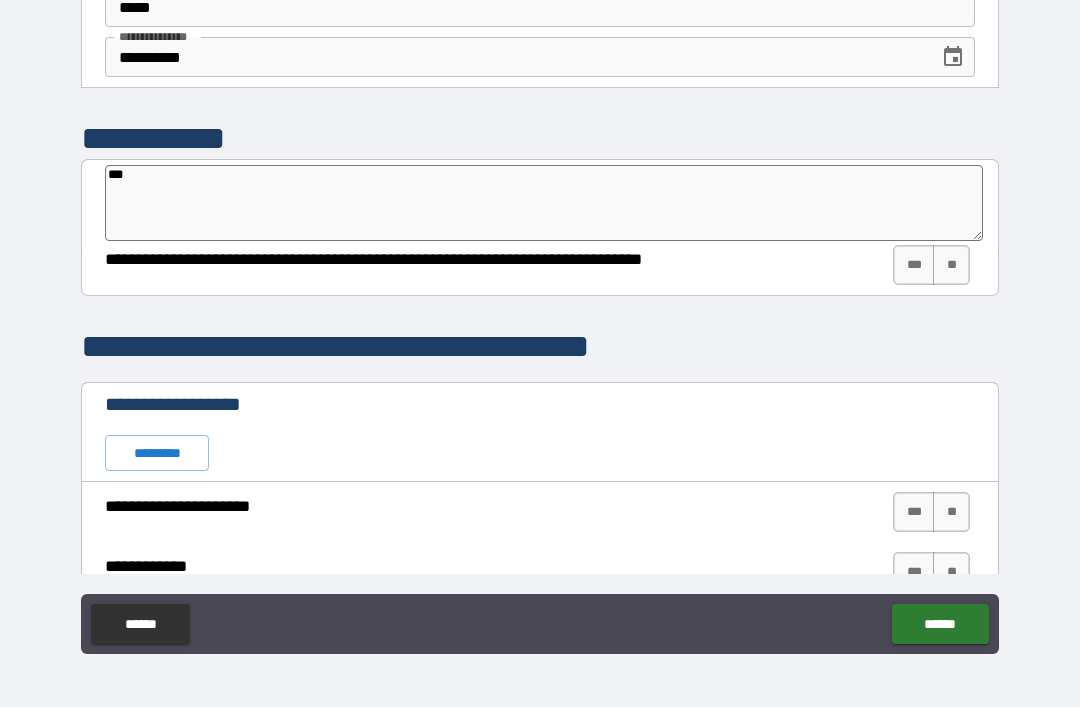 type on "*" 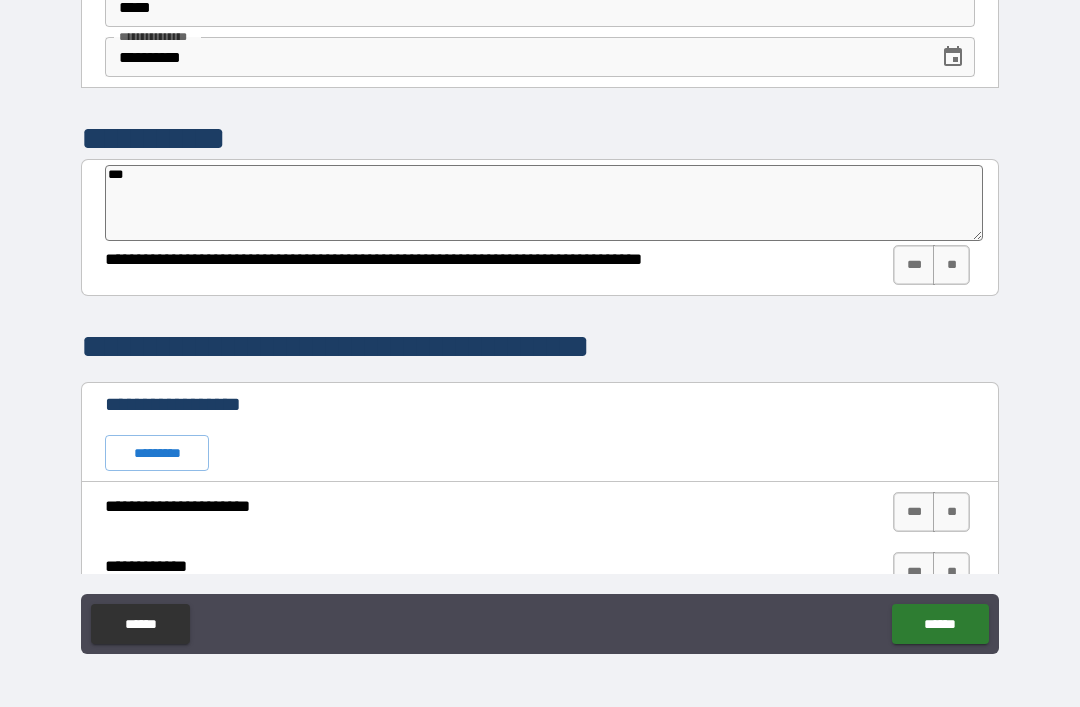 type on "****" 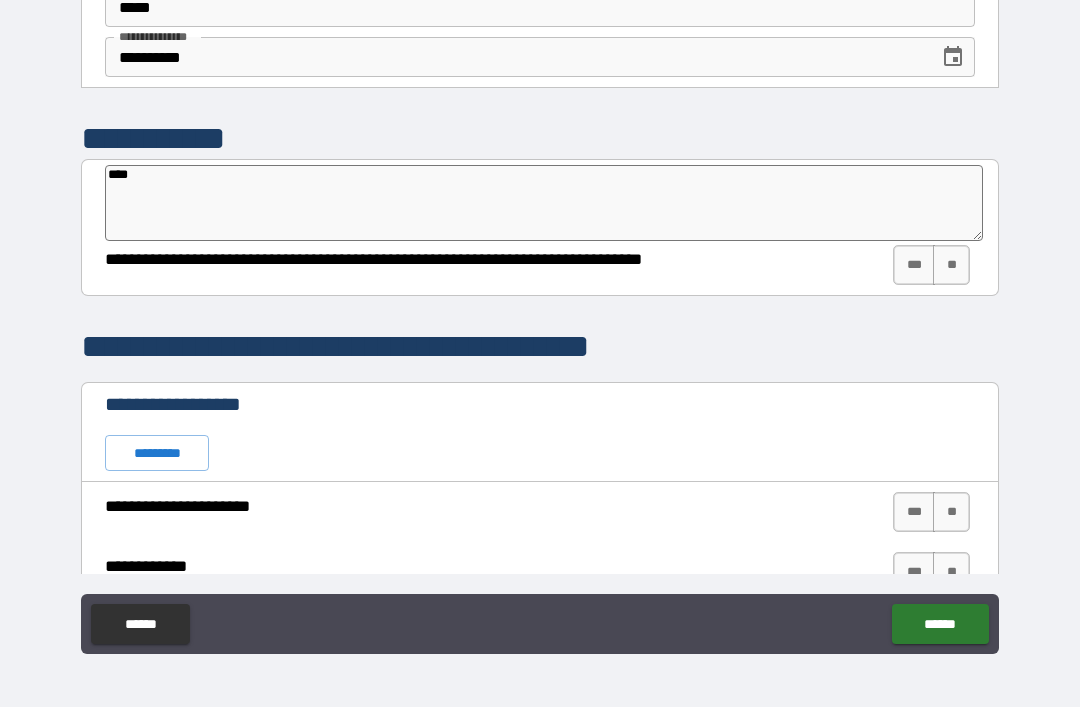type on "*" 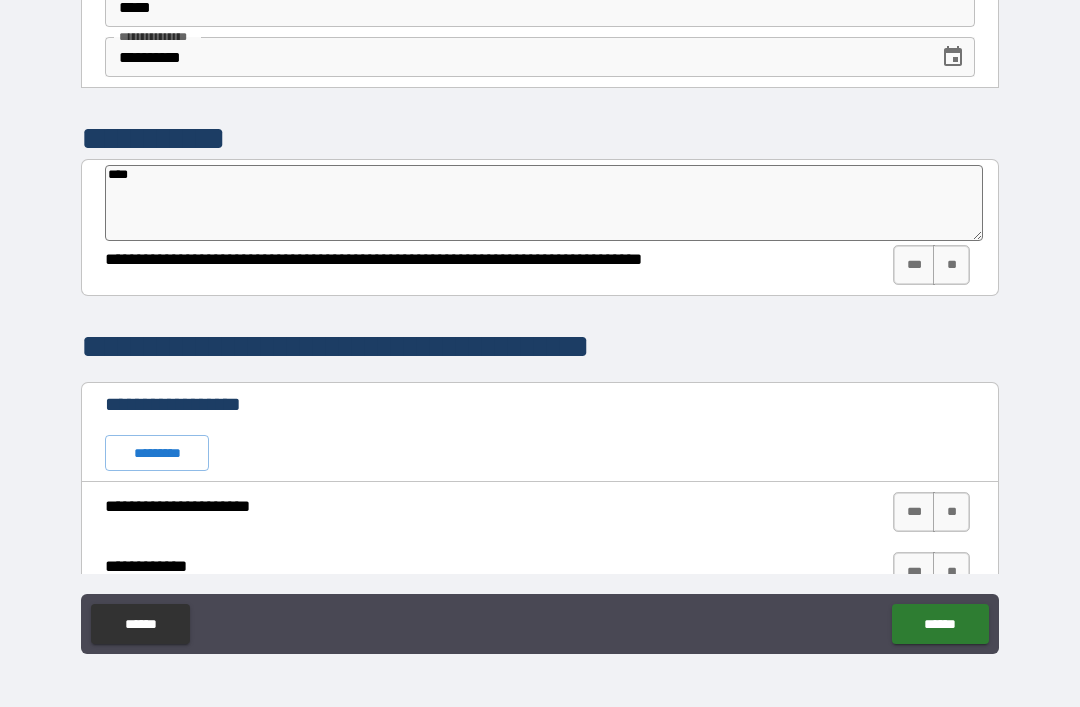 type on "*****" 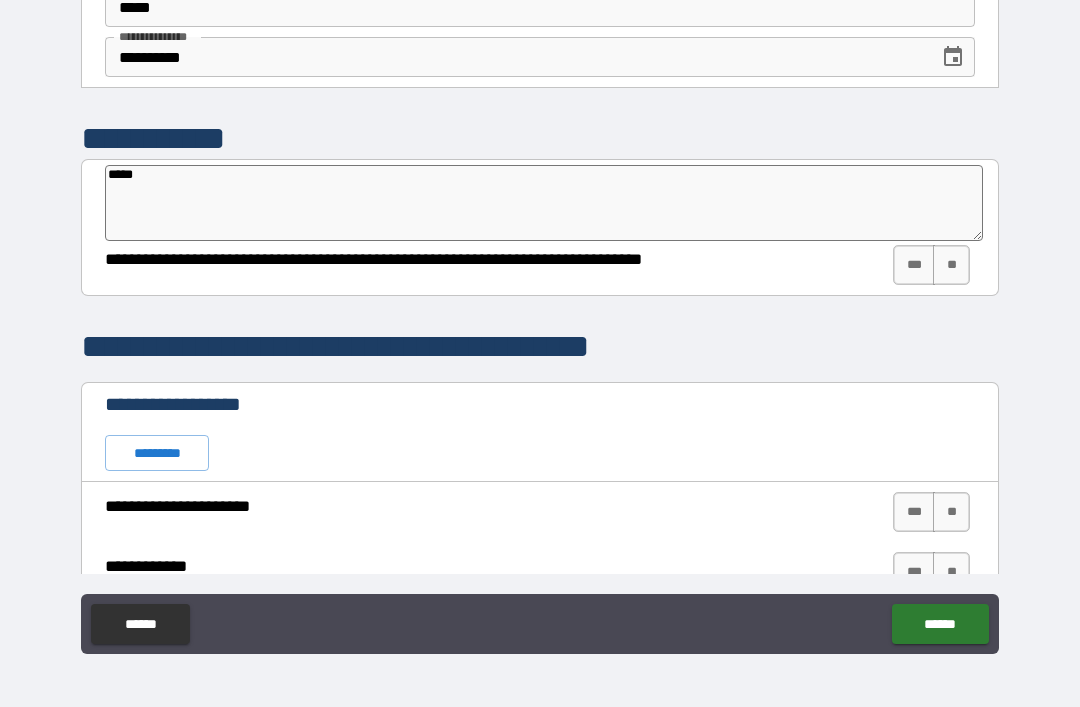 type on "*" 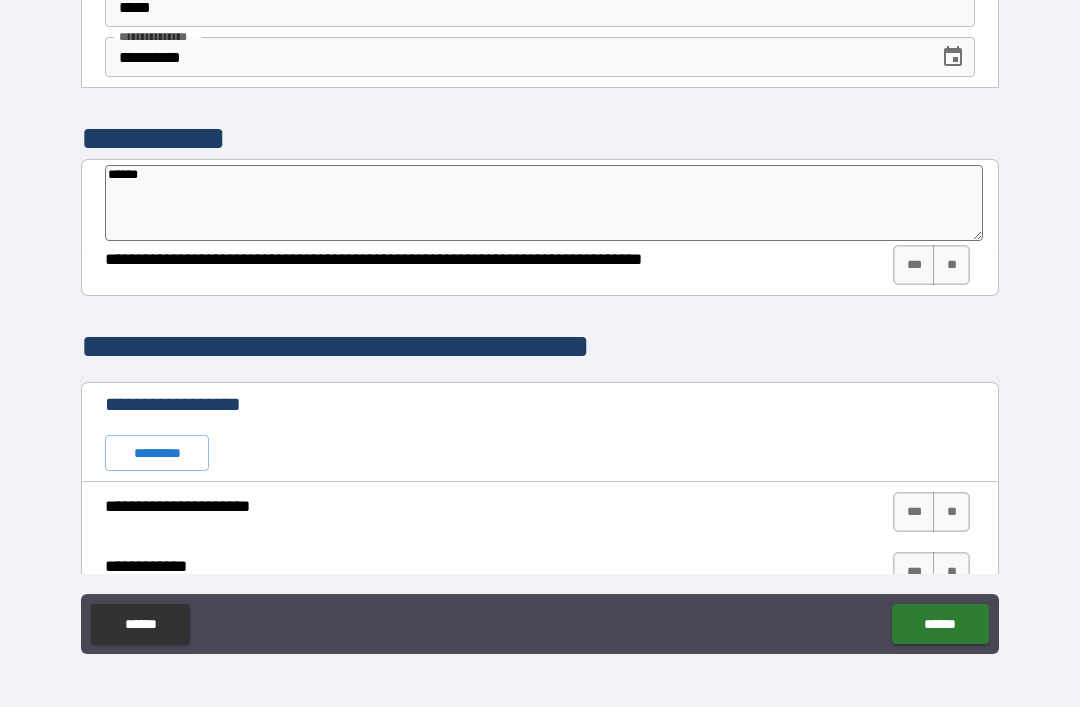 type on "*" 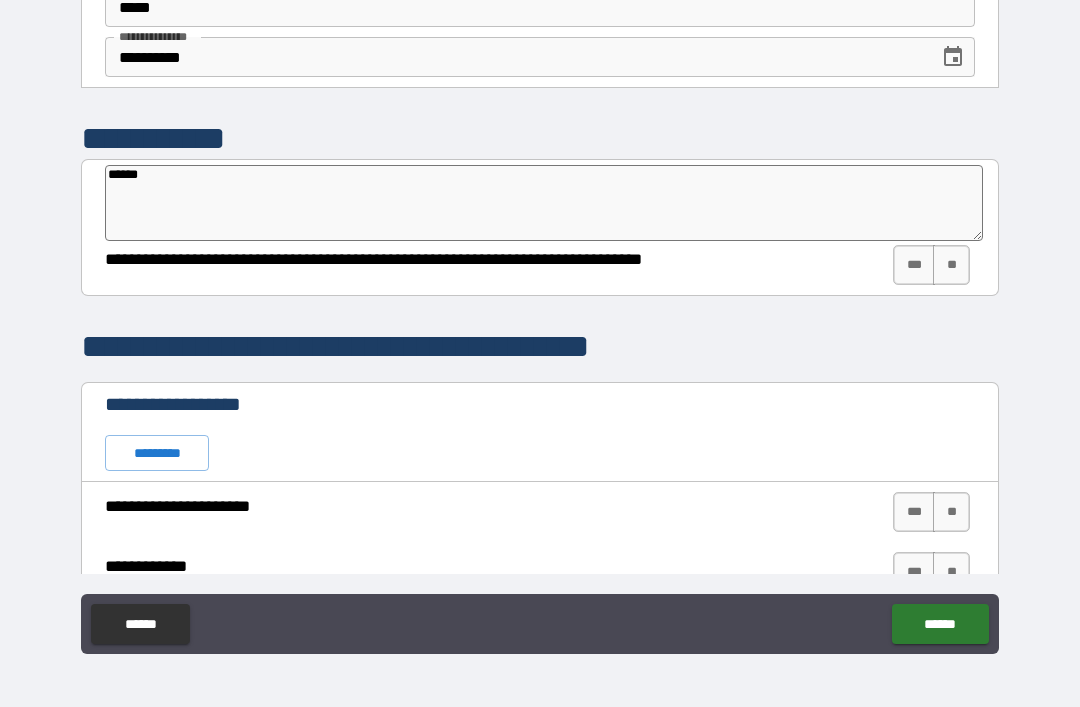 type on "*******" 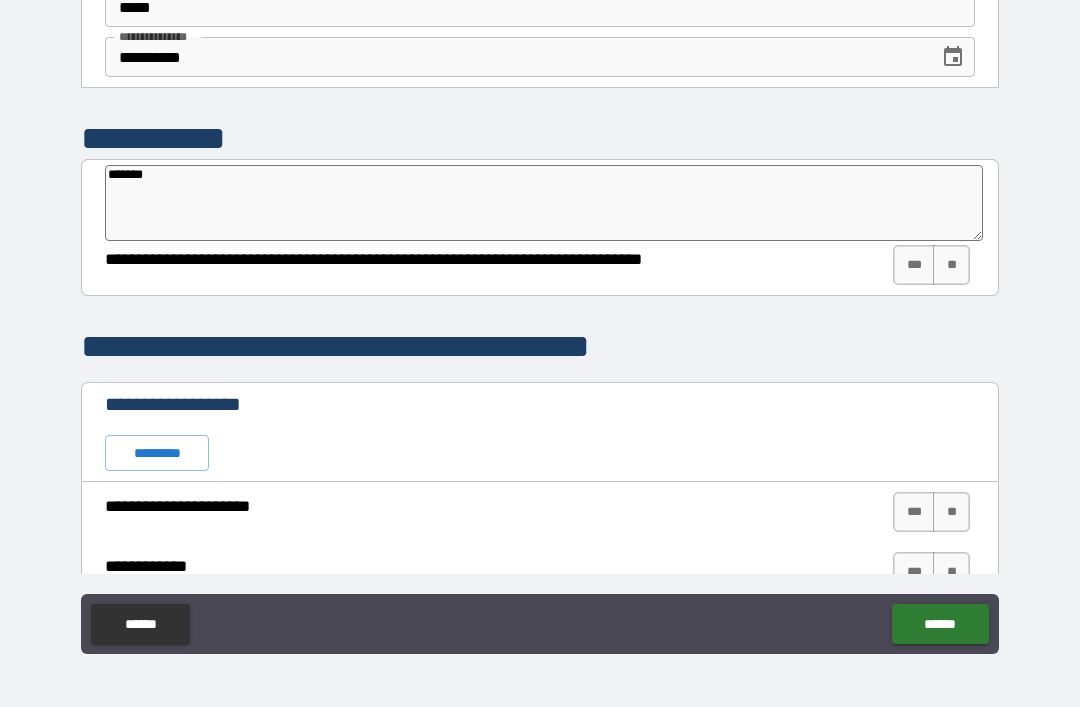 type on "*" 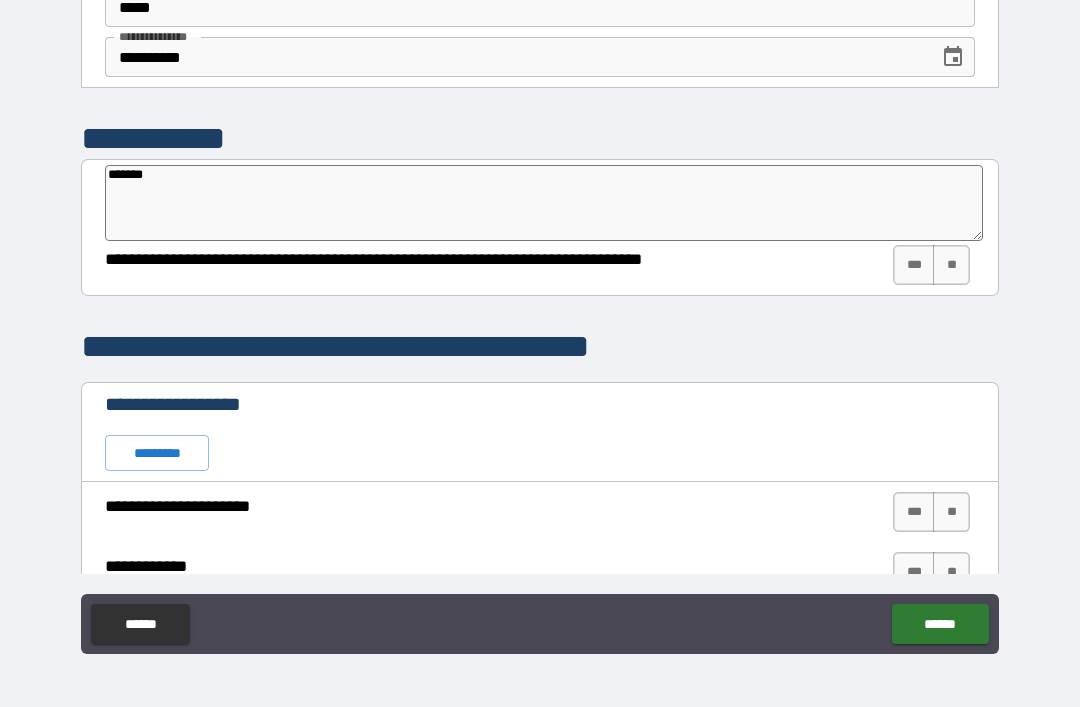 type on "********" 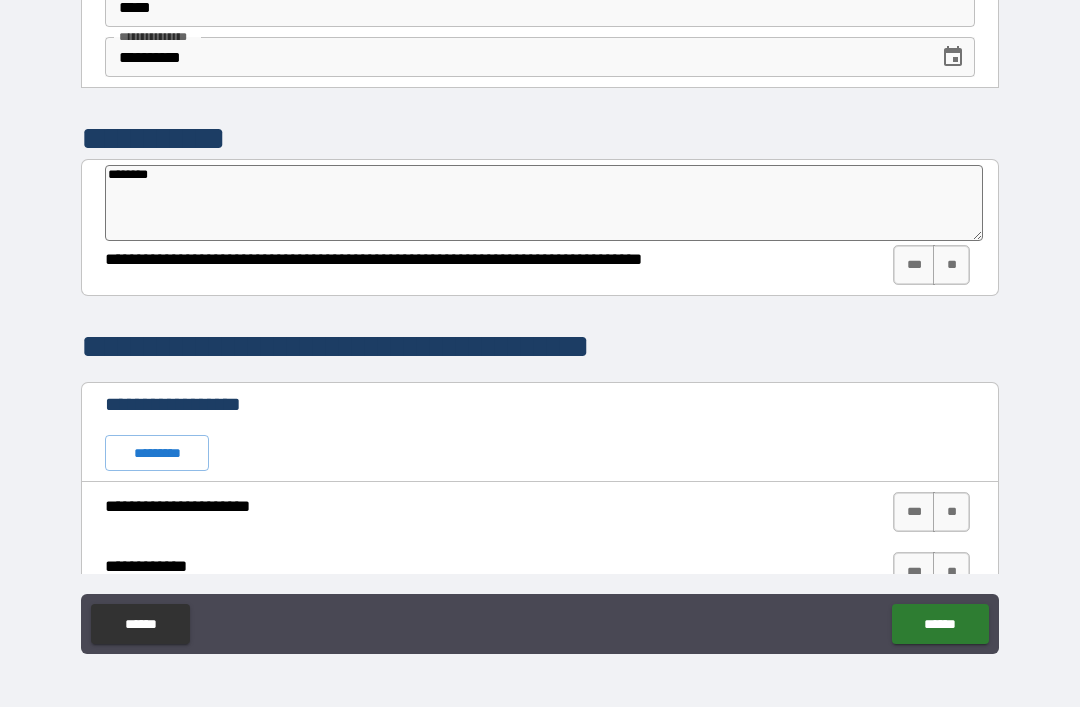 type on "*" 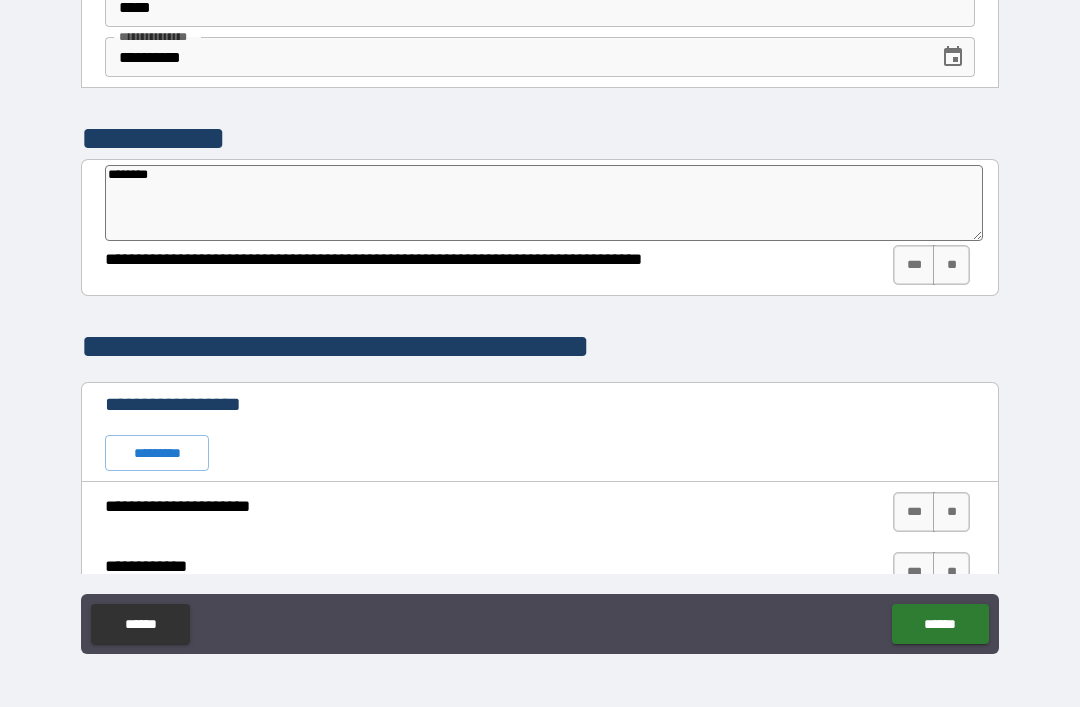 type on "*********" 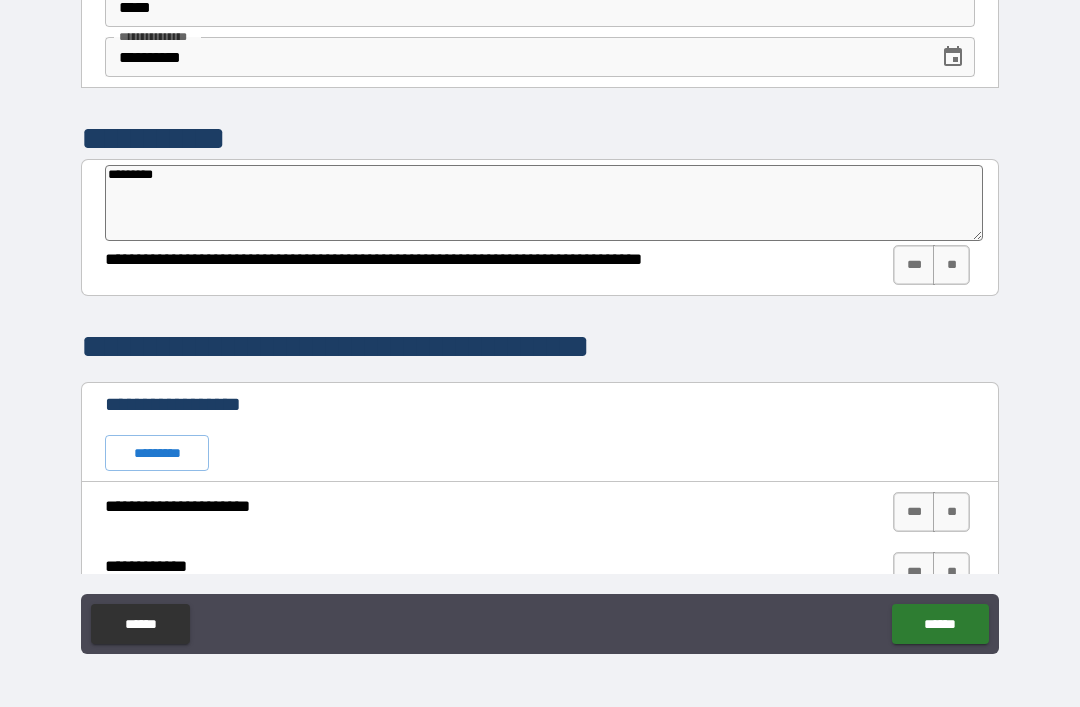 type on "*" 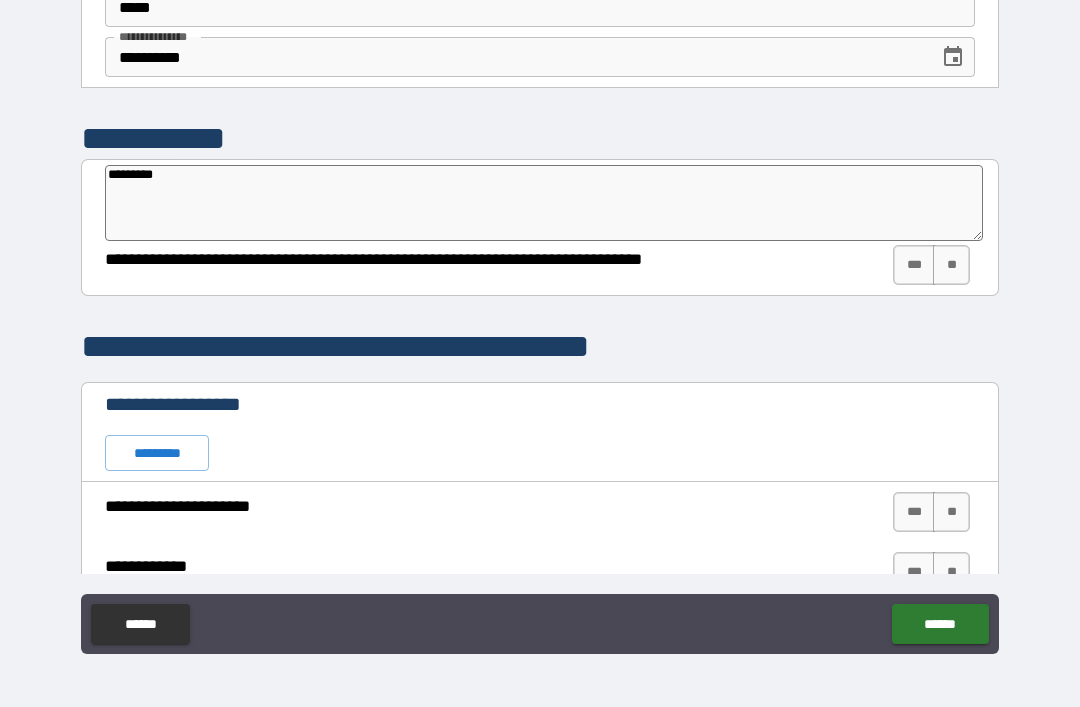 type on "*********" 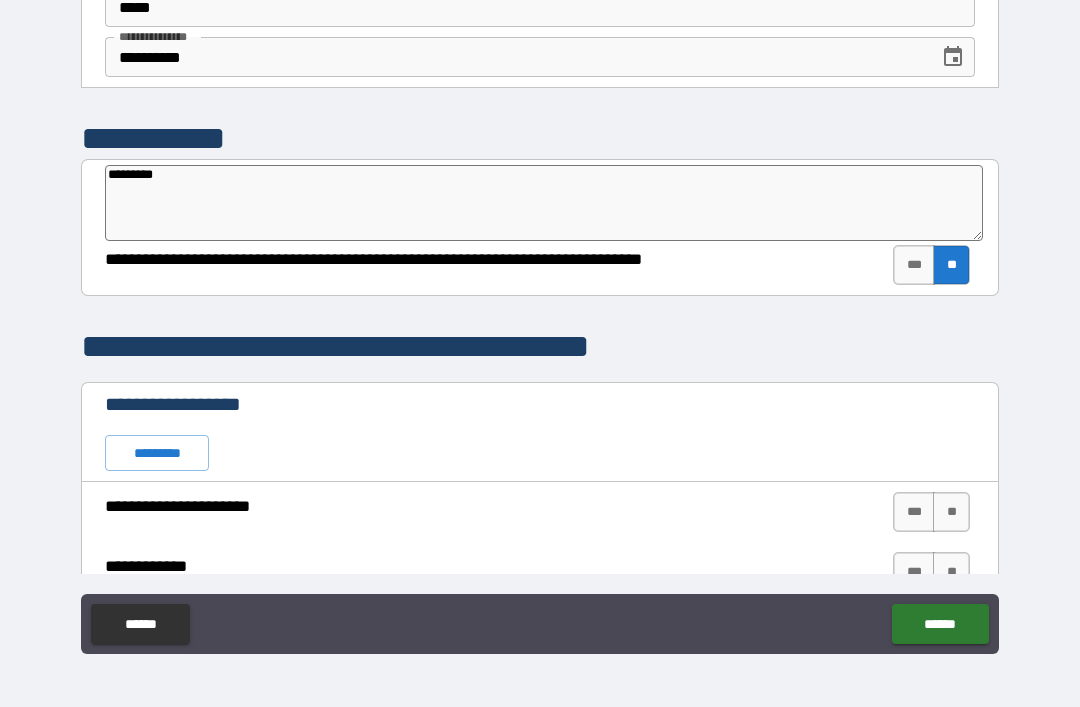 type on "*" 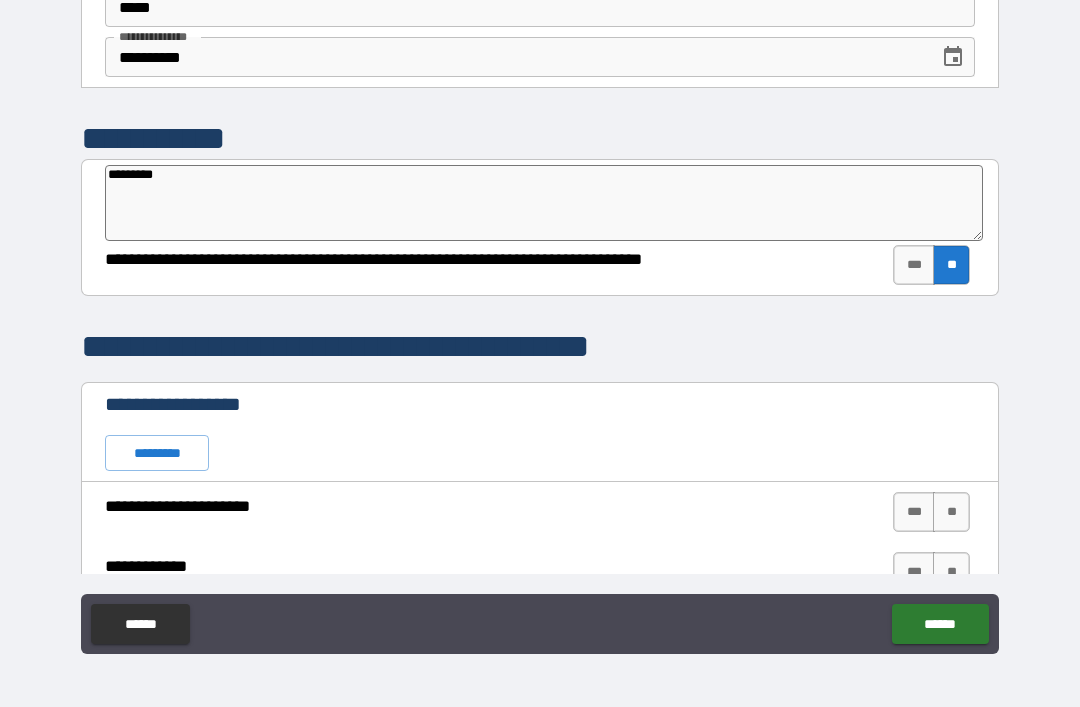 click on "*********" at bounding box center (544, 203) 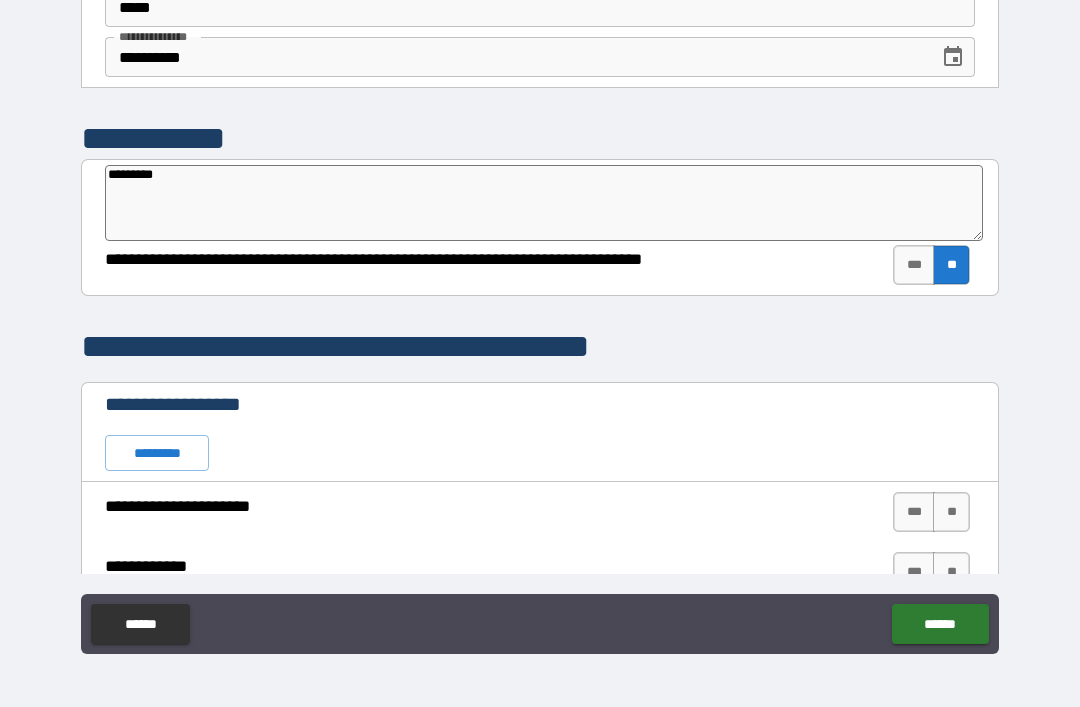 type on "*********" 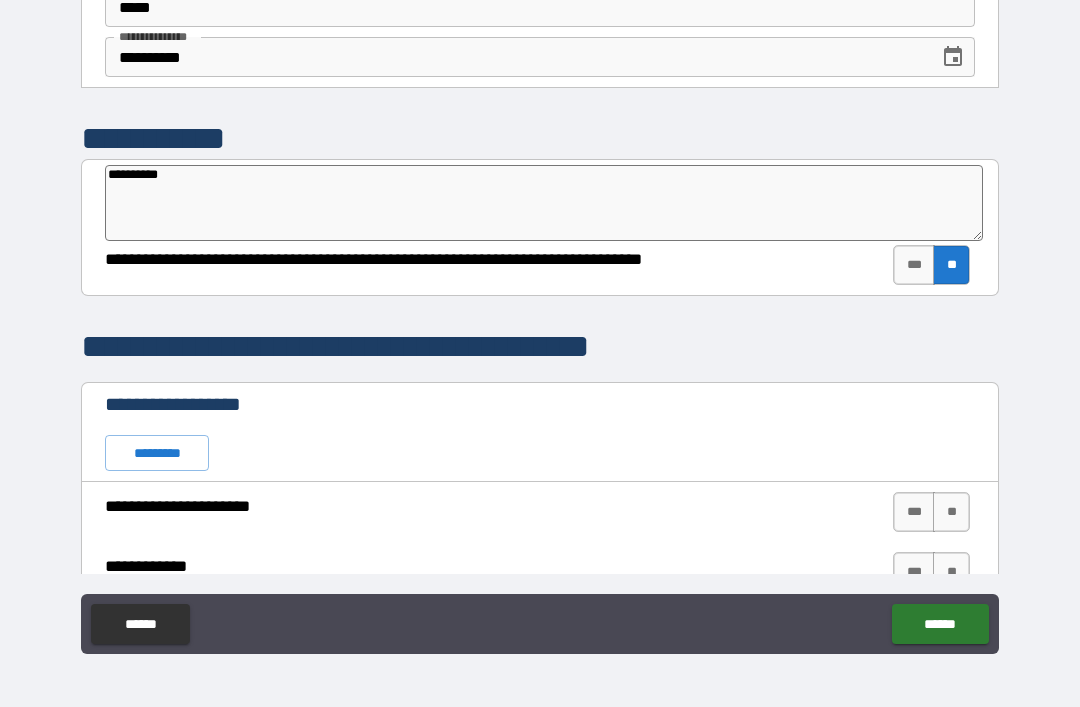 type on "*" 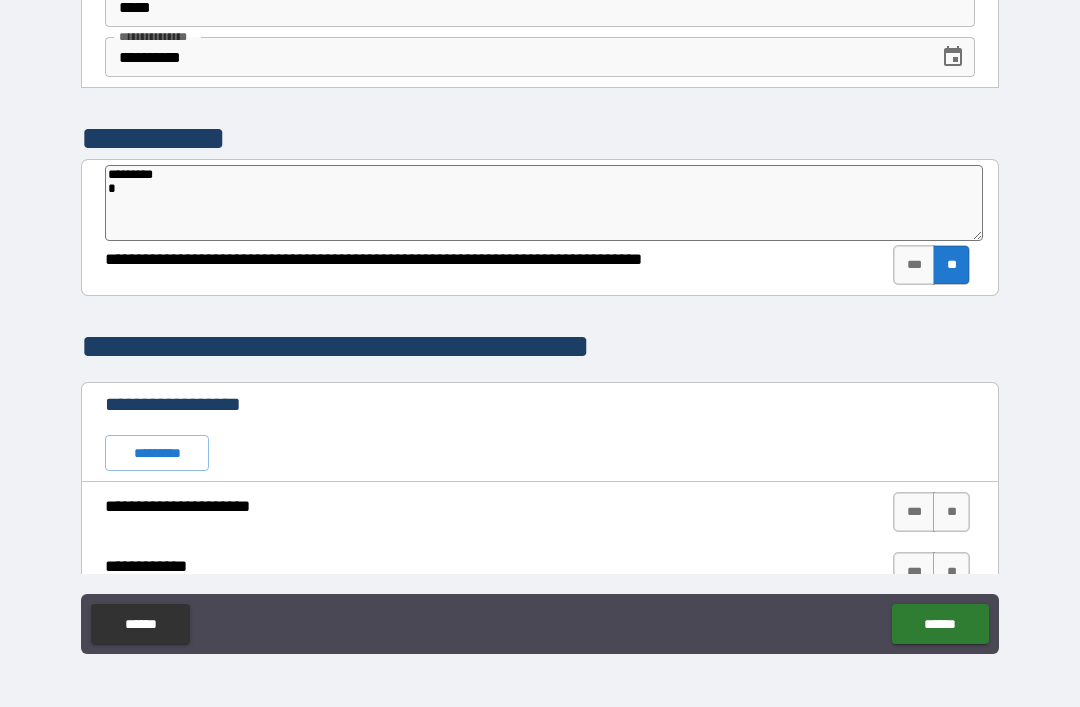 type on "*" 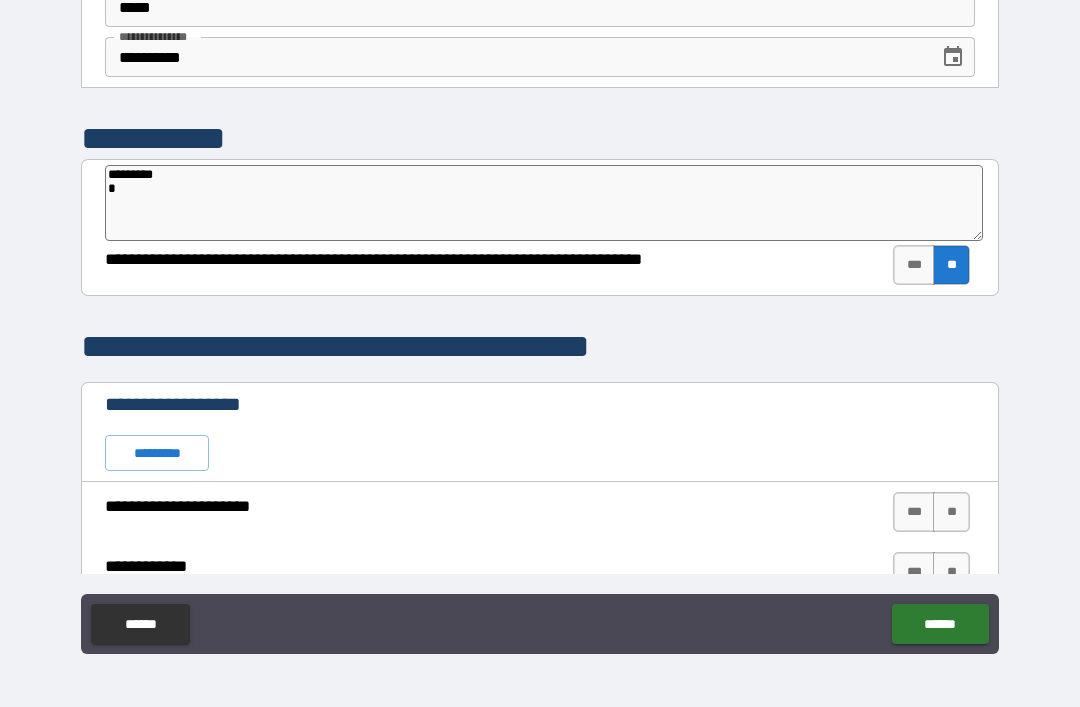 type on "*********
**" 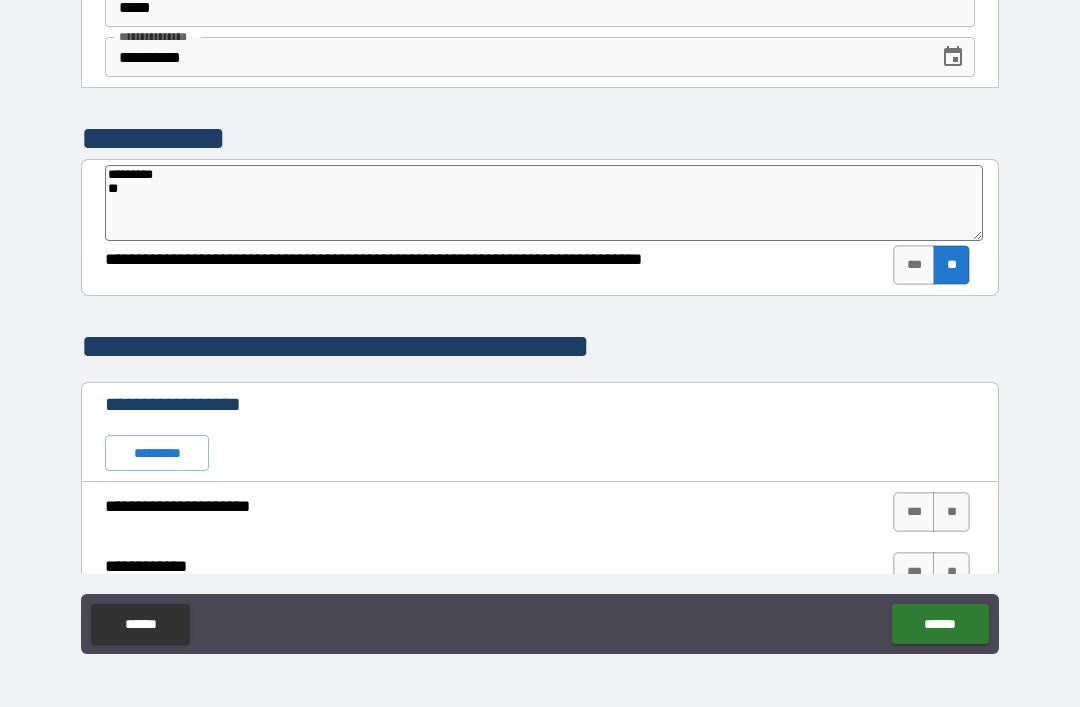 type on "*" 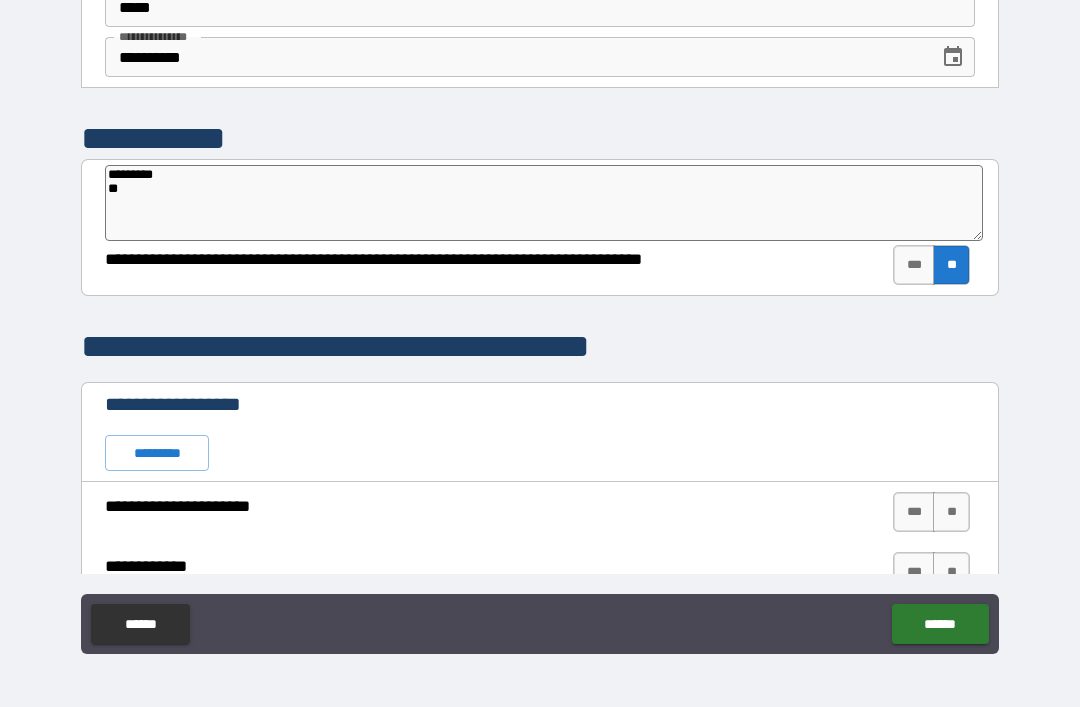 type on "*********
***" 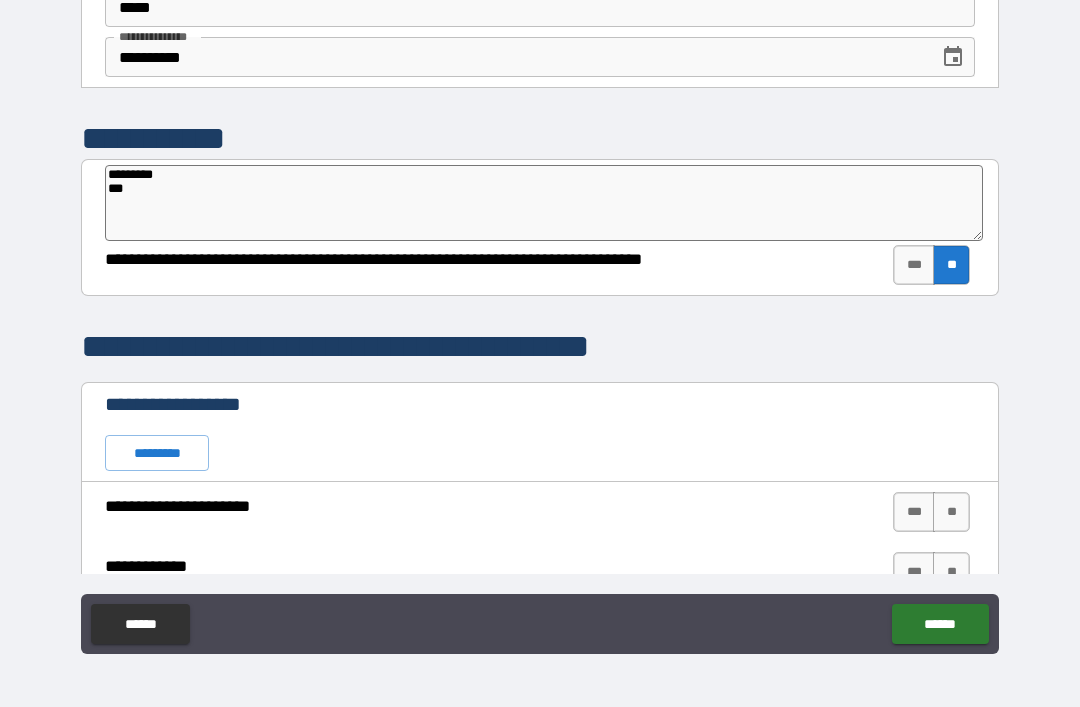 type on "*" 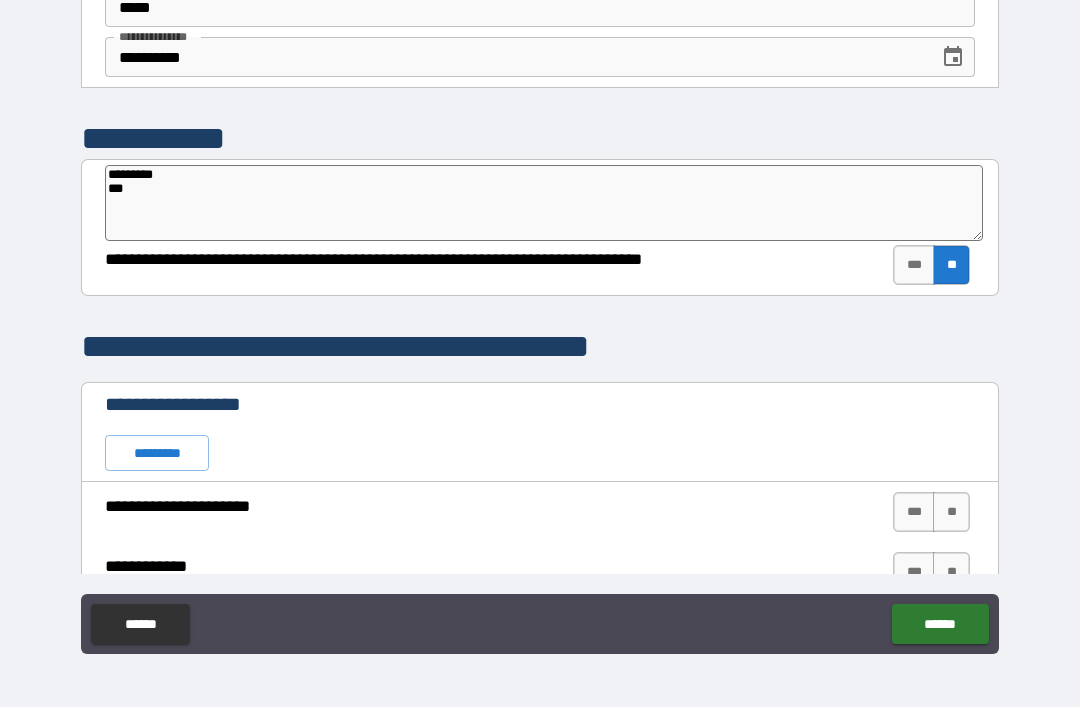 type on "*********
****" 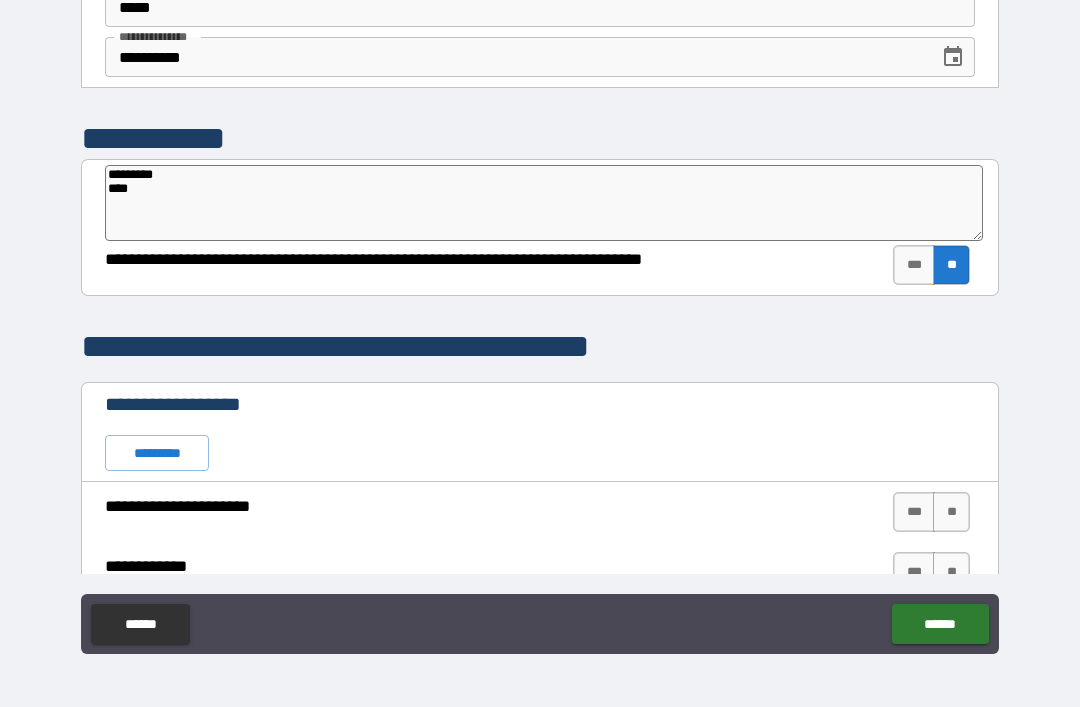 type on "*" 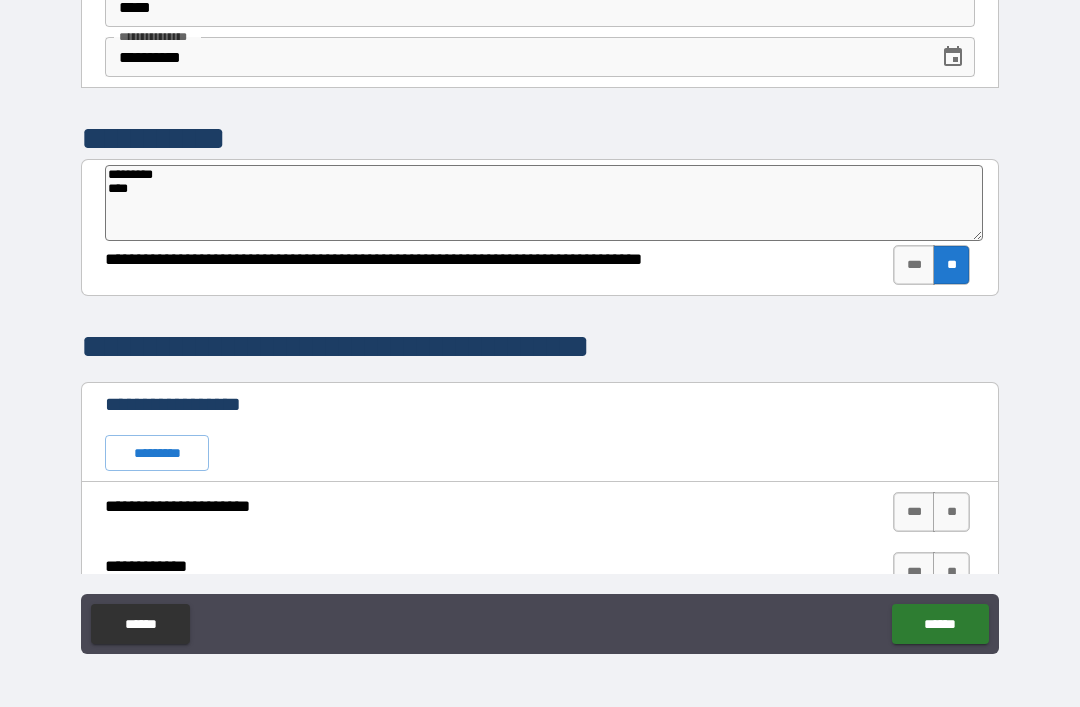 type on "*********
*****" 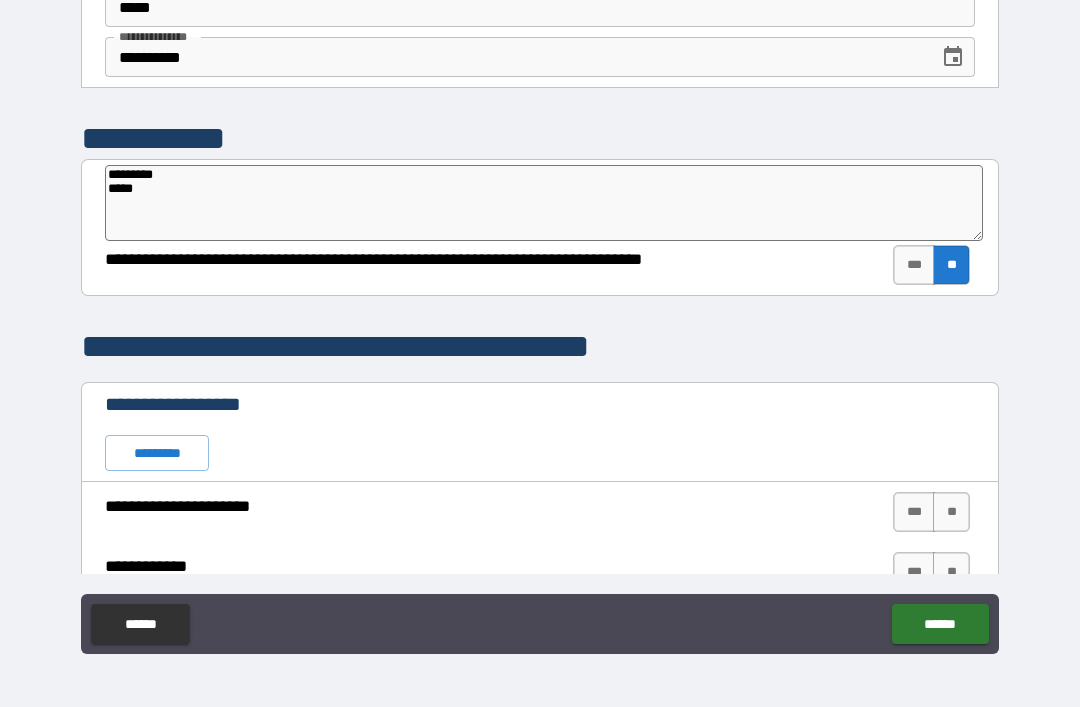 type on "*" 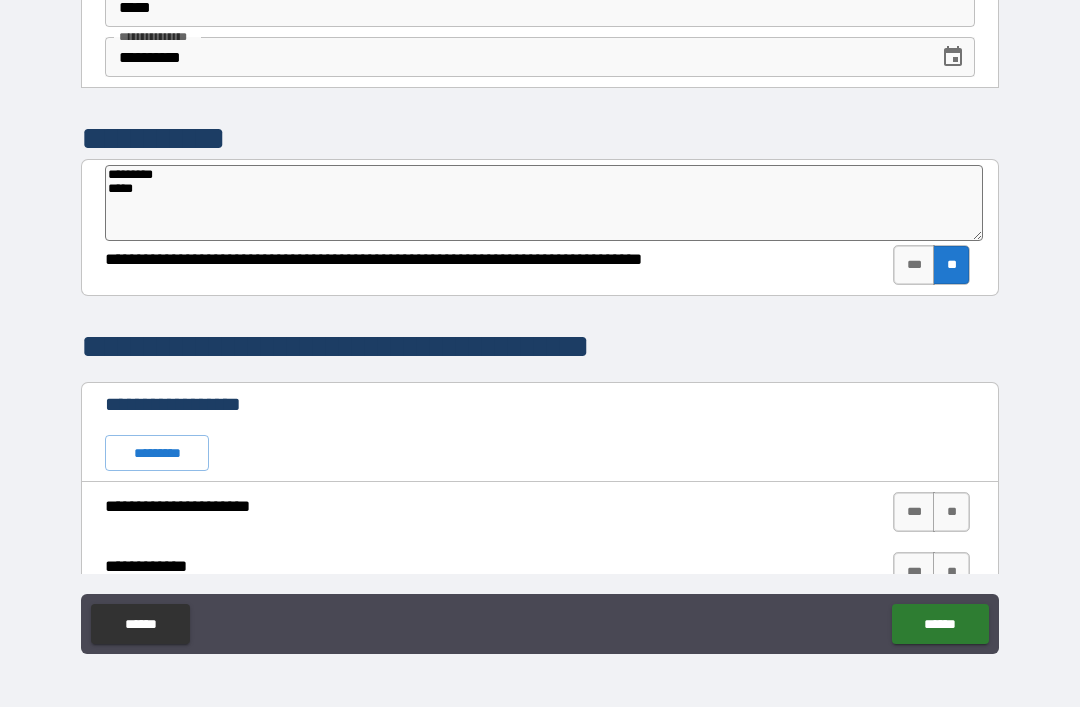 type on "*********
******" 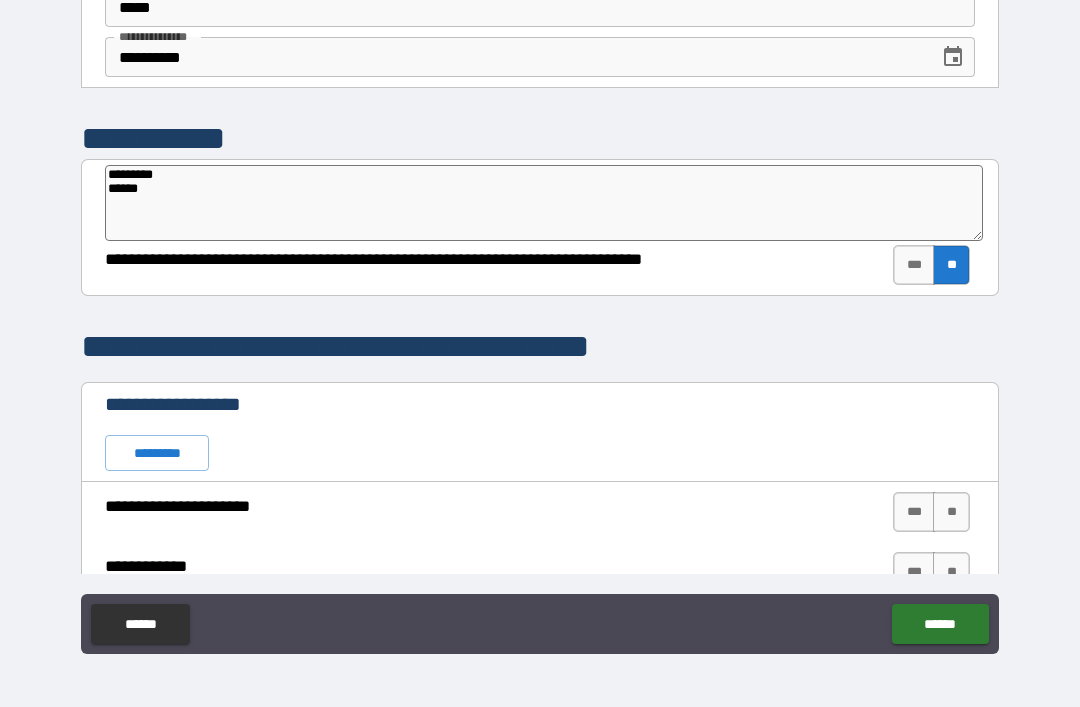 type on "*" 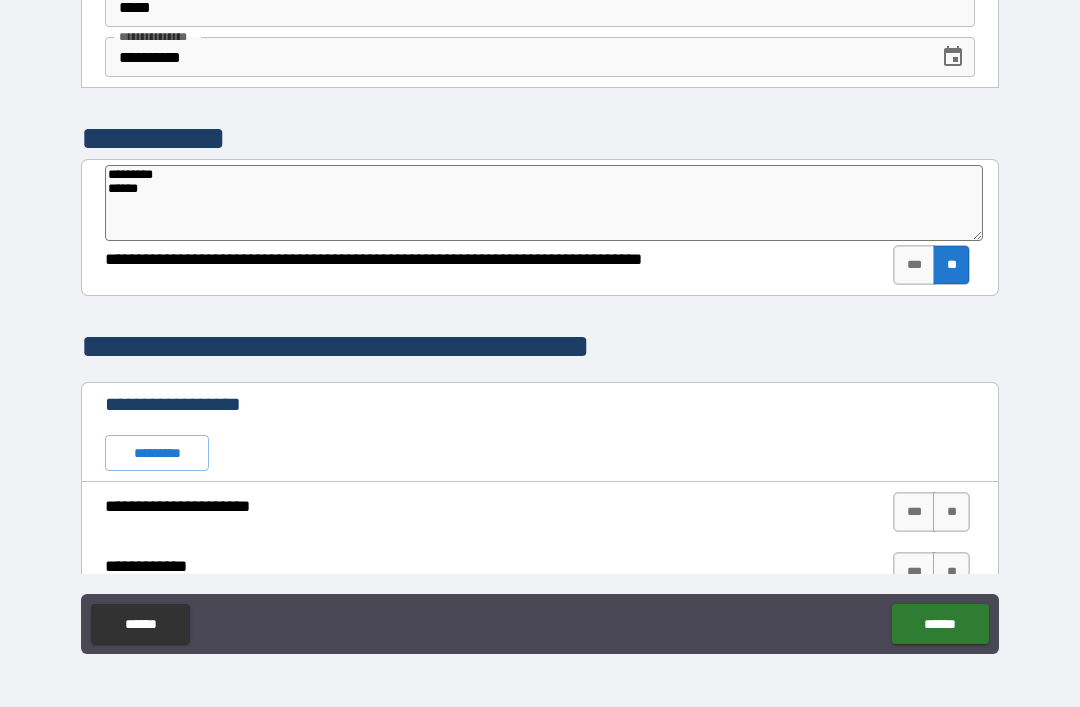 type on "*********
*******" 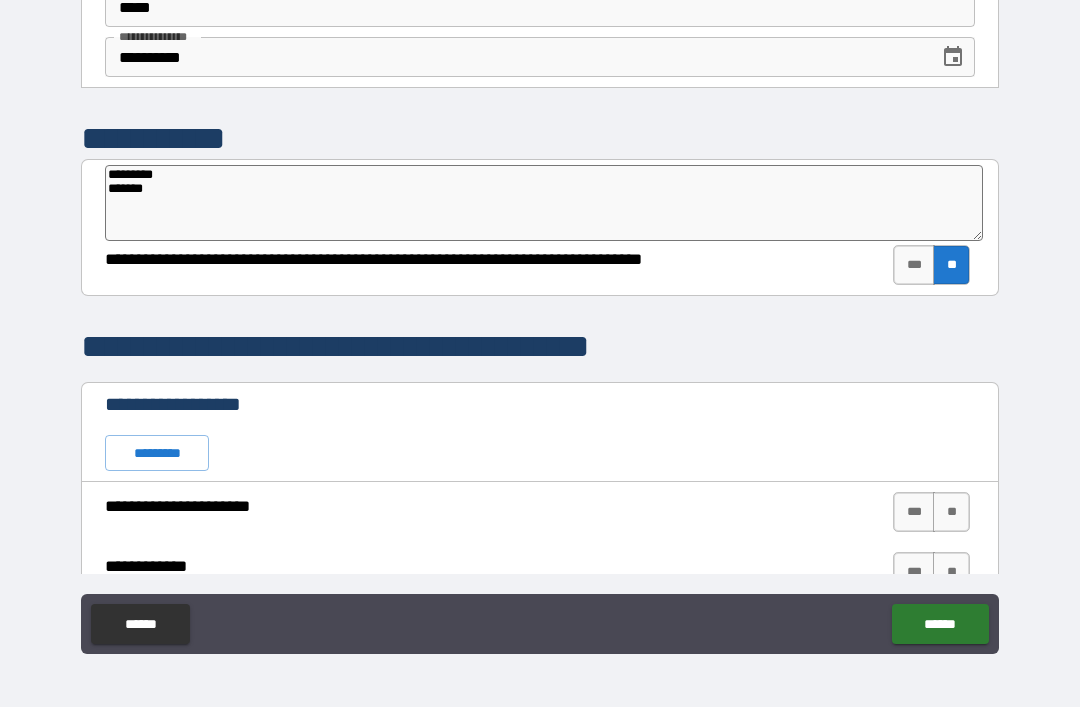 type on "*" 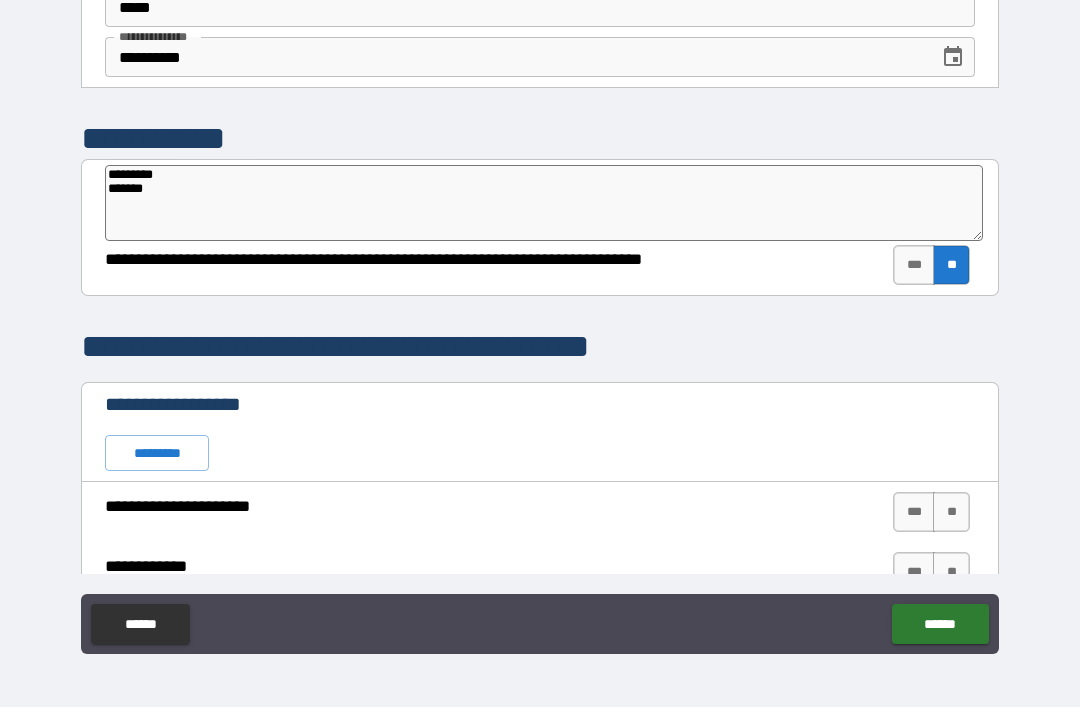 type on "*********
********" 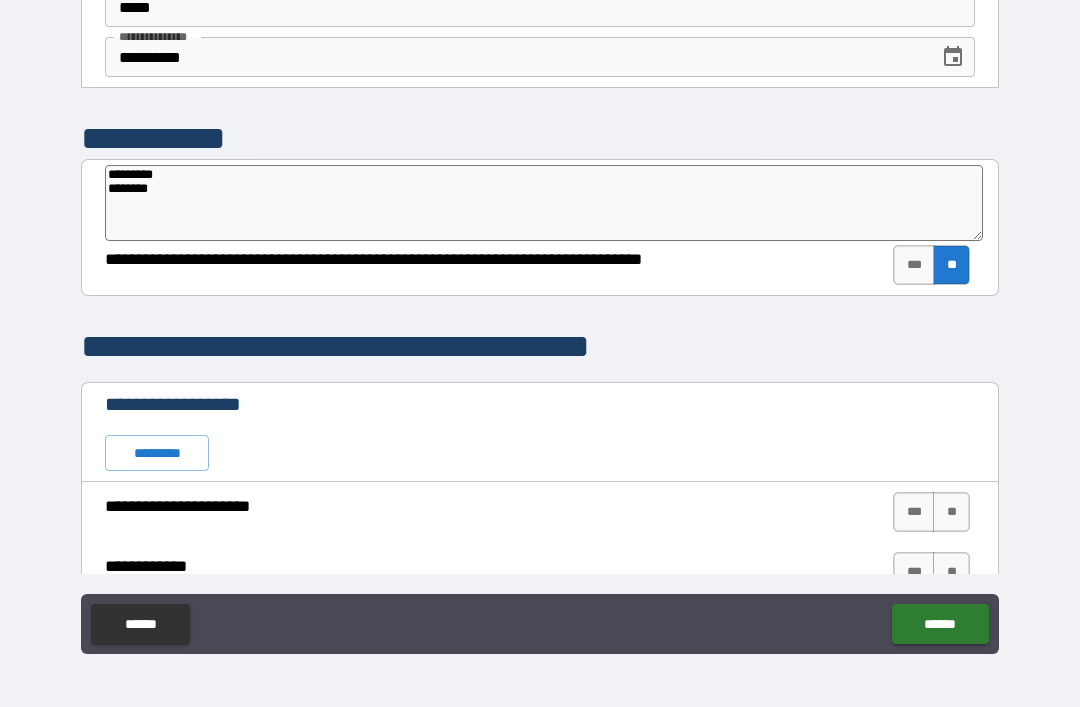 type on "*" 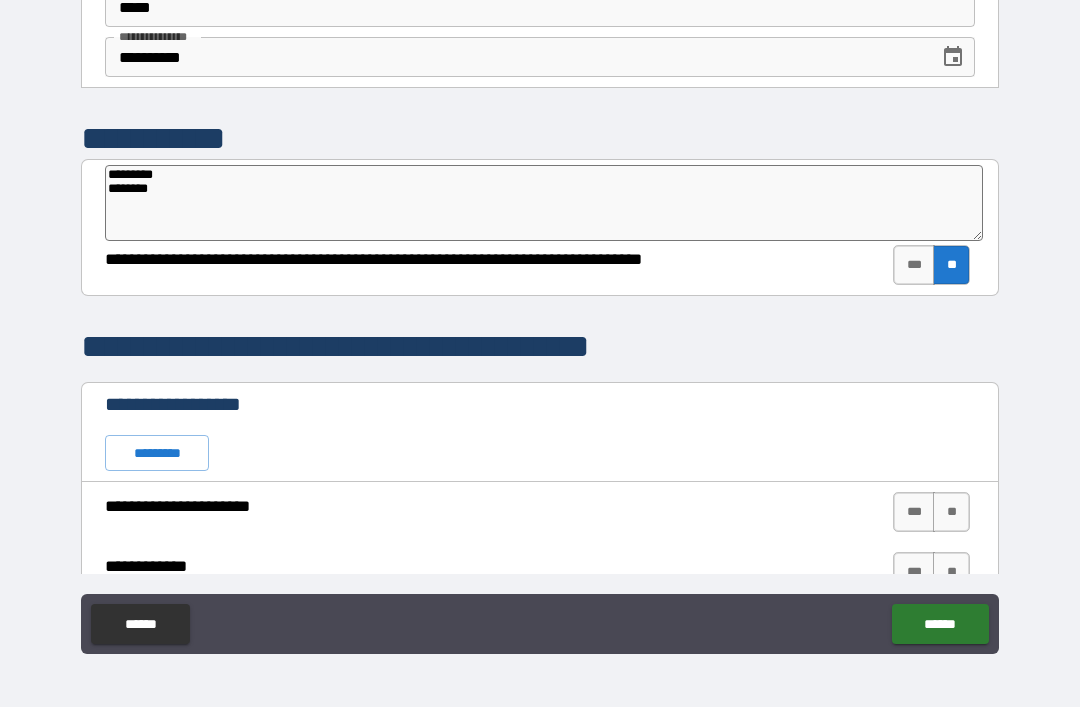 type on "*********
*********" 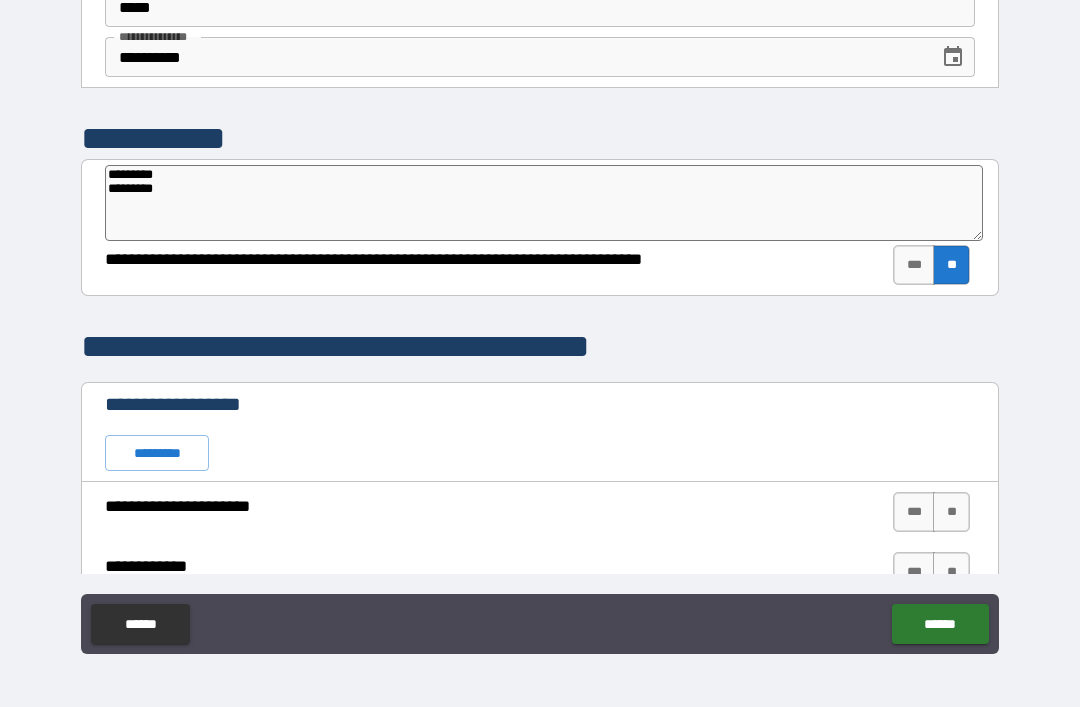 type on "*" 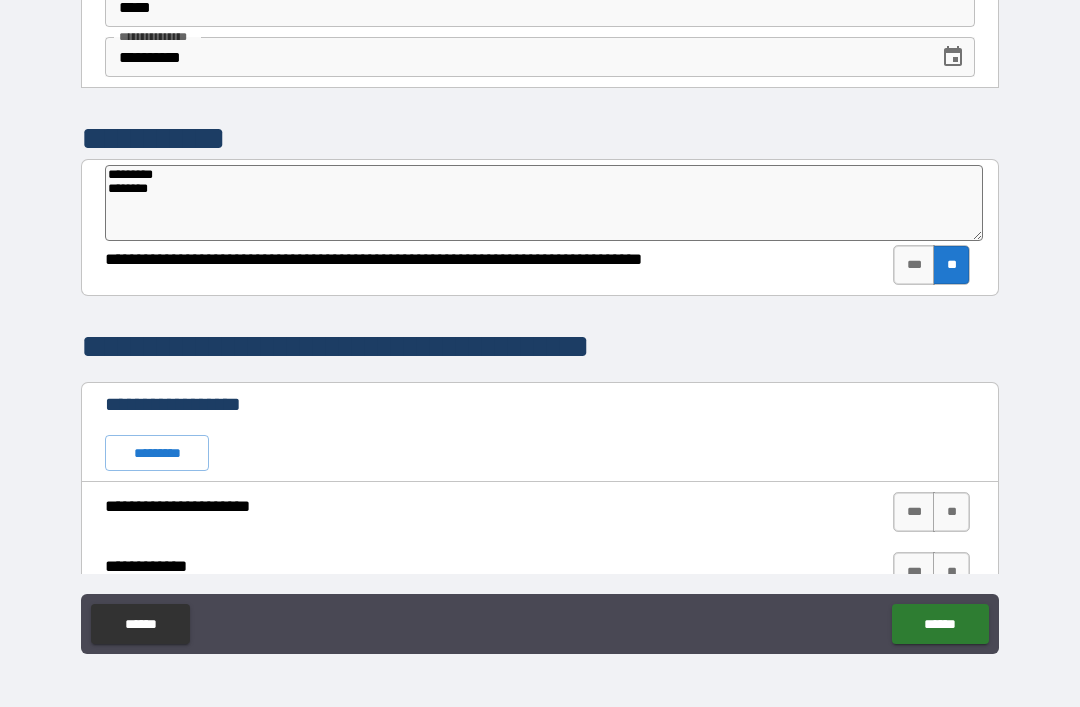 type on "*" 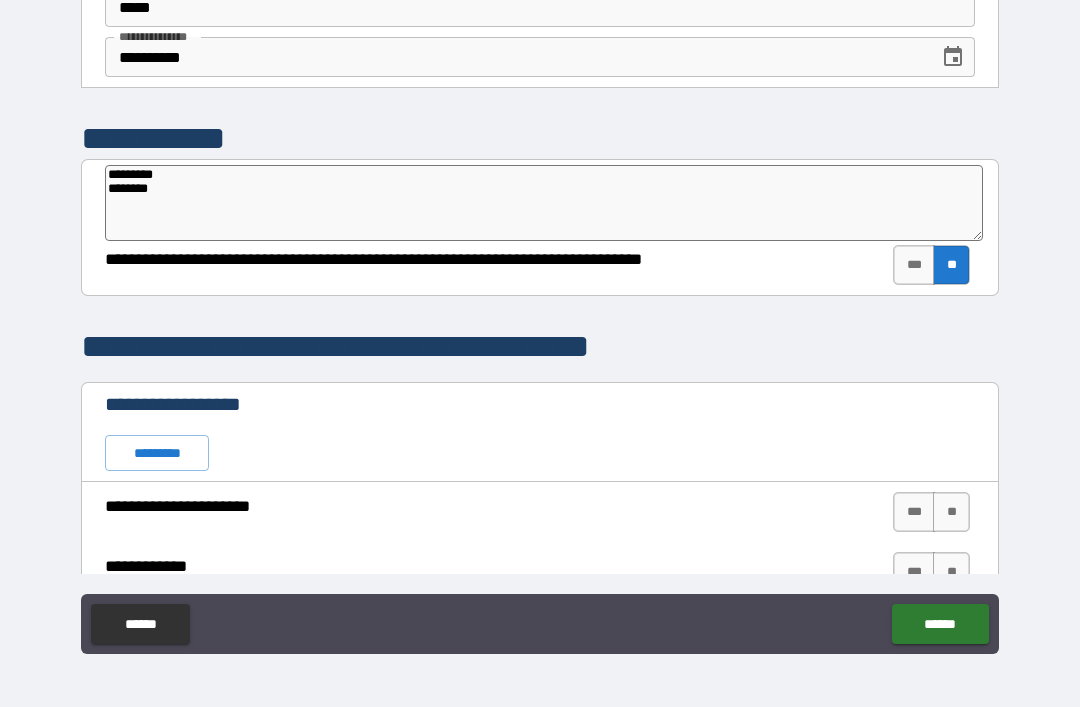 type on "*********
*********" 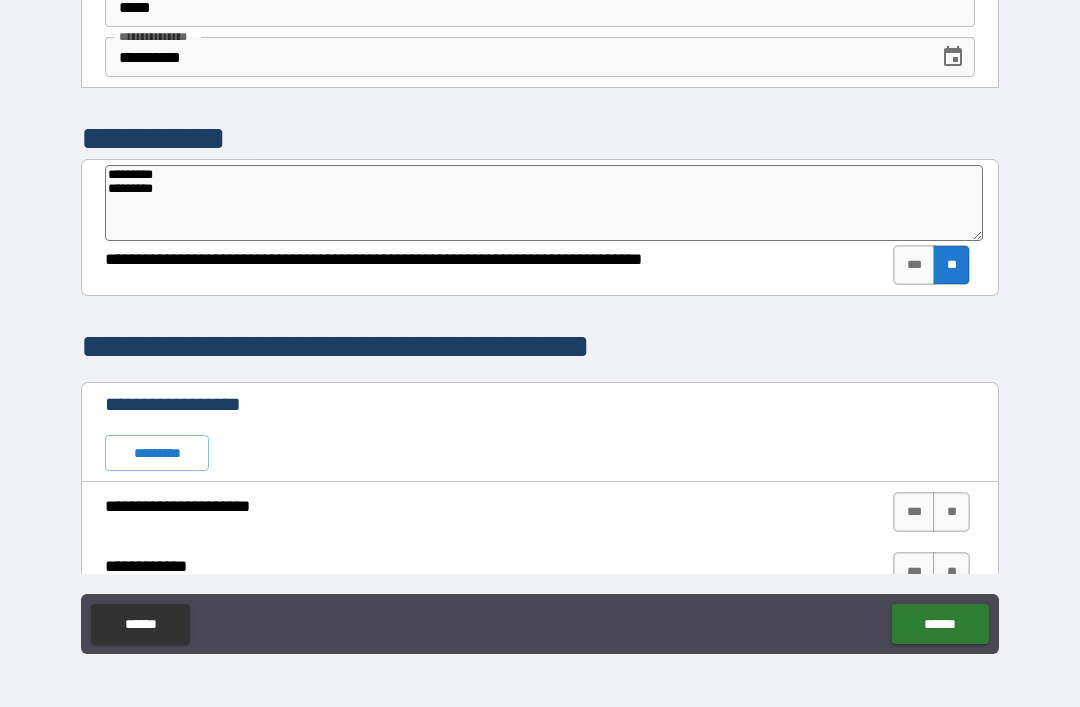 type on "*" 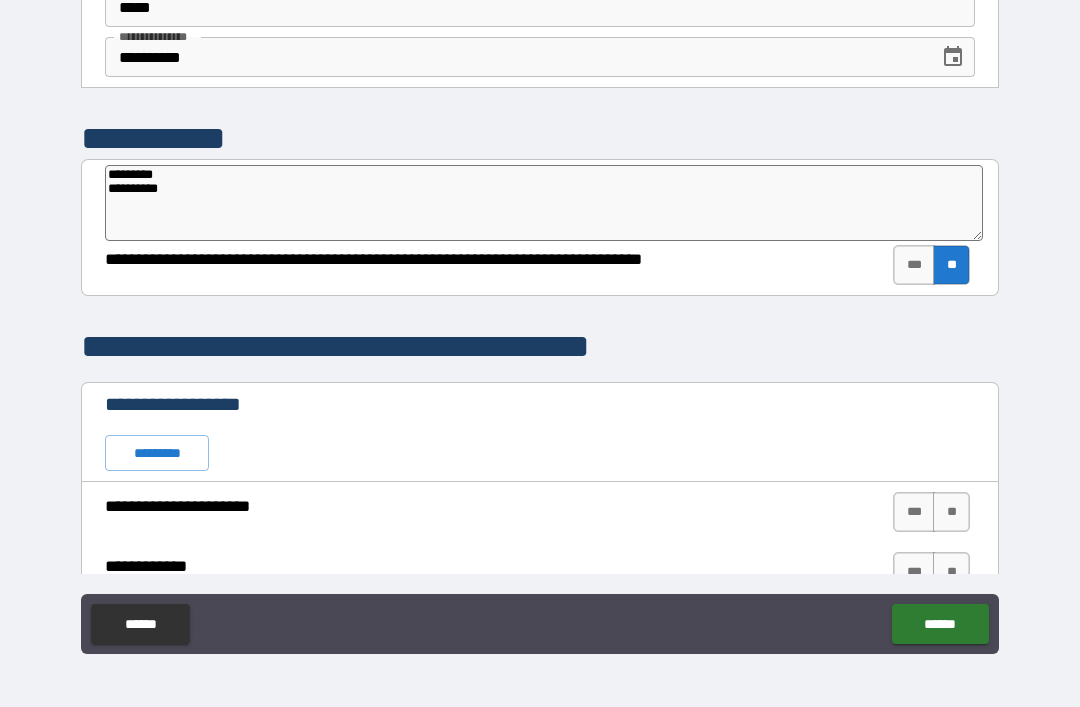type on "*" 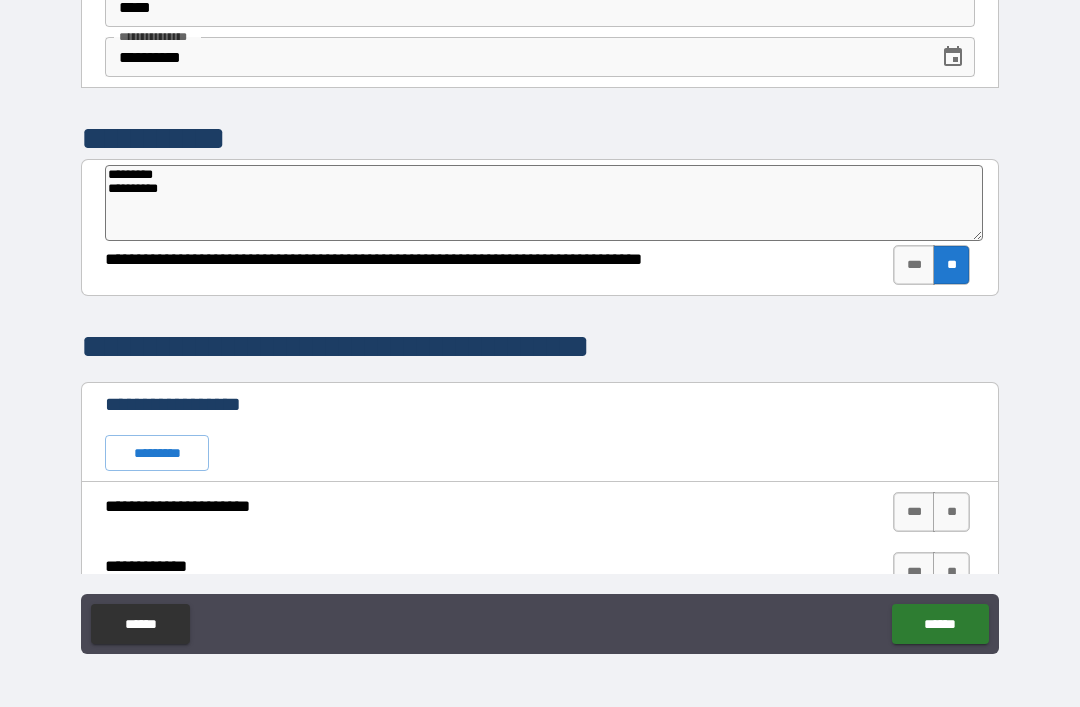 type on "**********" 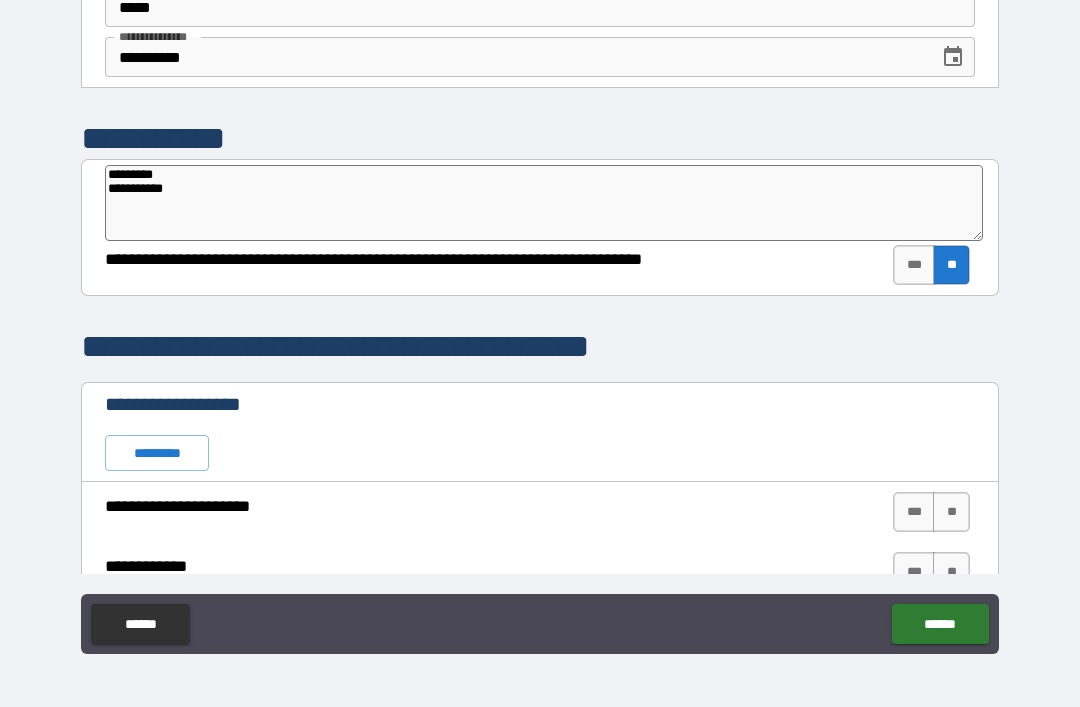 type on "*" 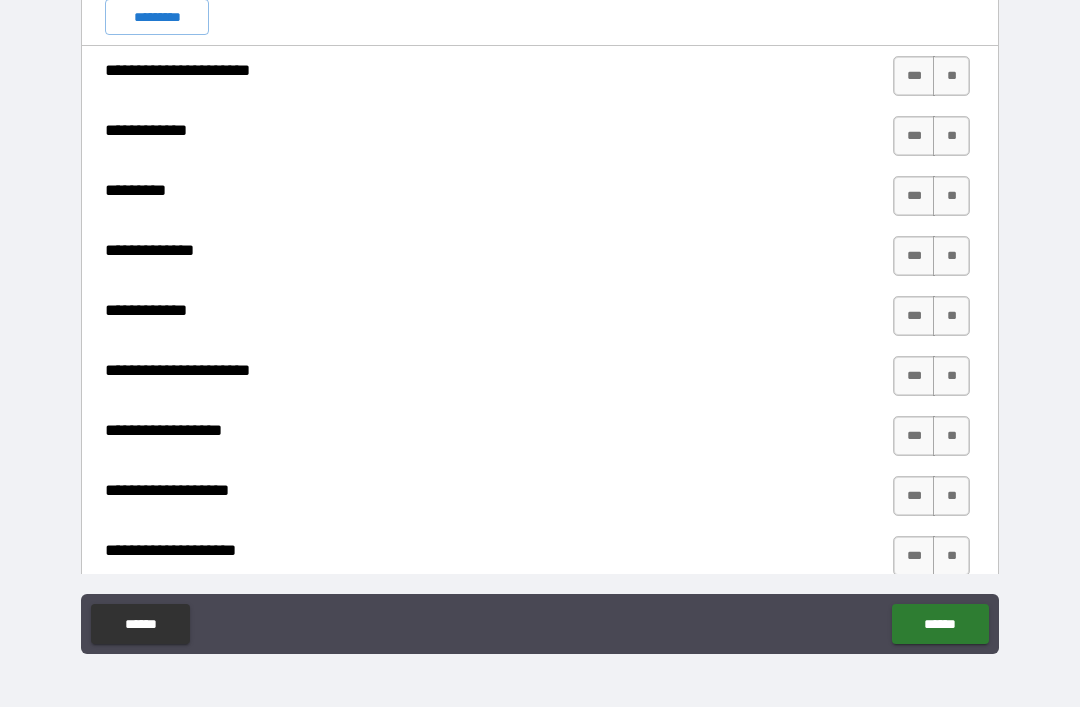 scroll, scrollTop: 492, scrollLeft: 0, axis: vertical 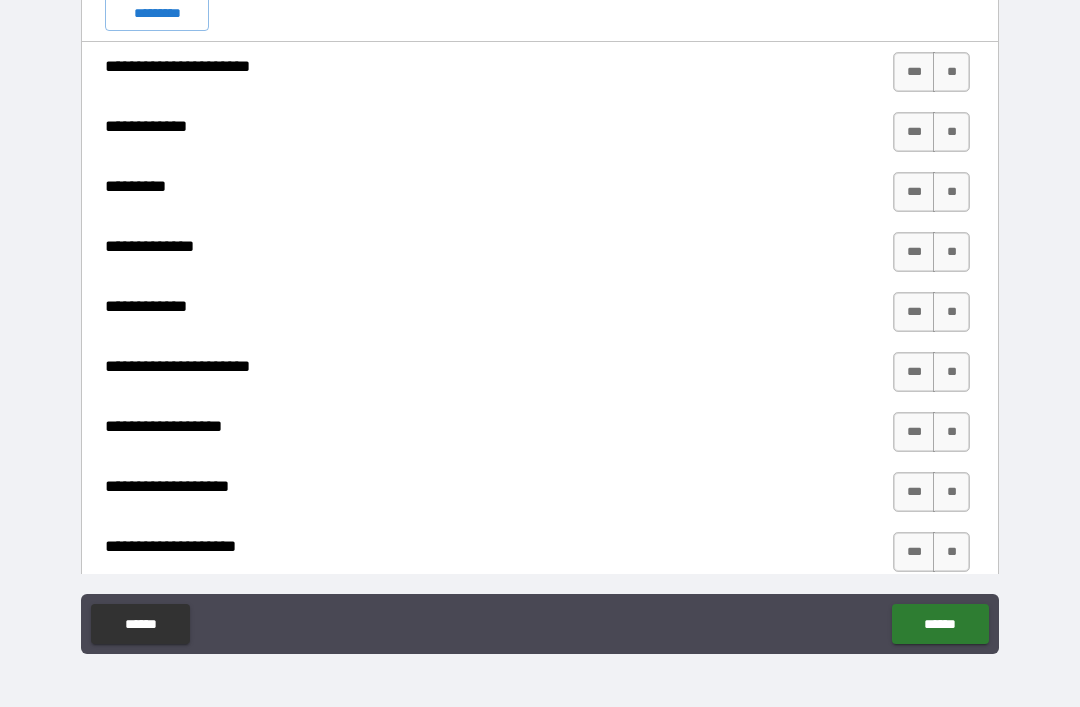 type on "**********" 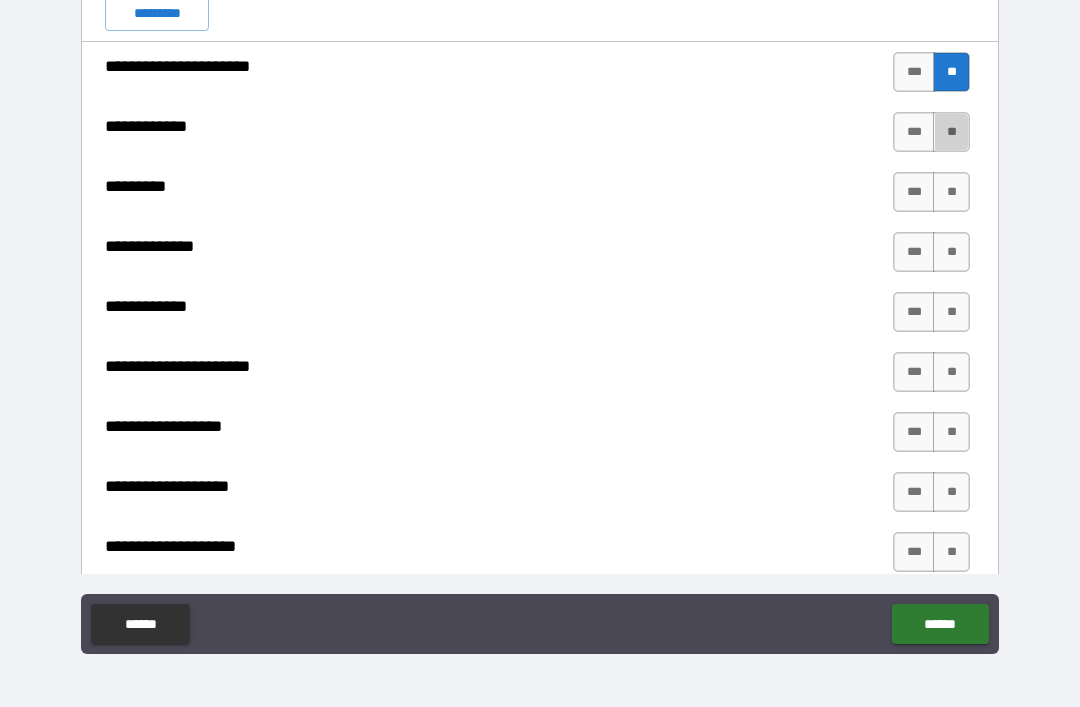 click on "**" at bounding box center [951, 132] 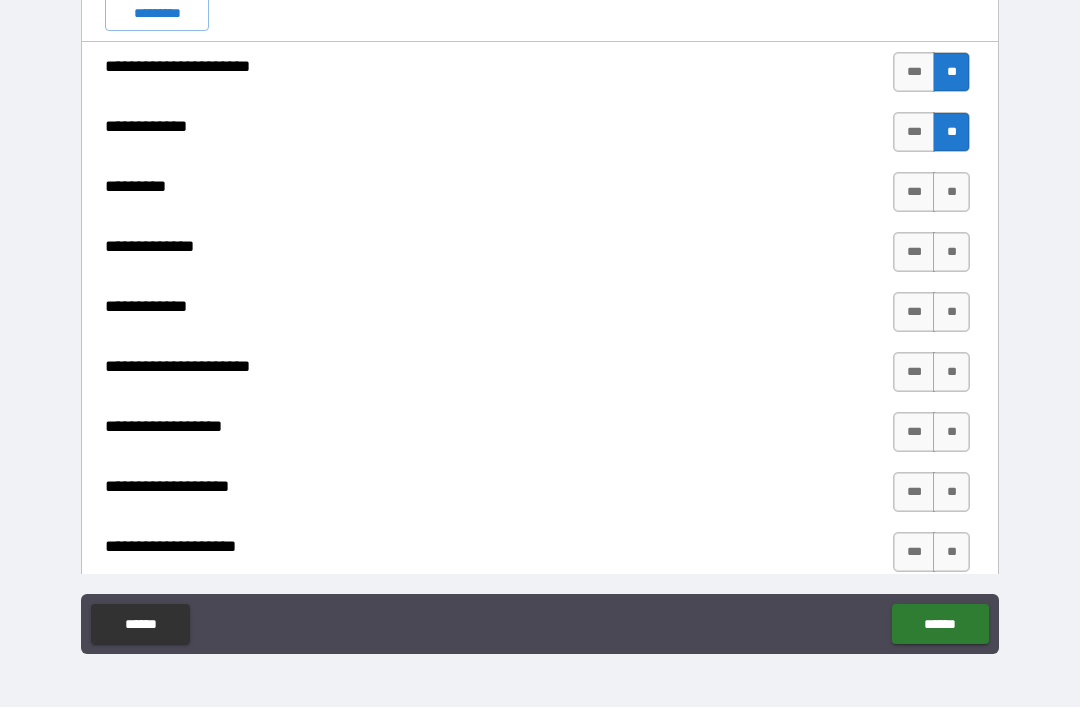 click on "**" at bounding box center [951, 192] 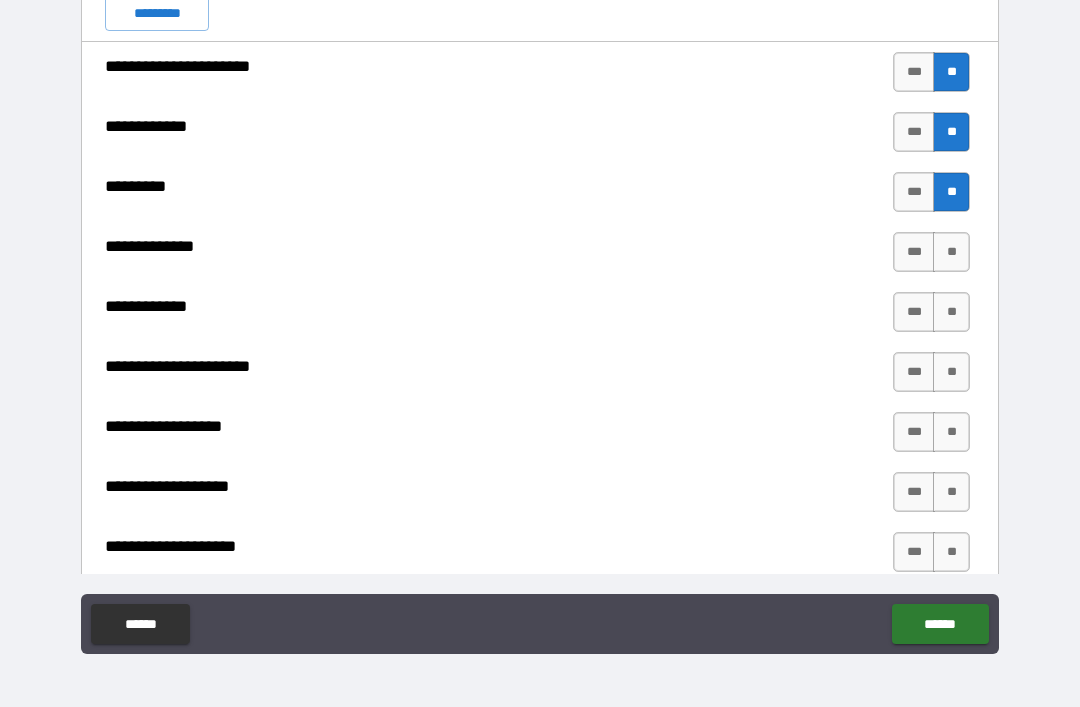 click on "**" at bounding box center (951, 252) 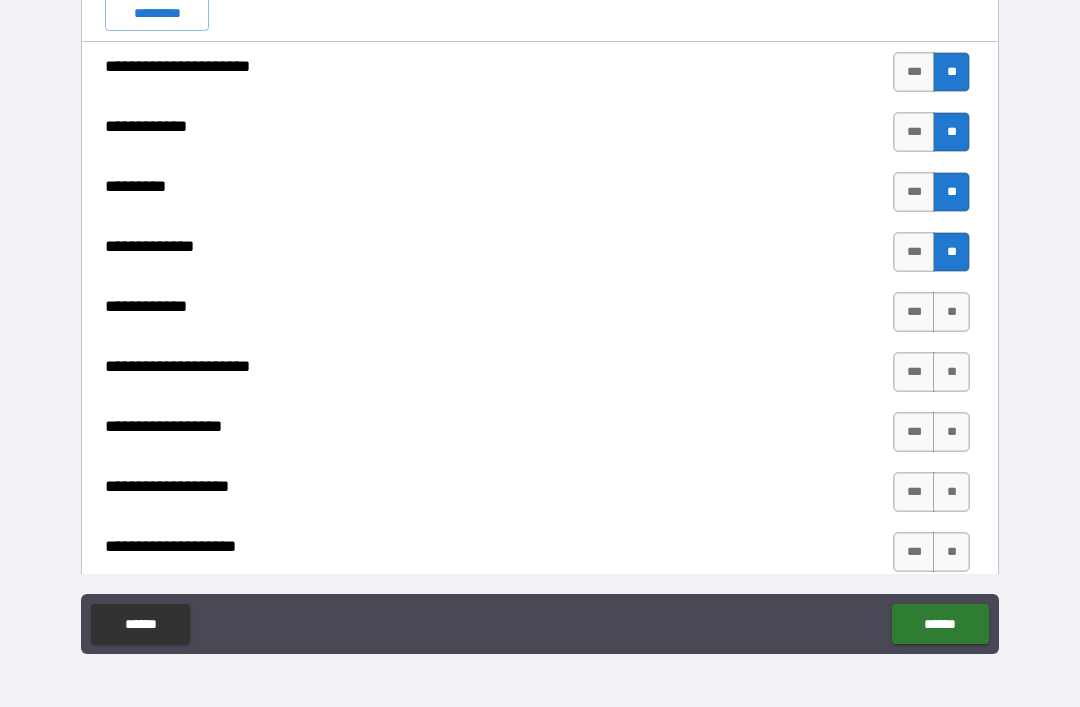 click on "**" at bounding box center [951, 312] 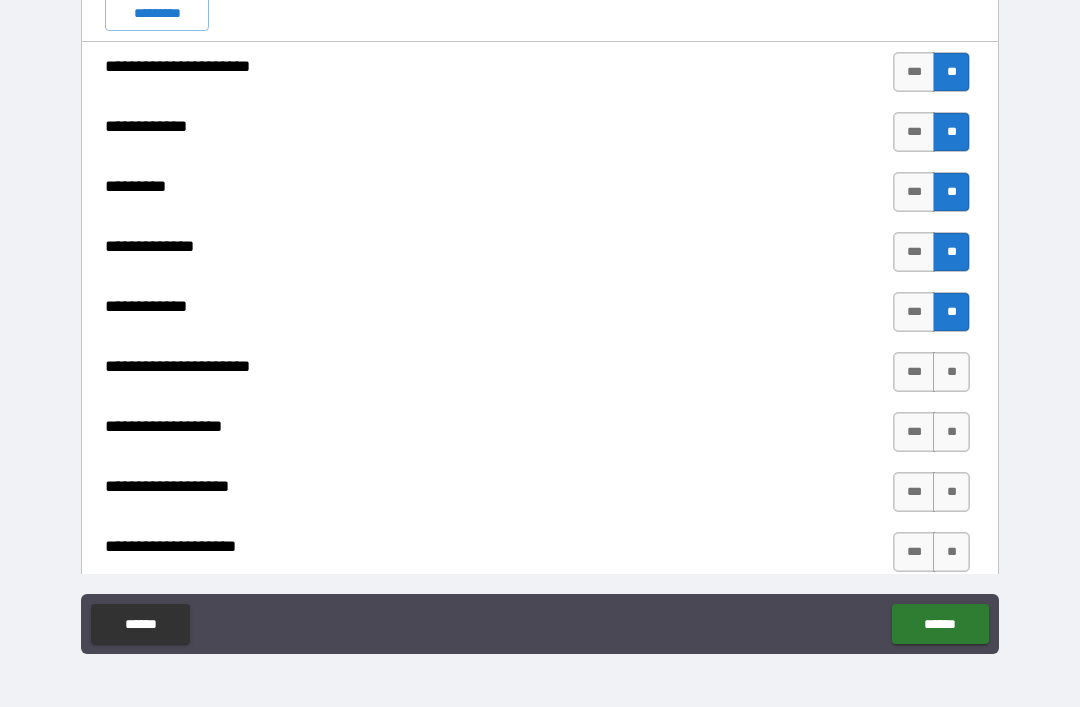 click on "**" at bounding box center [951, 372] 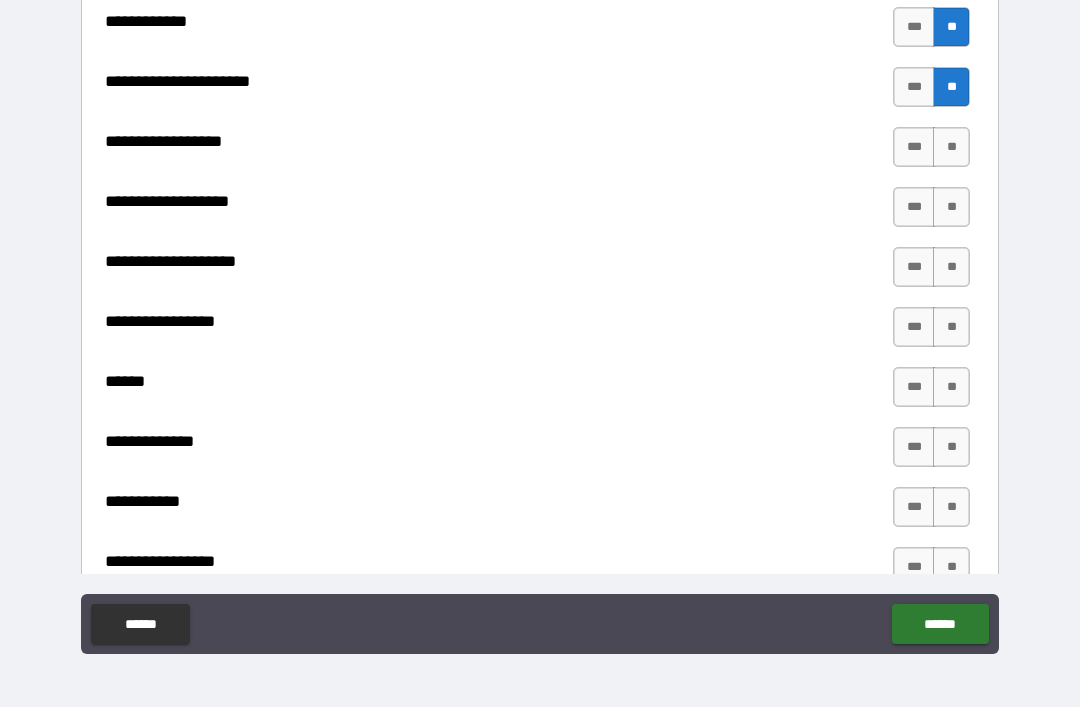 scroll, scrollTop: 778, scrollLeft: 0, axis: vertical 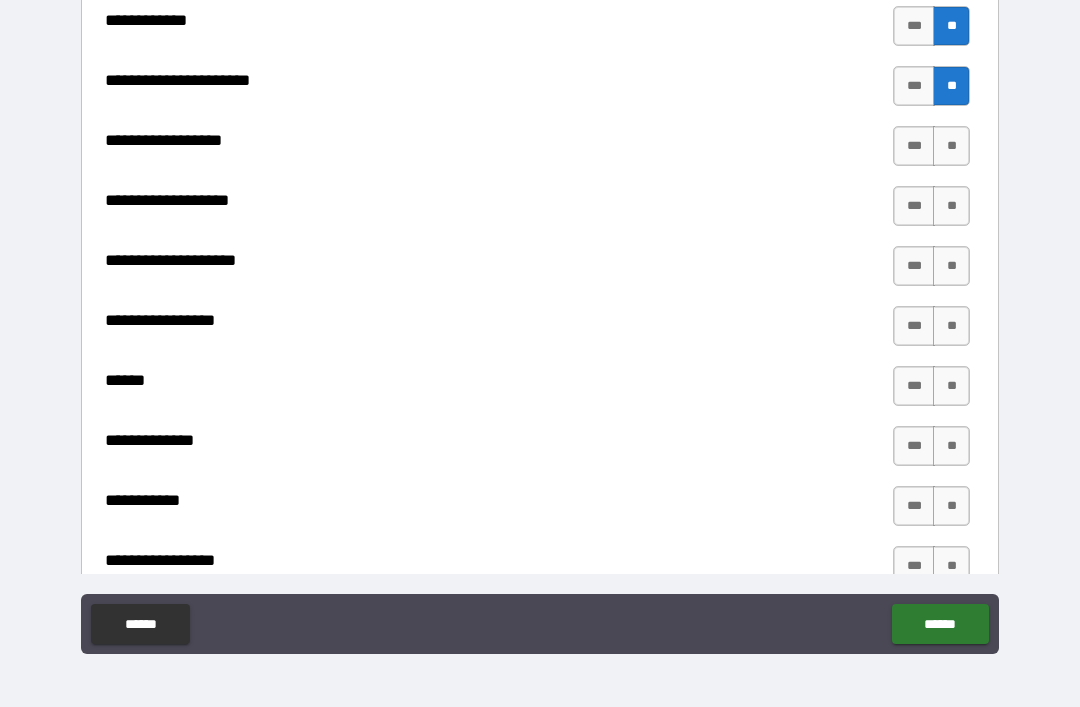 click on "**" at bounding box center [951, 146] 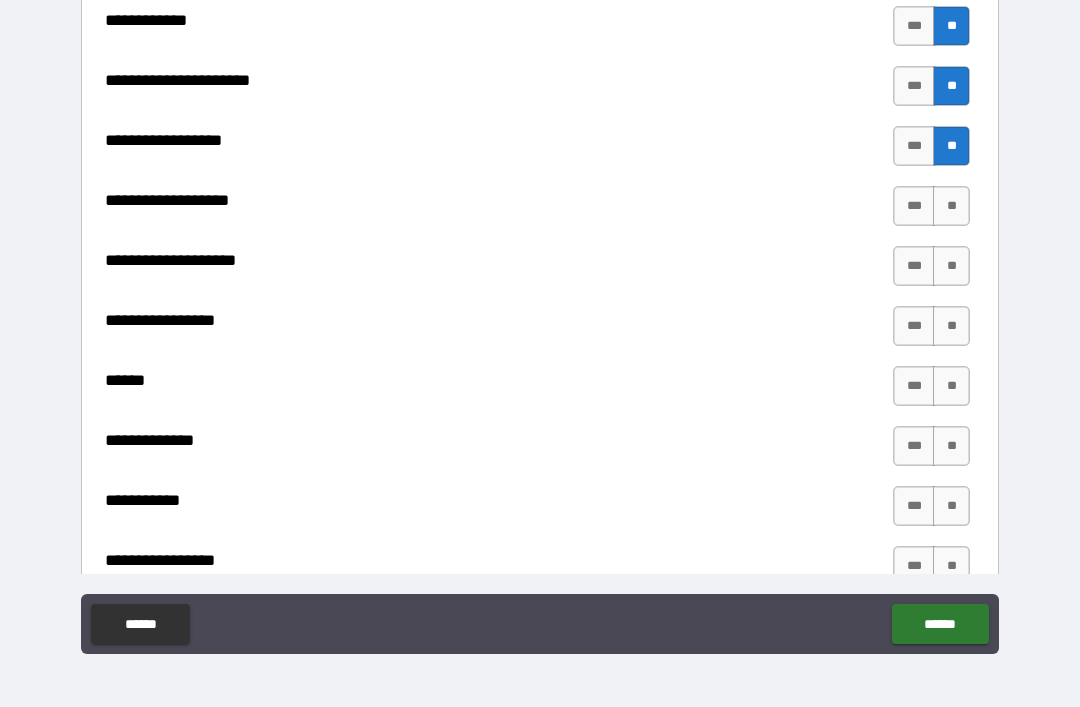 click on "**" at bounding box center (951, 206) 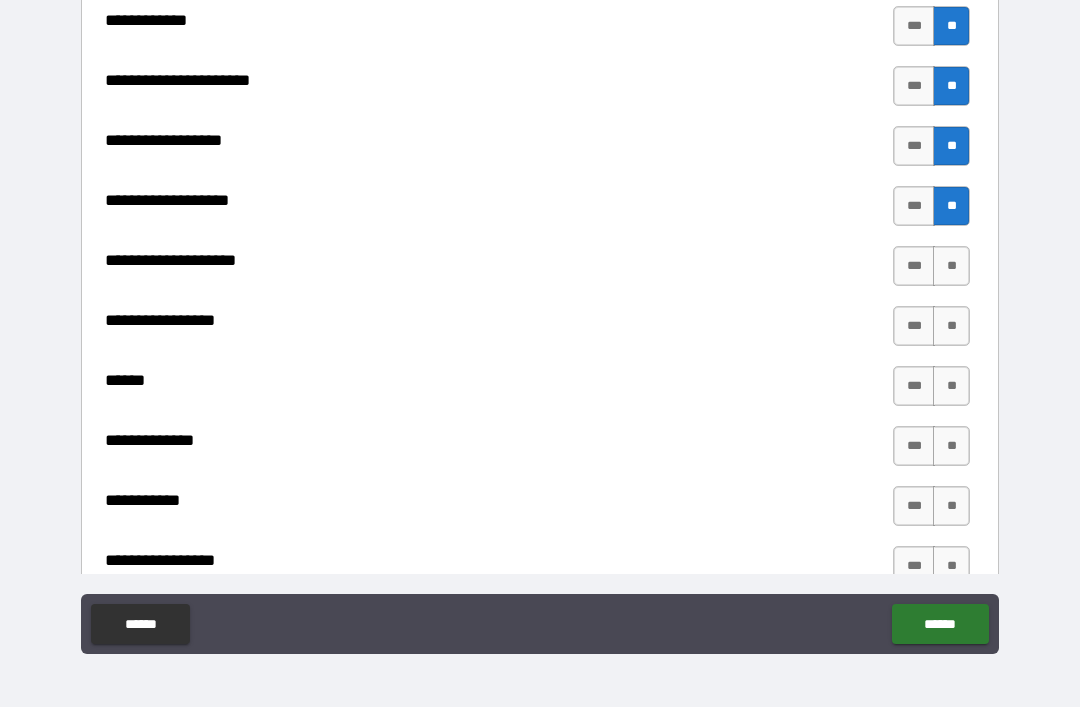 click on "**" at bounding box center (951, 266) 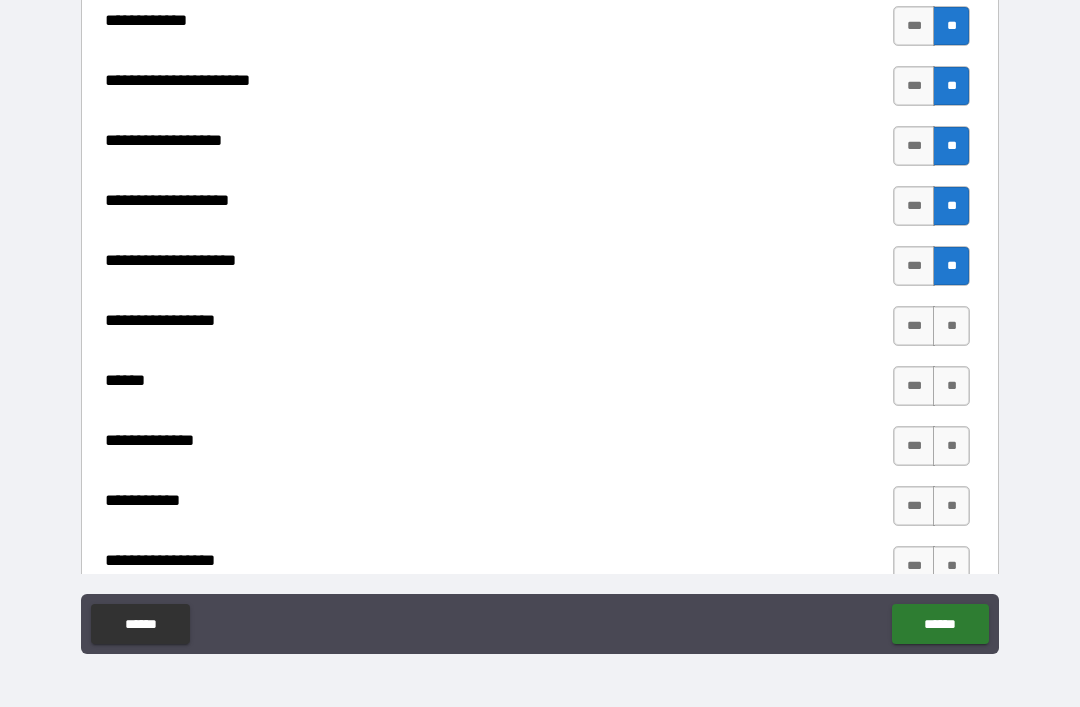 click on "**" at bounding box center [951, 326] 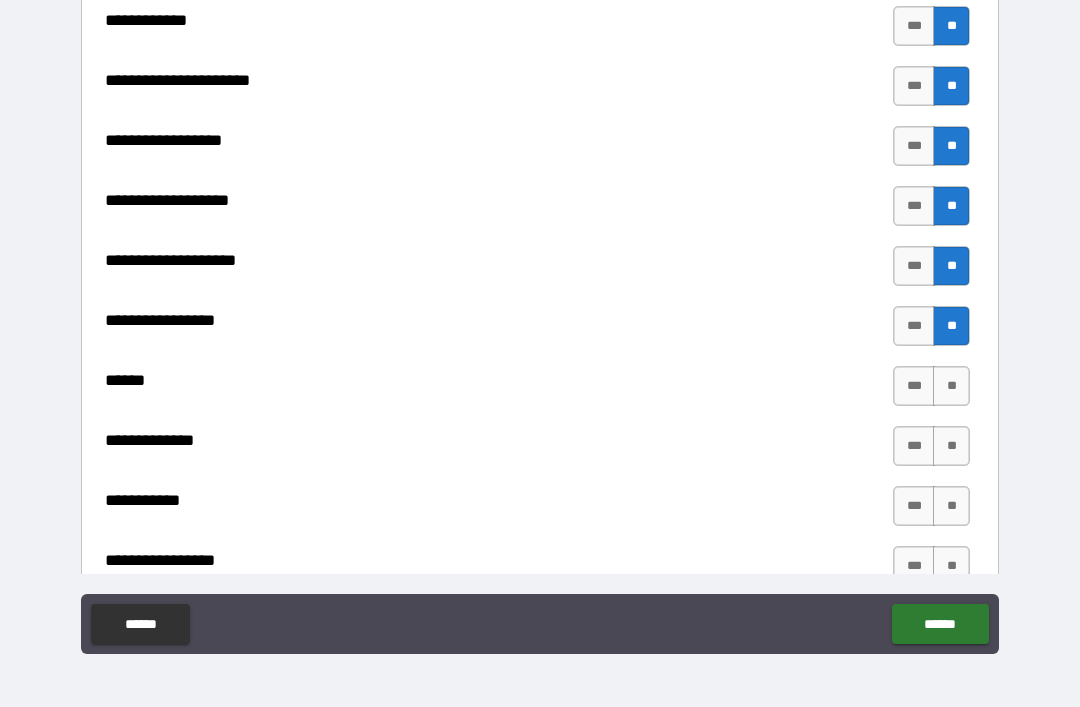click on "**" at bounding box center [951, 386] 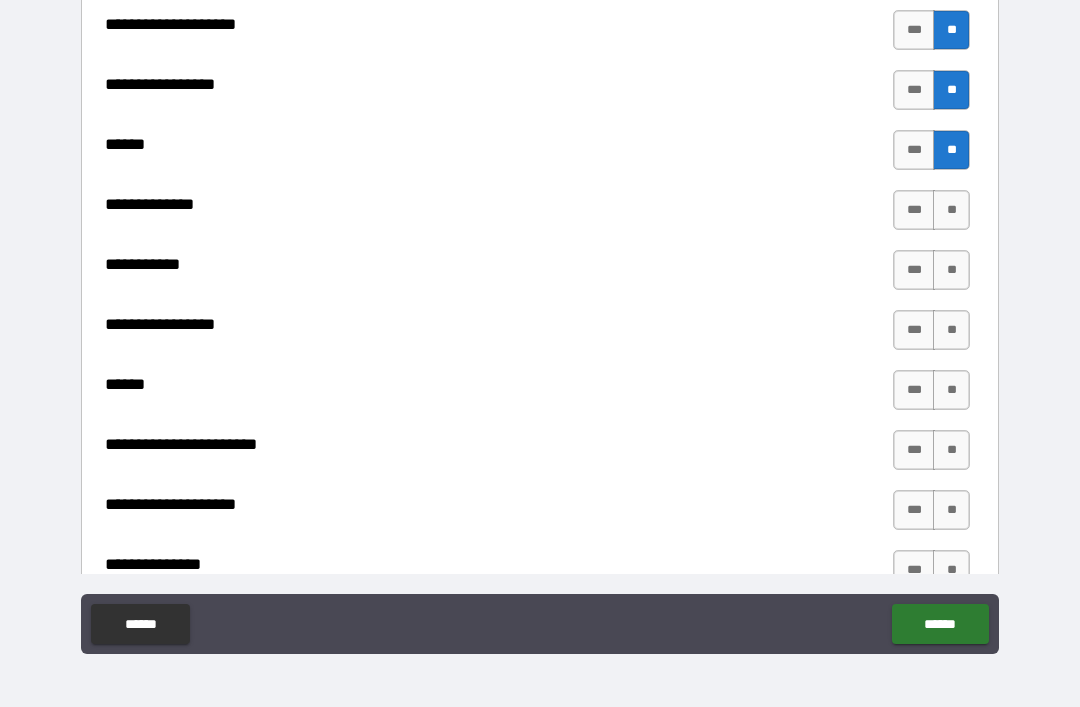 scroll, scrollTop: 1019, scrollLeft: 0, axis: vertical 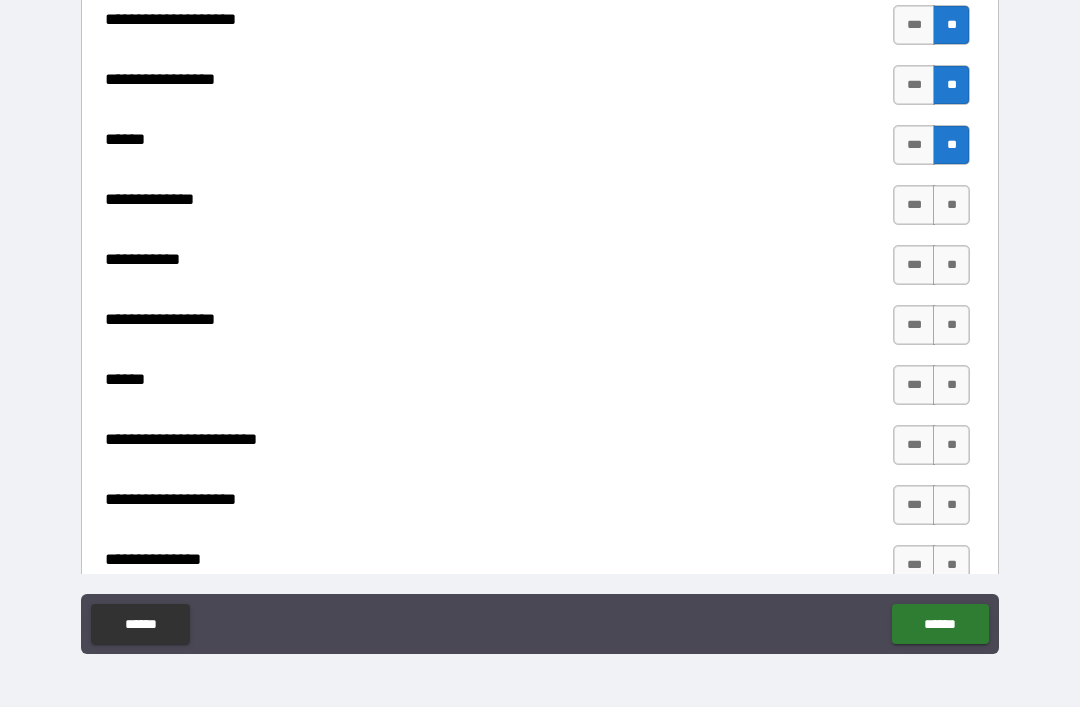 click on "**" at bounding box center (951, 205) 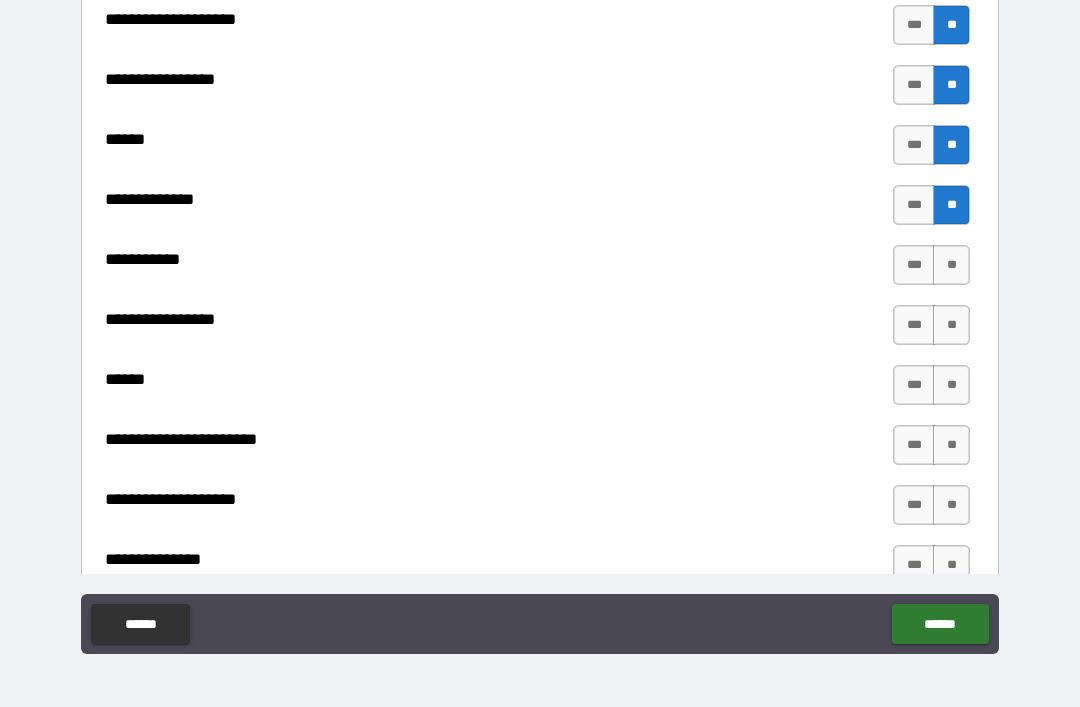 click on "**" at bounding box center (951, 265) 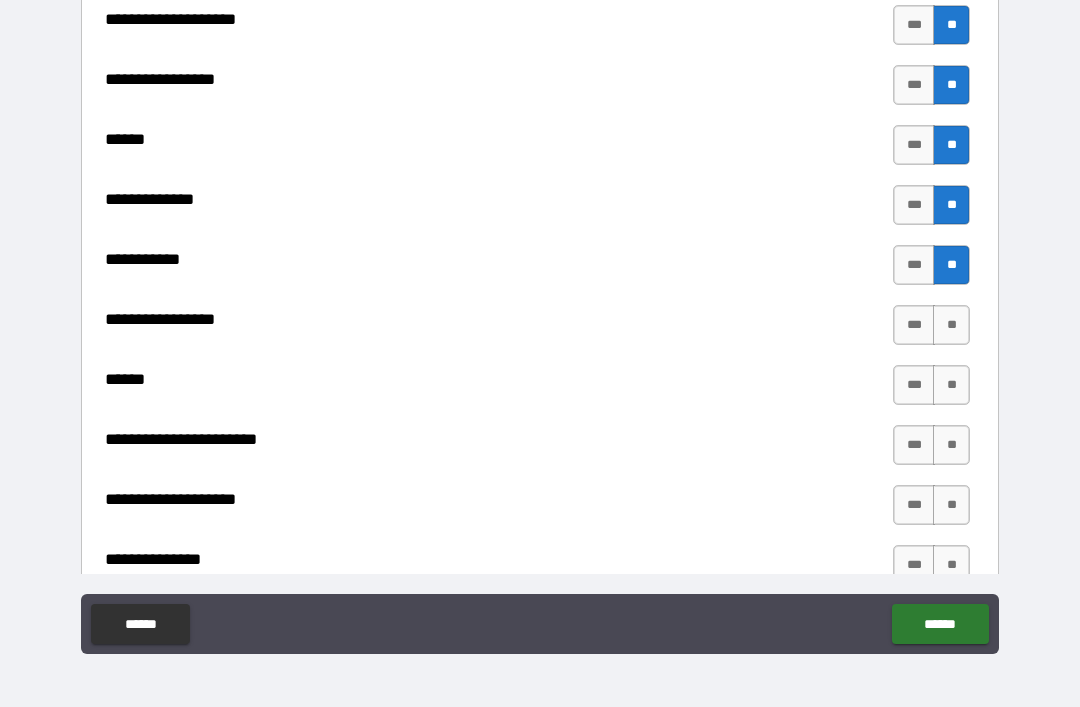 click on "**" at bounding box center (951, 325) 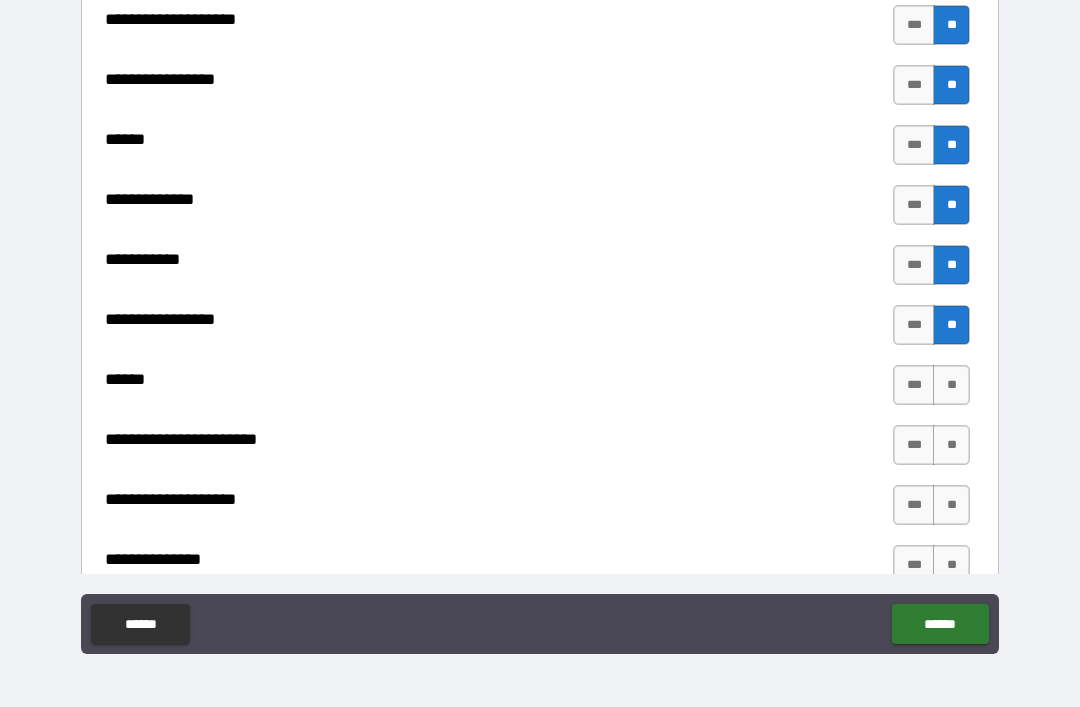 click on "**" at bounding box center (951, 385) 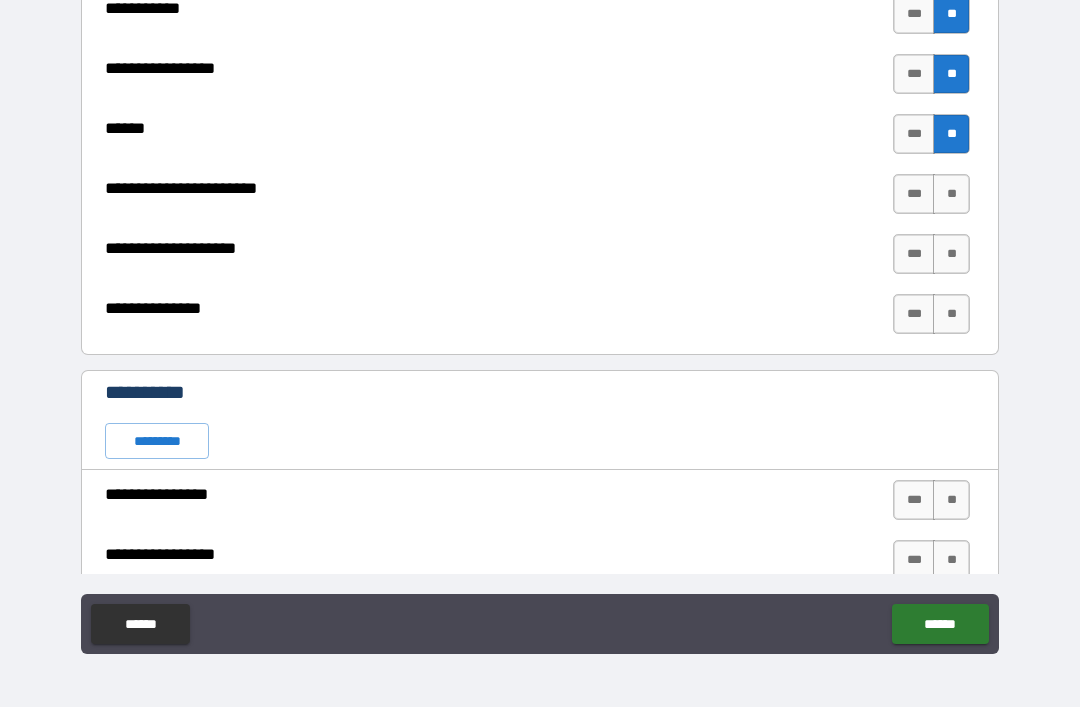 scroll, scrollTop: 1272, scrollLeft: 0, axis: vertical 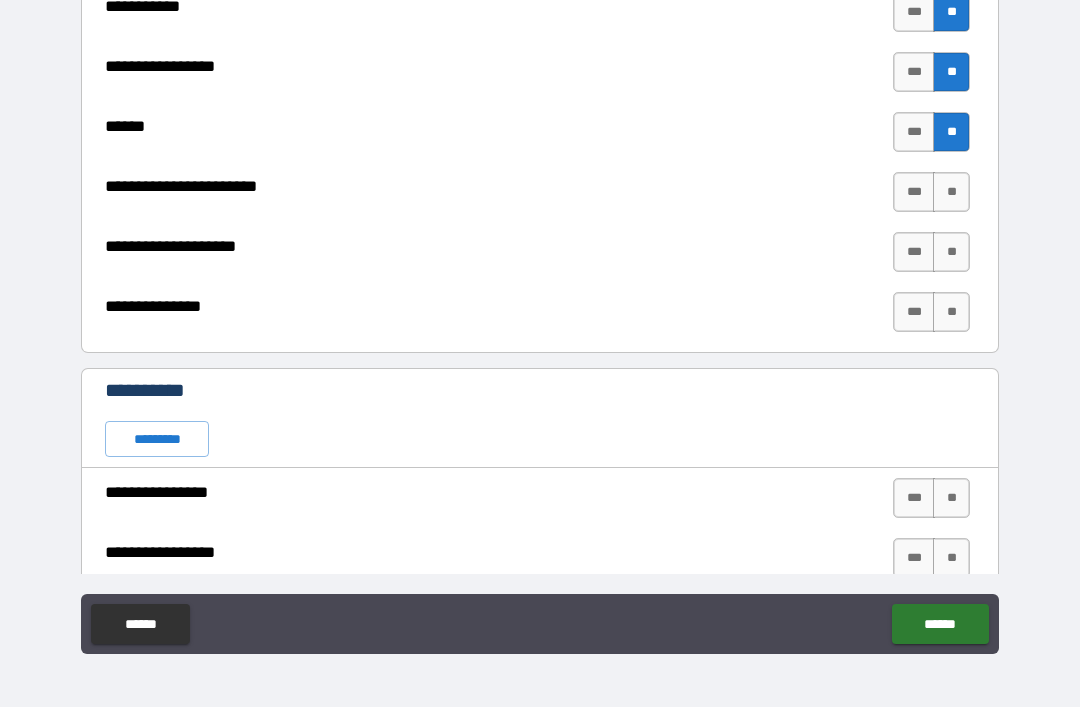 click on "**" at bounding box center (951, 192) 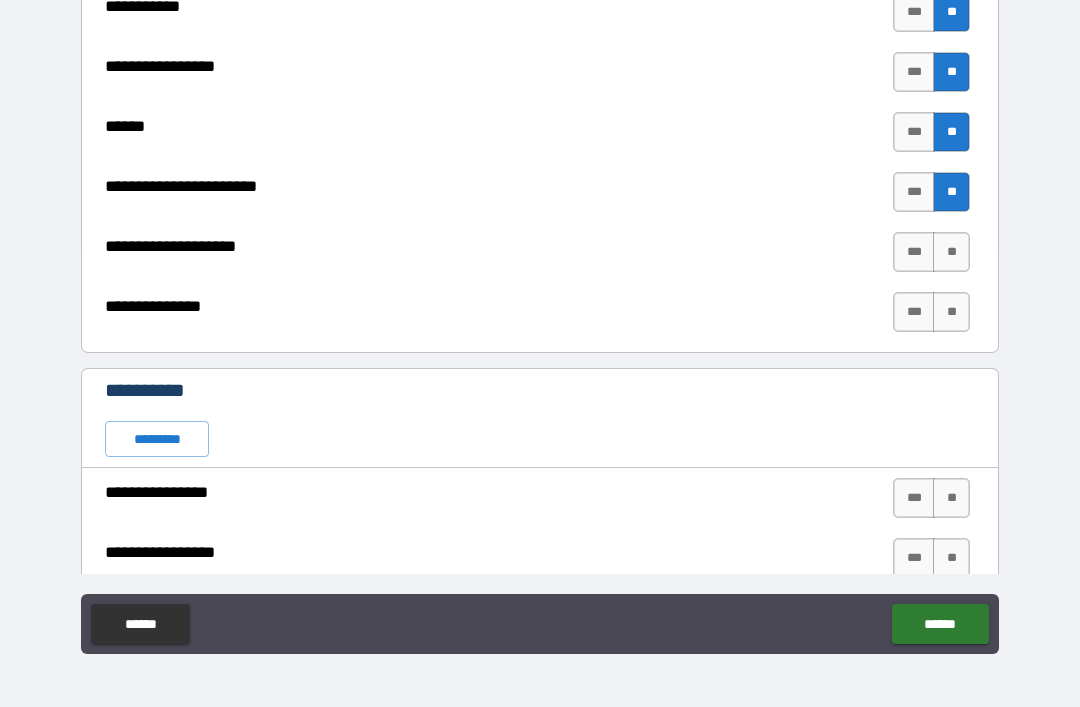 click on "**" at bounding box center [951, 252] 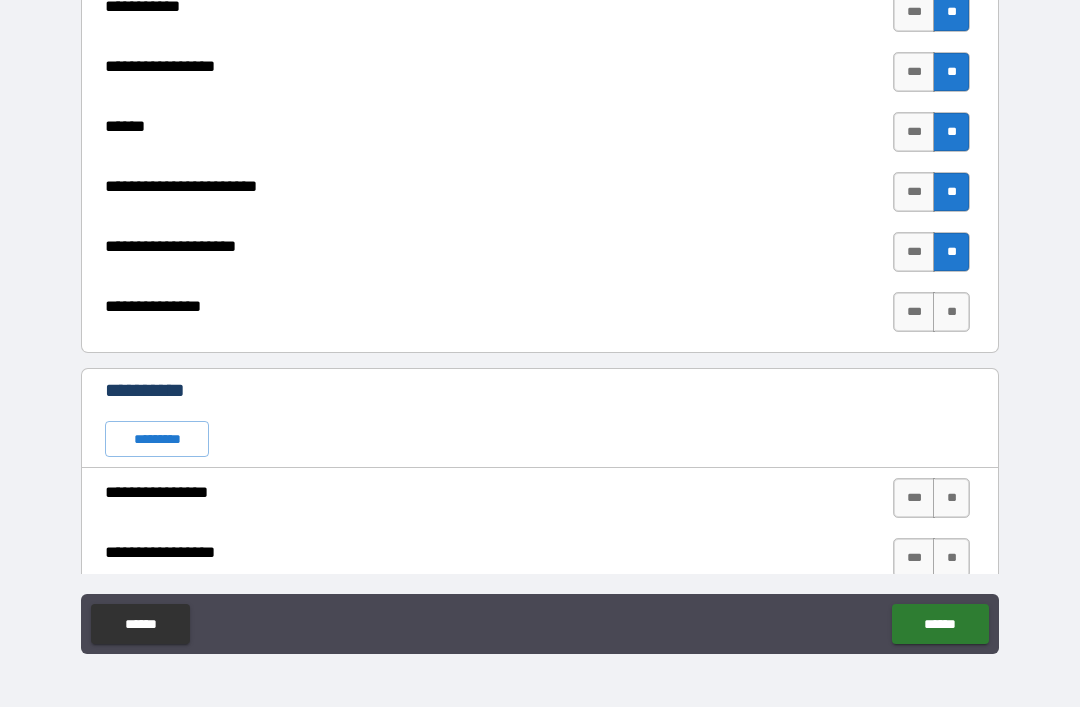 click on "**" at bounding box center (951, 312) 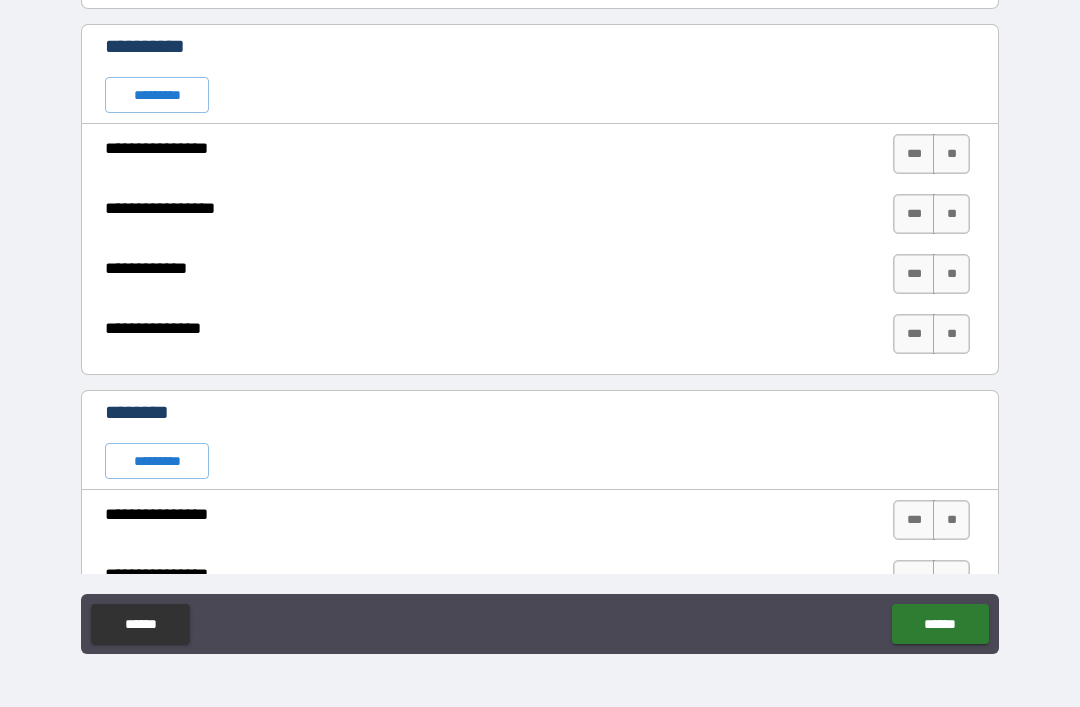 scroll, scrollTop: 1619, scrollLeft: 0, axis: vertical 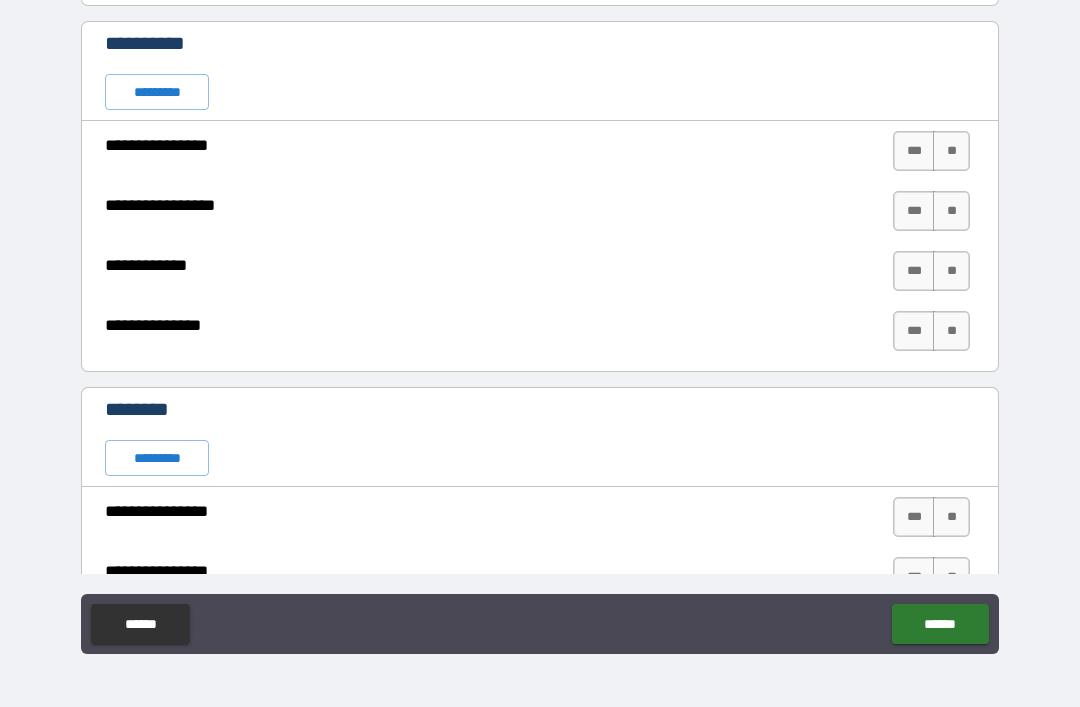 click on "**" at bounding box center (951, 151) 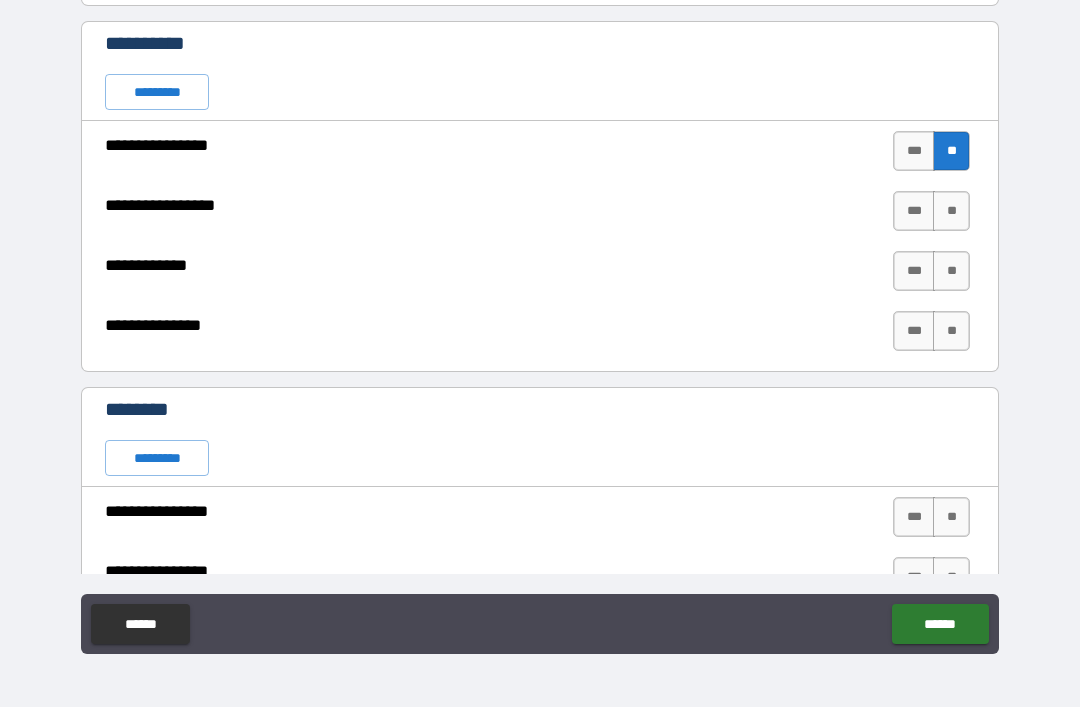 click on "**" at bounding box center [951, 211] 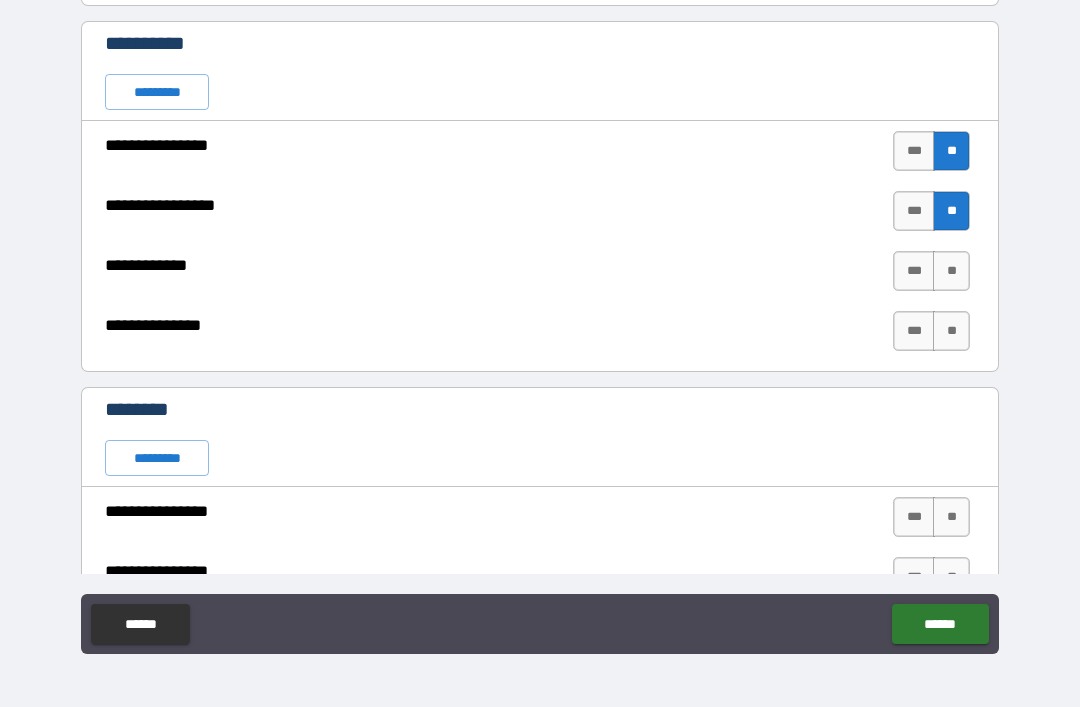 click on "**" at bounding box center (951, 331) 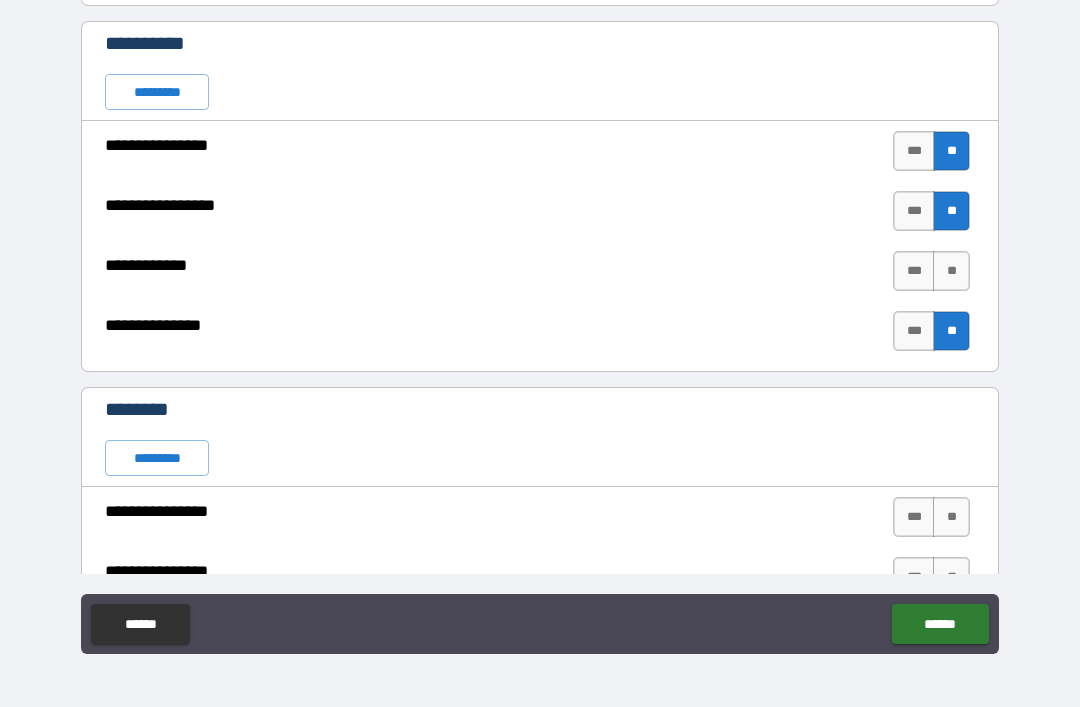 click on "**" at bounding box center (951, 271) 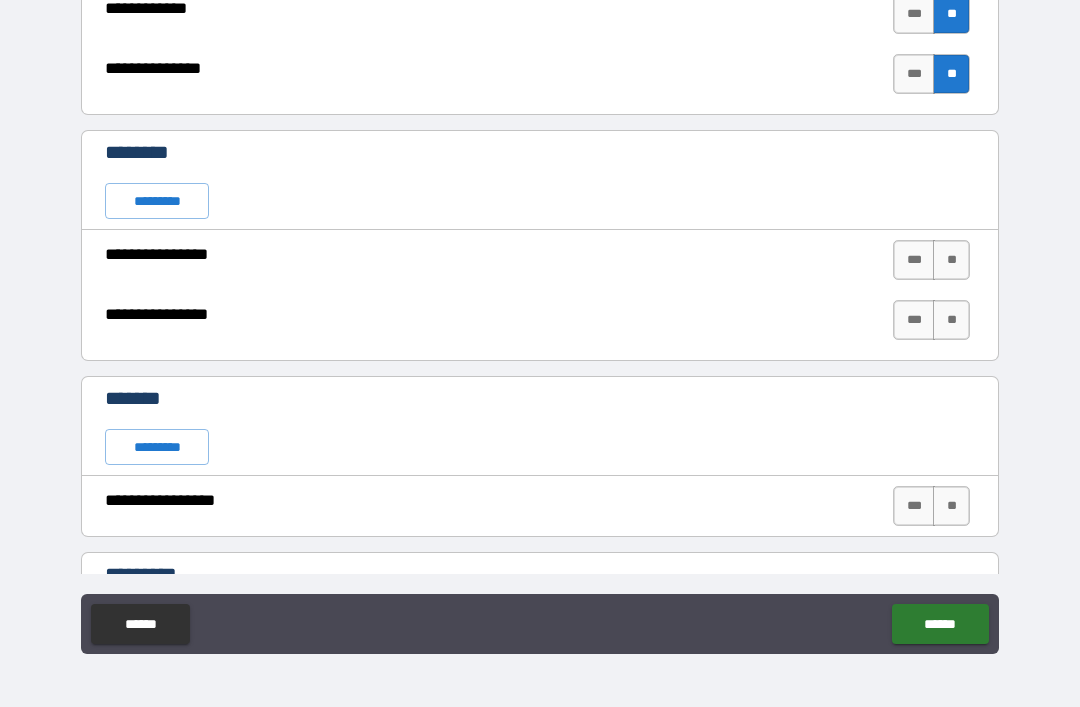 scroll, scrollTop: 1875, scrollLeft: 0, axis: vertical 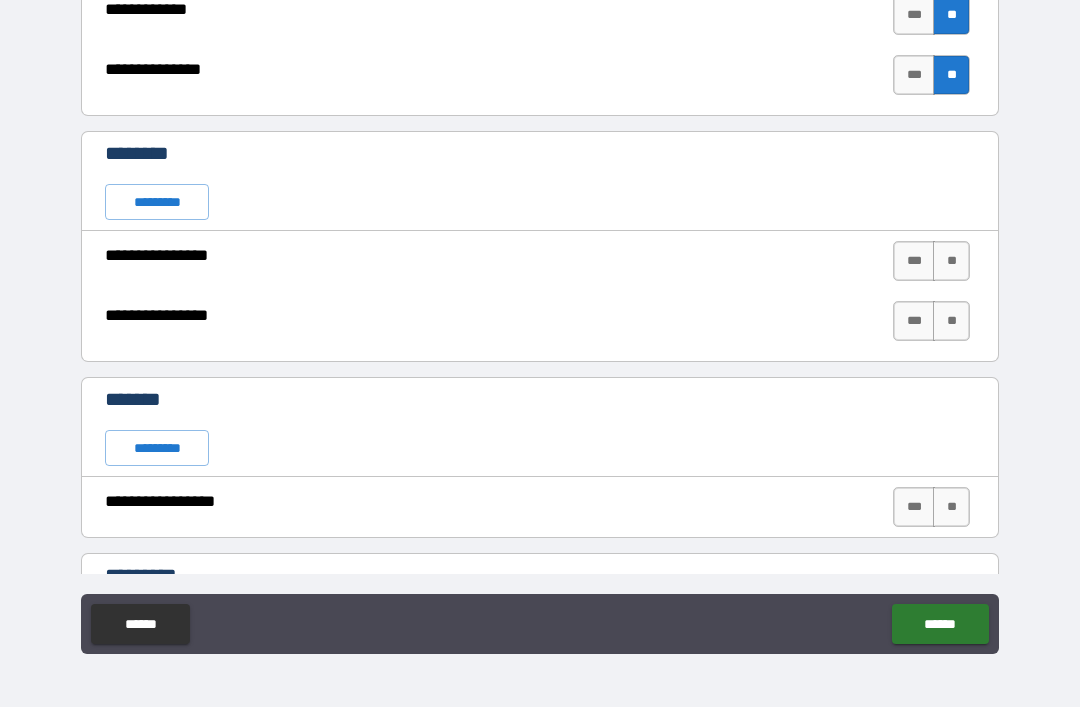 click on "*********" at bounding box center (157, 202) 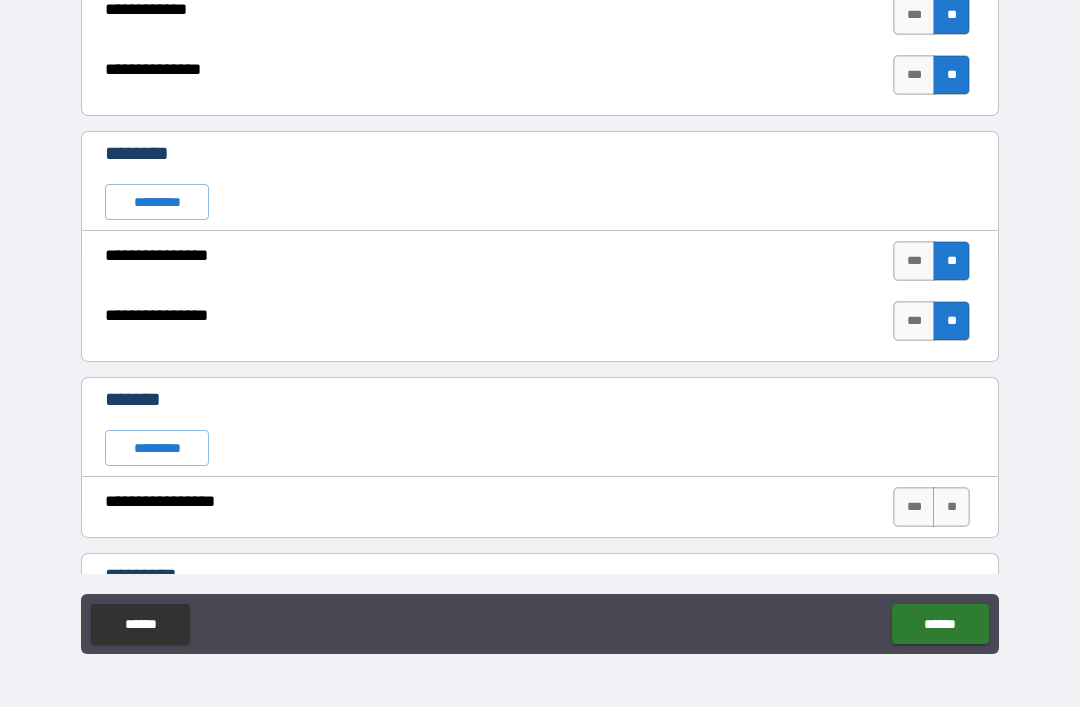 click on "*********" at bounding box center [157, 448] 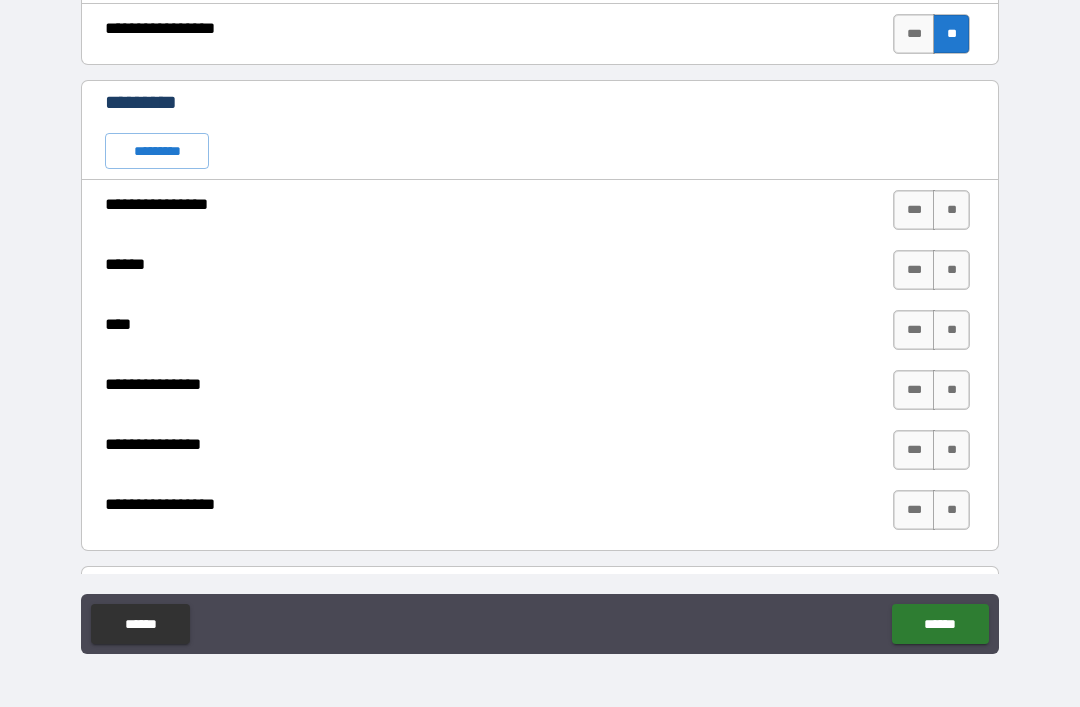 scroll, scrollTop: 2347, scrollLeft: 0, axis: vertical 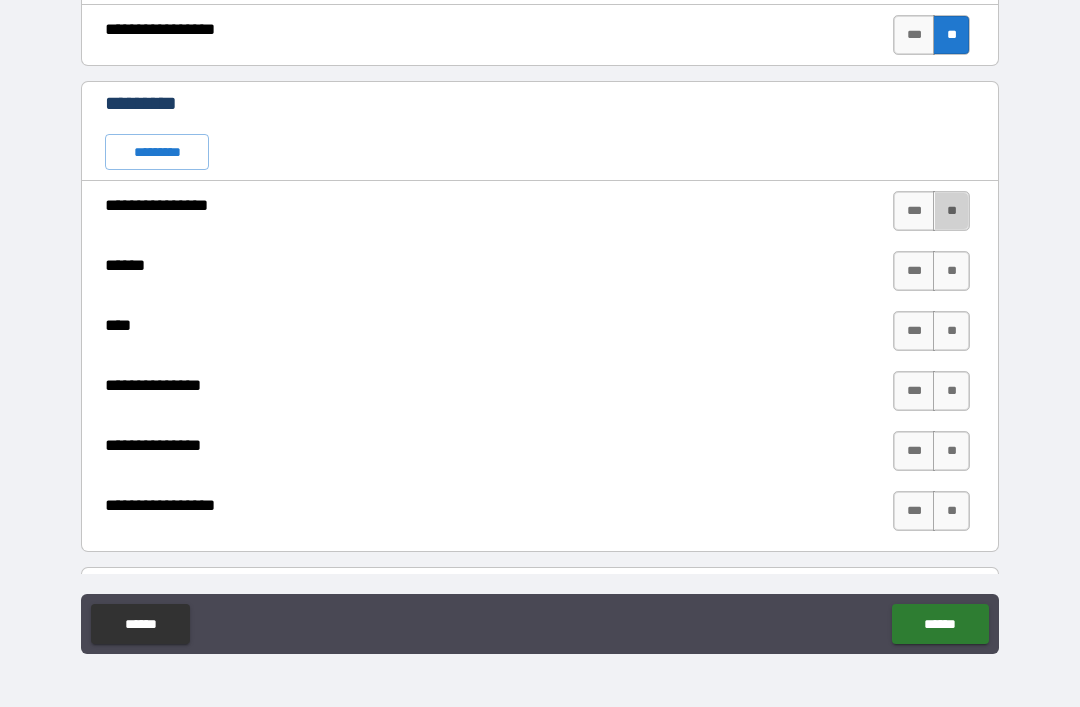 click on "**" at bounding box center (951, 211) 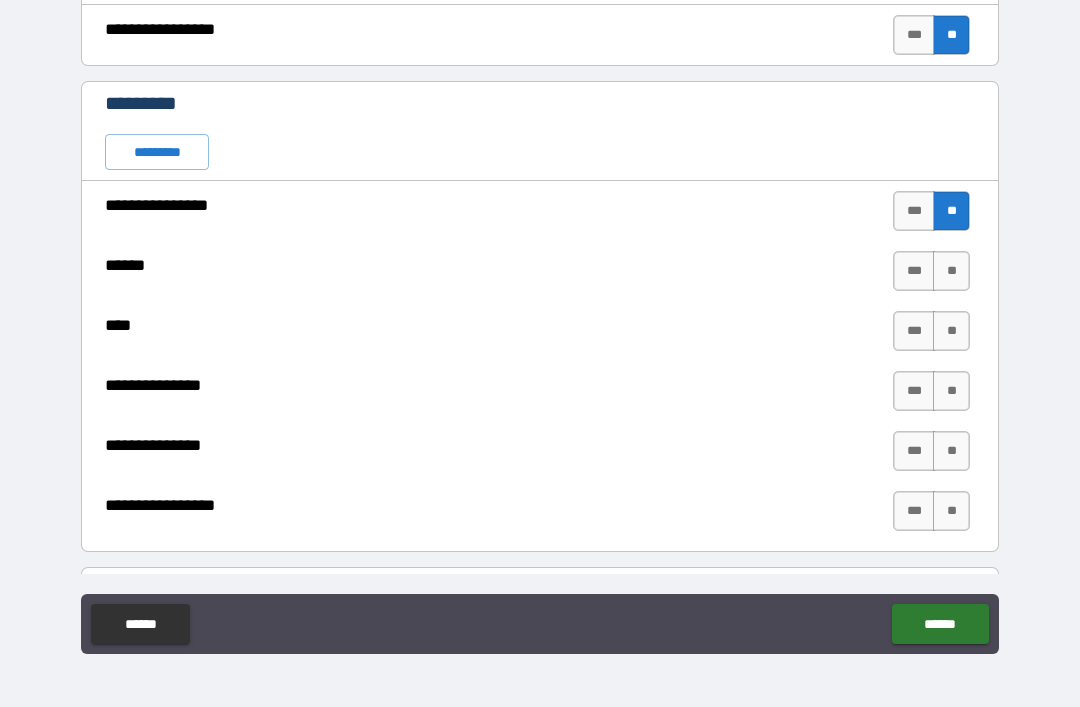 click on "**" at bounding box center (951, 271) 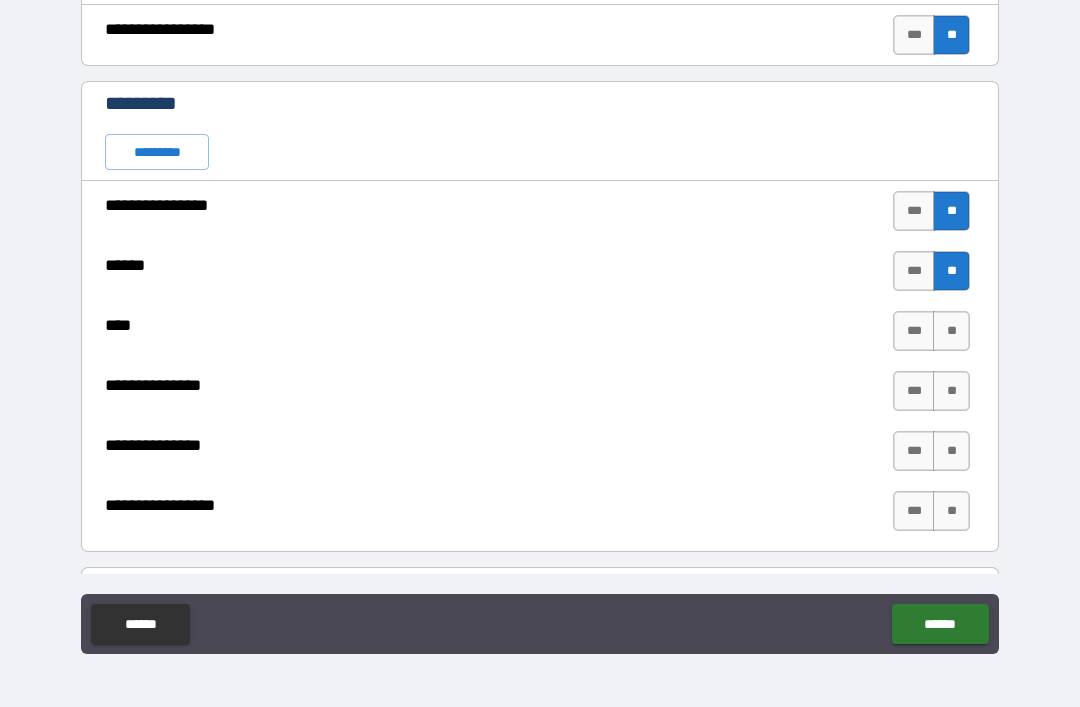 click on "**" at bounding box center (951, 331) 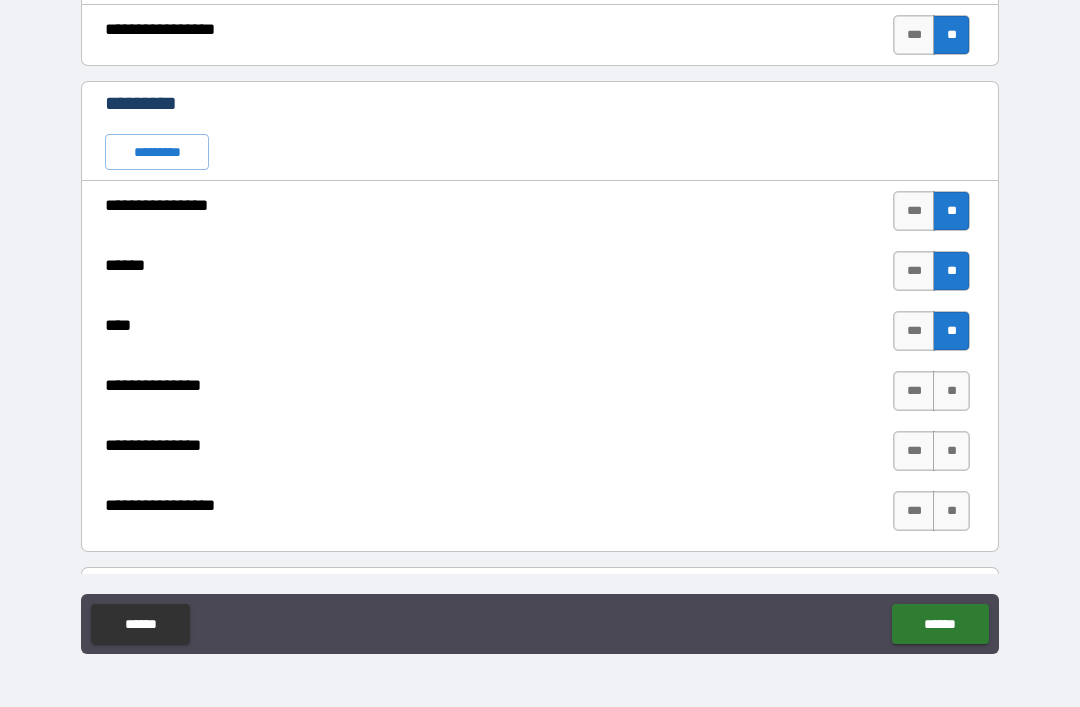 click on "**" at bounding box center [951, 391] 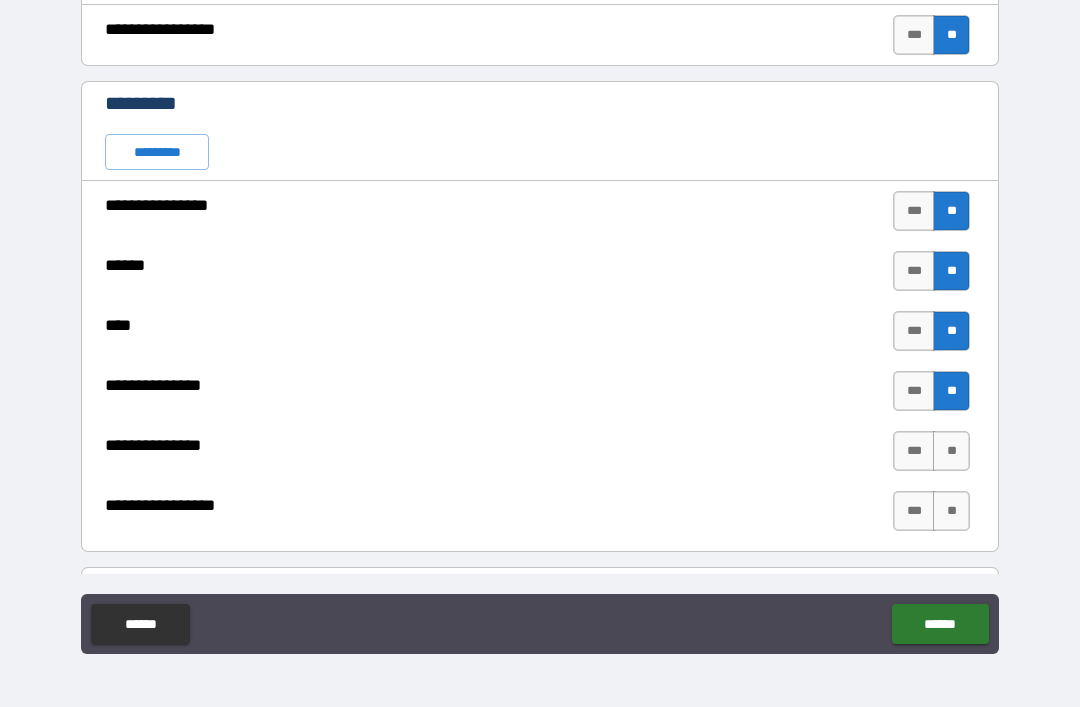 click on "**" at bounding box center [951, 451] 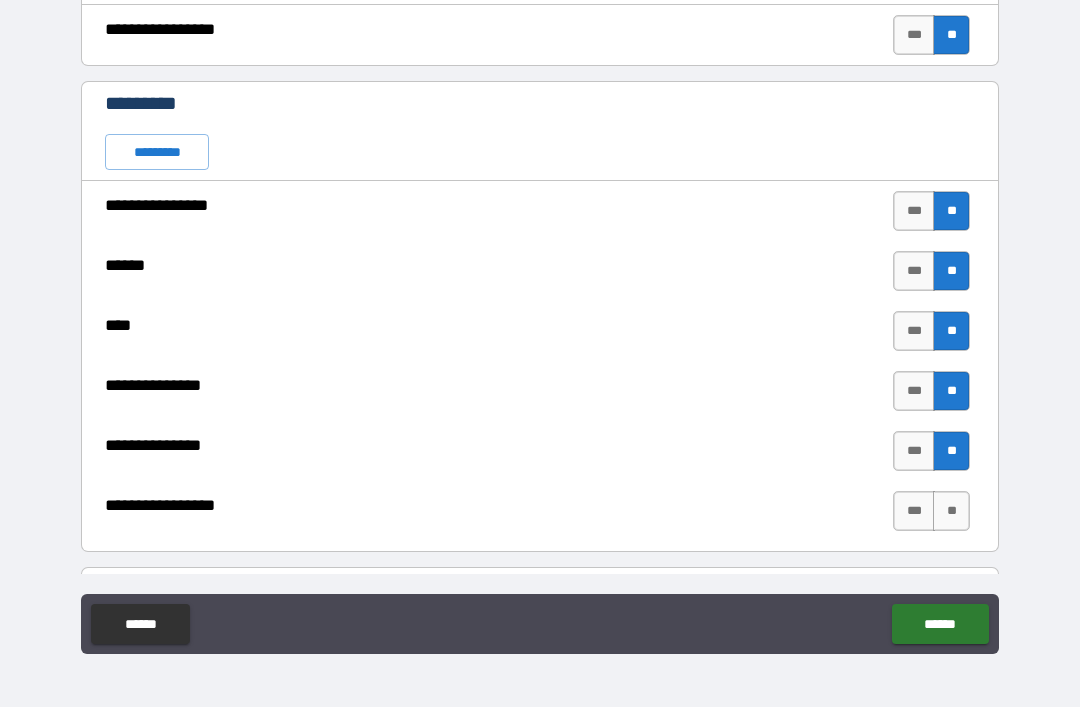 click on "**" at bounding box center [951, 511] 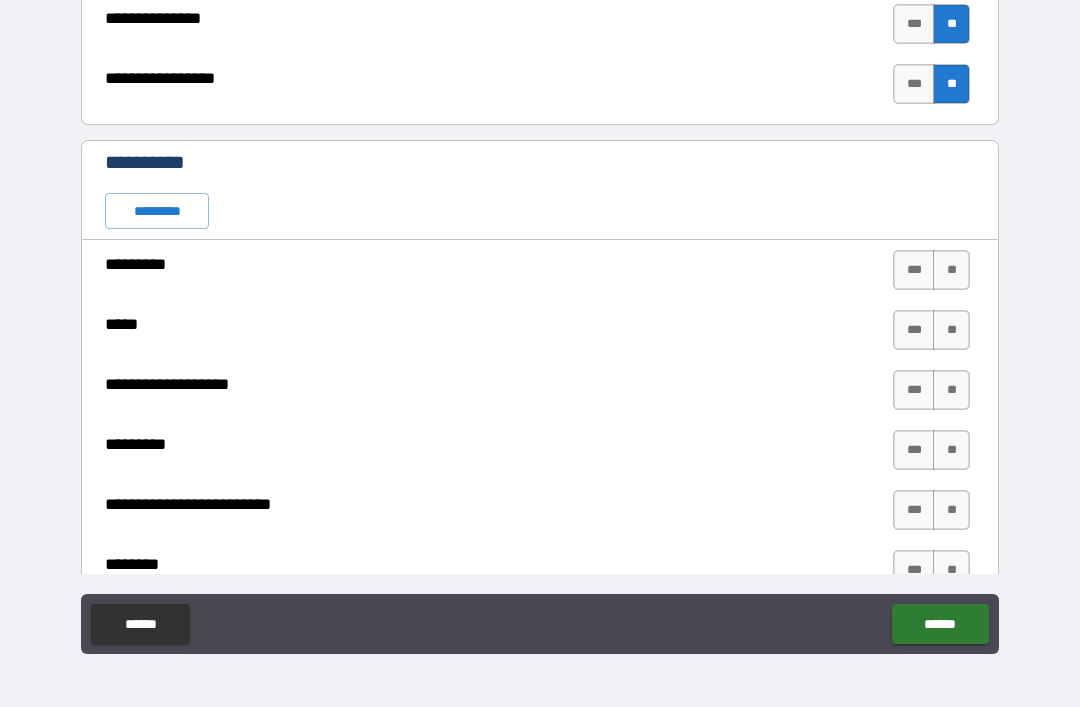 scroll, scrollTop: 2775, scrollLeft: 0, axis: vertical 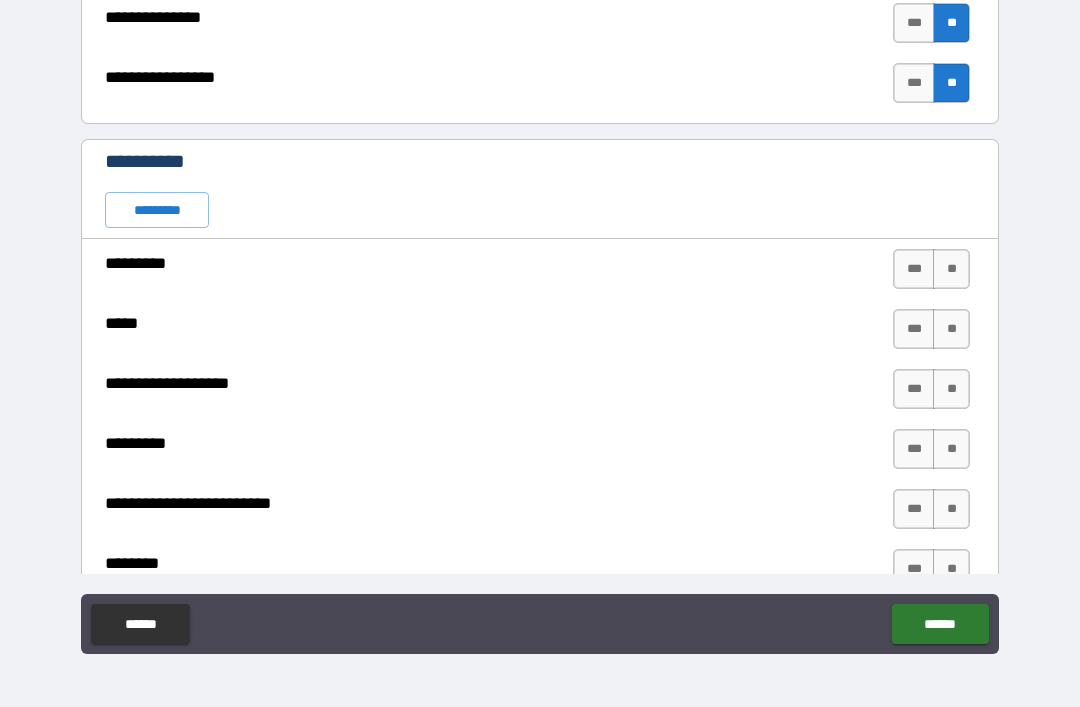 click on "**" at bounding box center [951, 269] 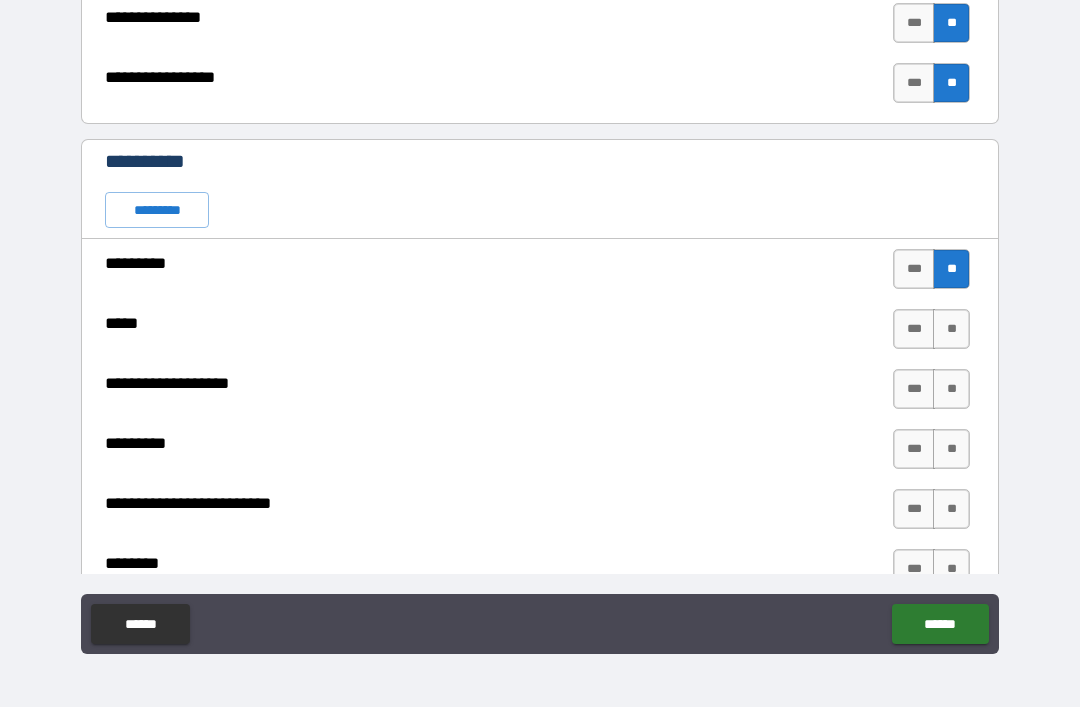 click on "**" at bounding box center (951, 329) 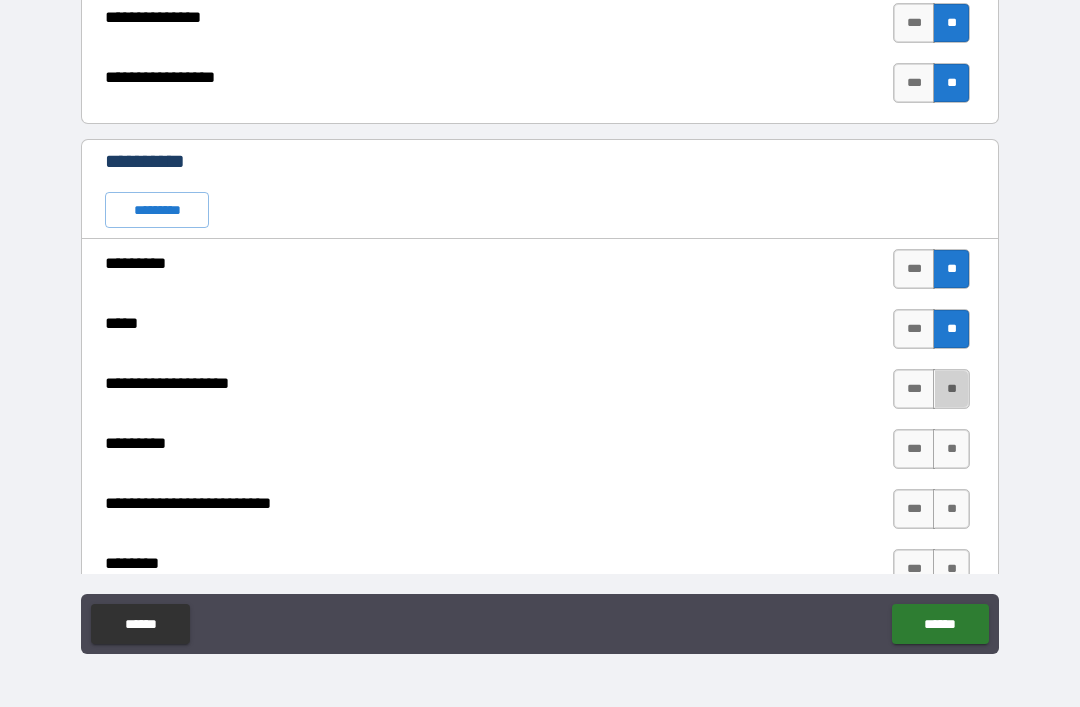 click on "**" at bounding box center (951, 389) 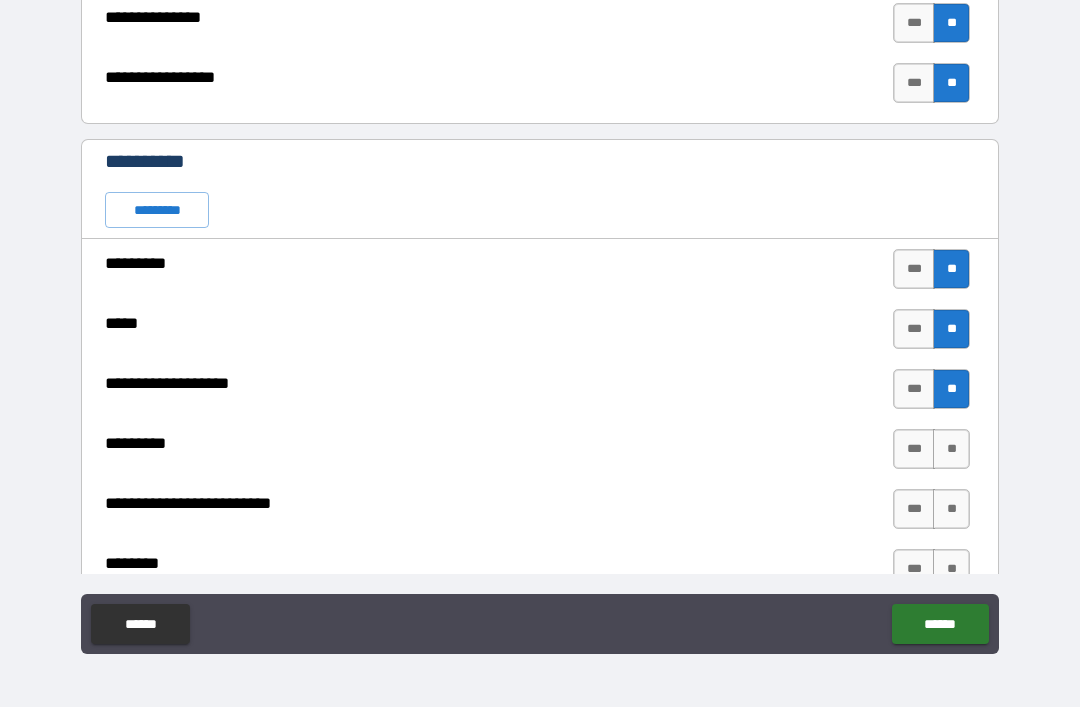 click on "**" at bounding box center [951, 449] 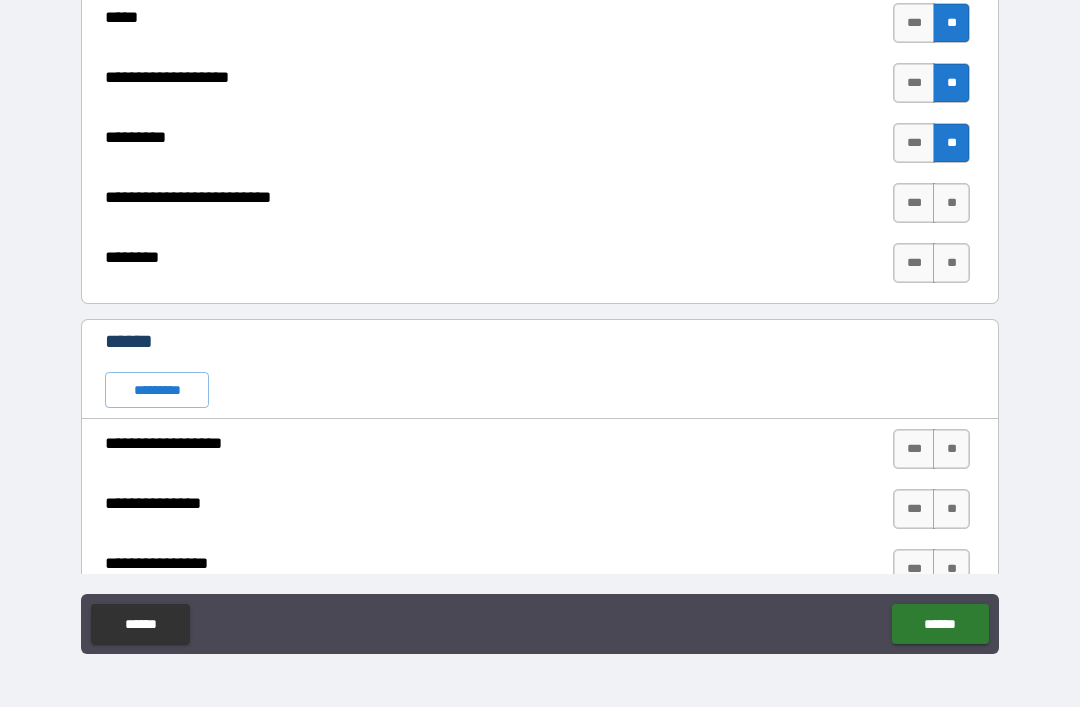 scroll, scrollTop: 3096, scrollLeft: 0, axis: vertical 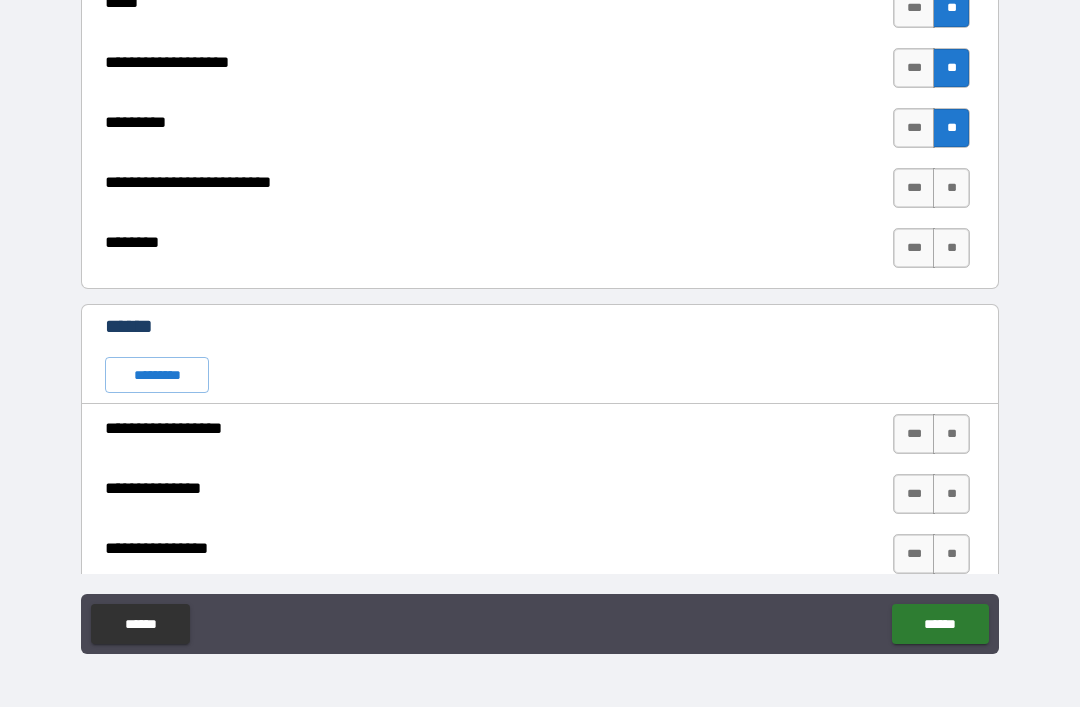 click on "**" at bounding box center (951, 188) 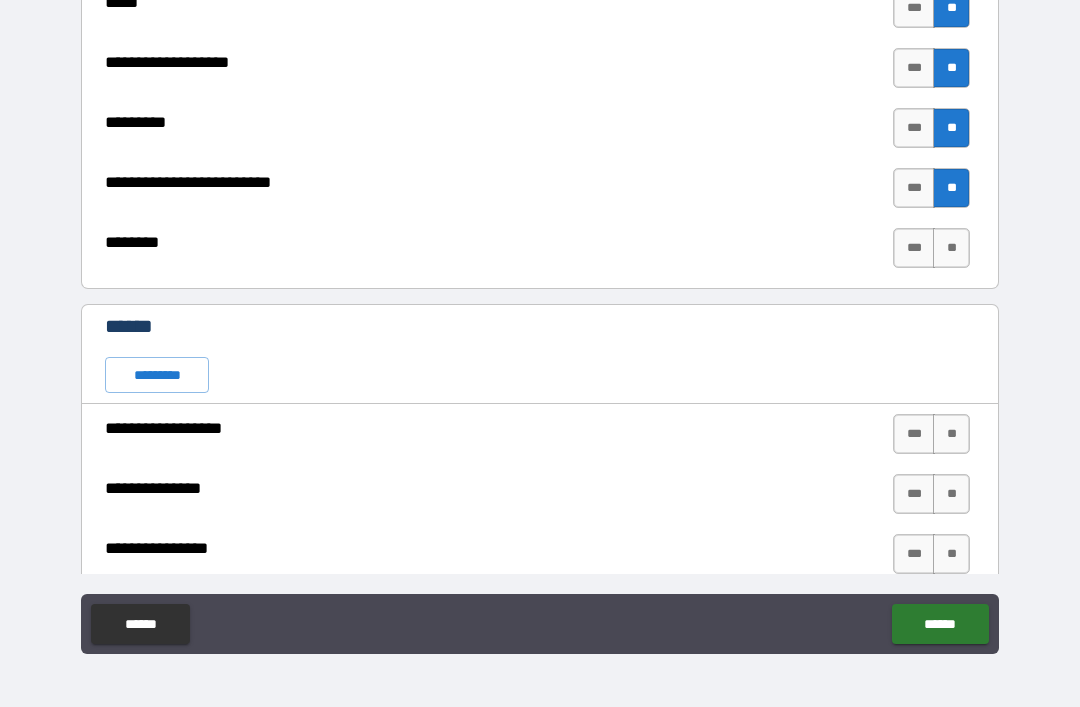 click on "**" at bounding box center [951, 248] 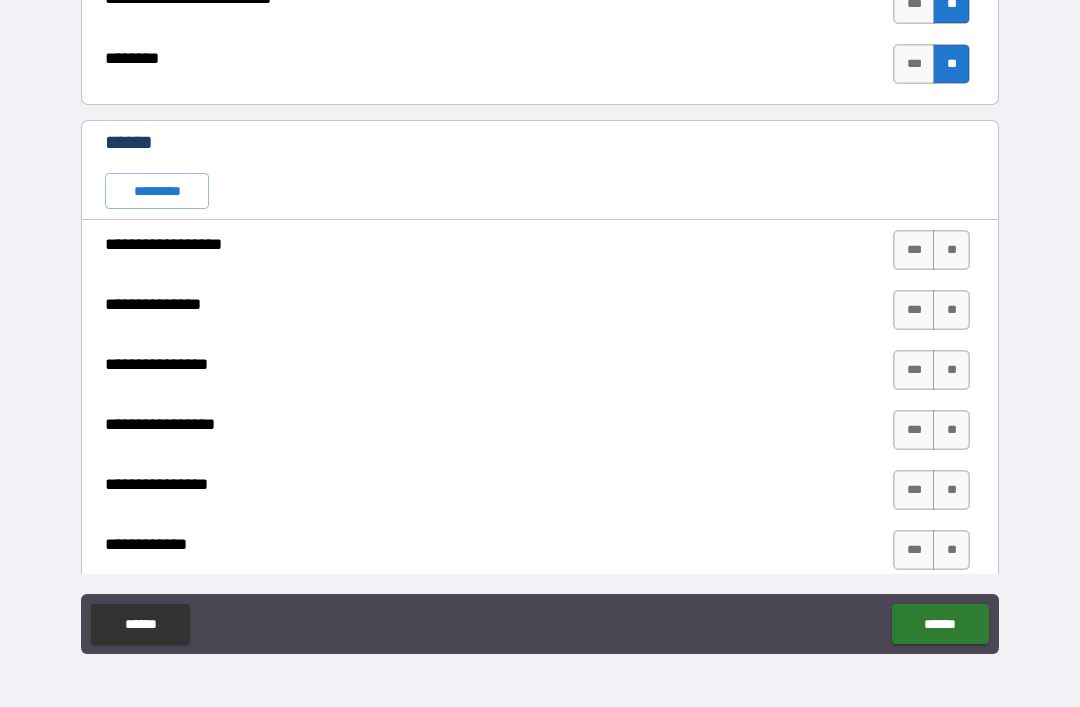 scroll, scrollTop: 3281, scrollLeft: 0, axis: vertical 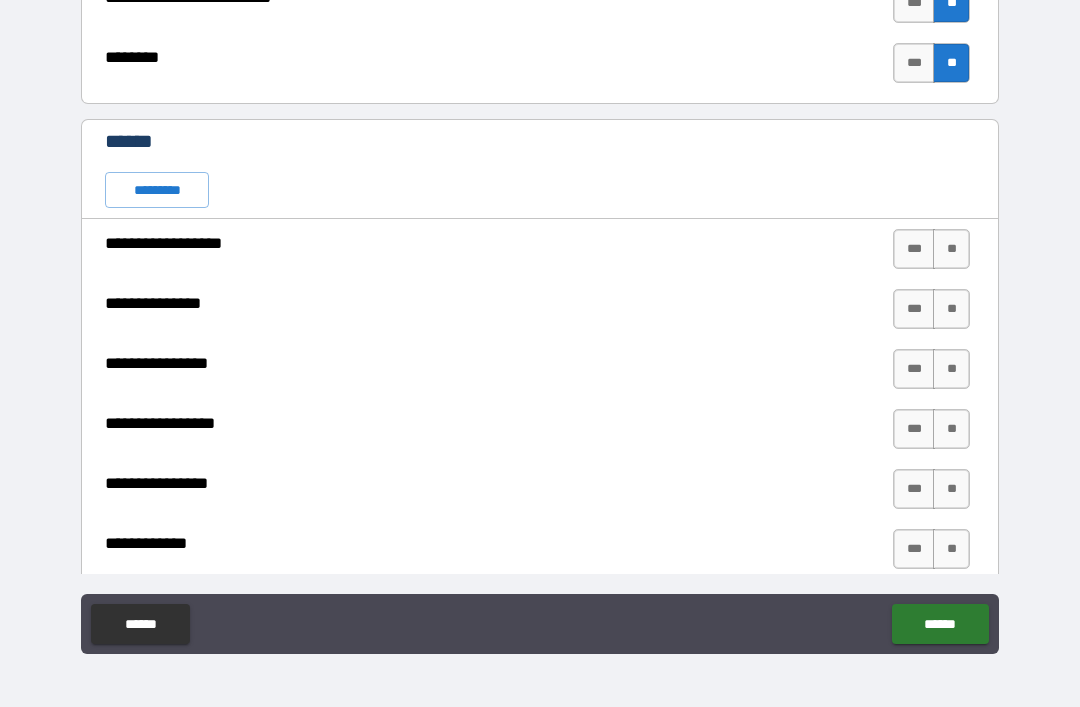click on "***" at bounding box center (914, 249) 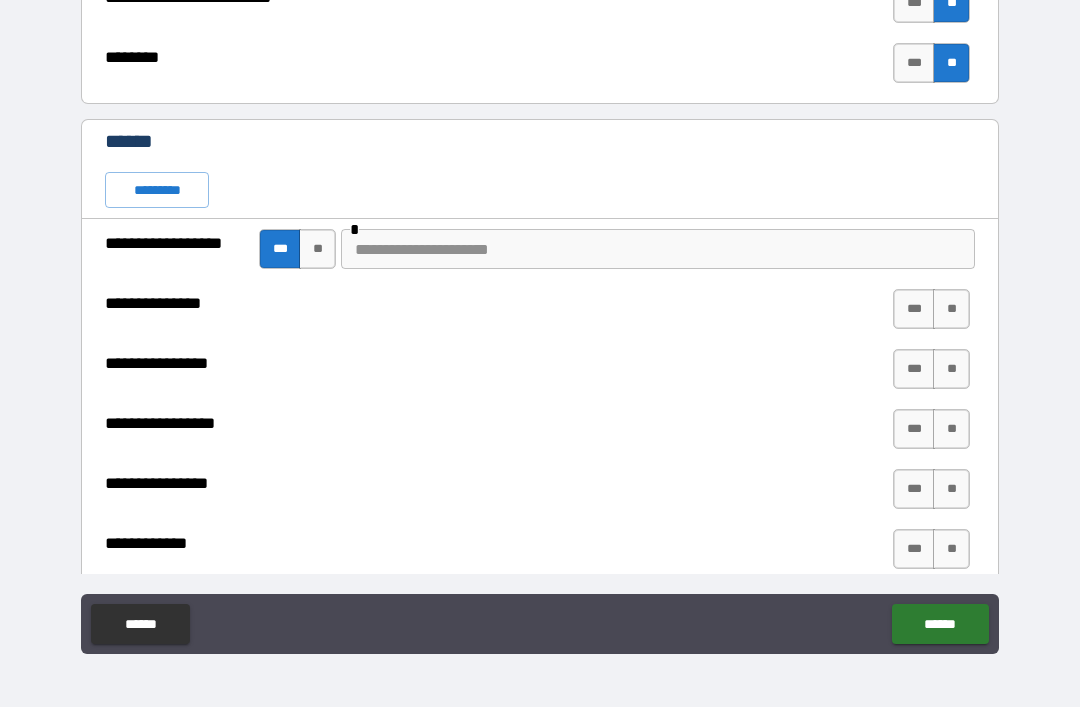 type on "*" 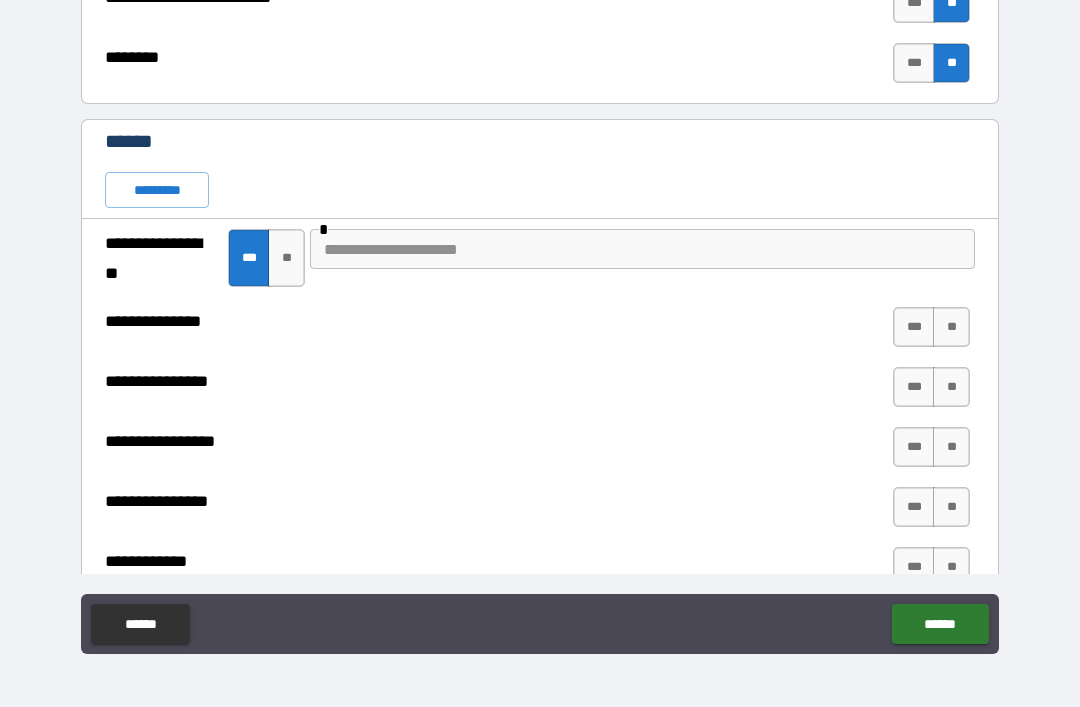 click at bounding box center (642, 249) 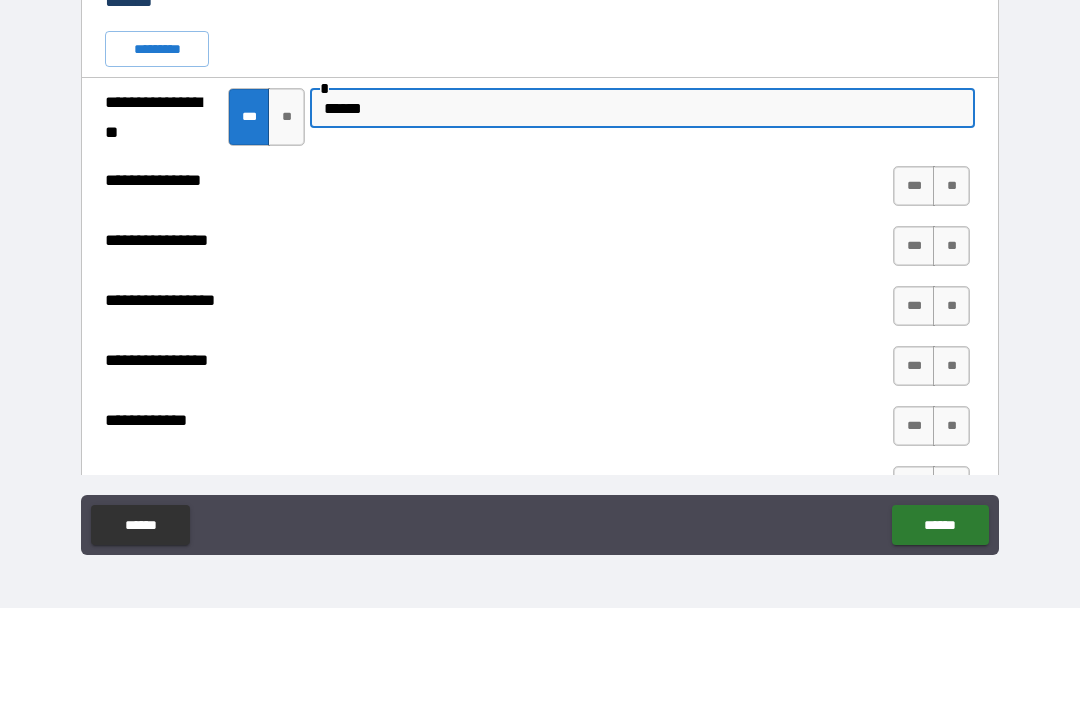 scroll, scrollTop: 3335, scrollLeft: 0, axis: vertical 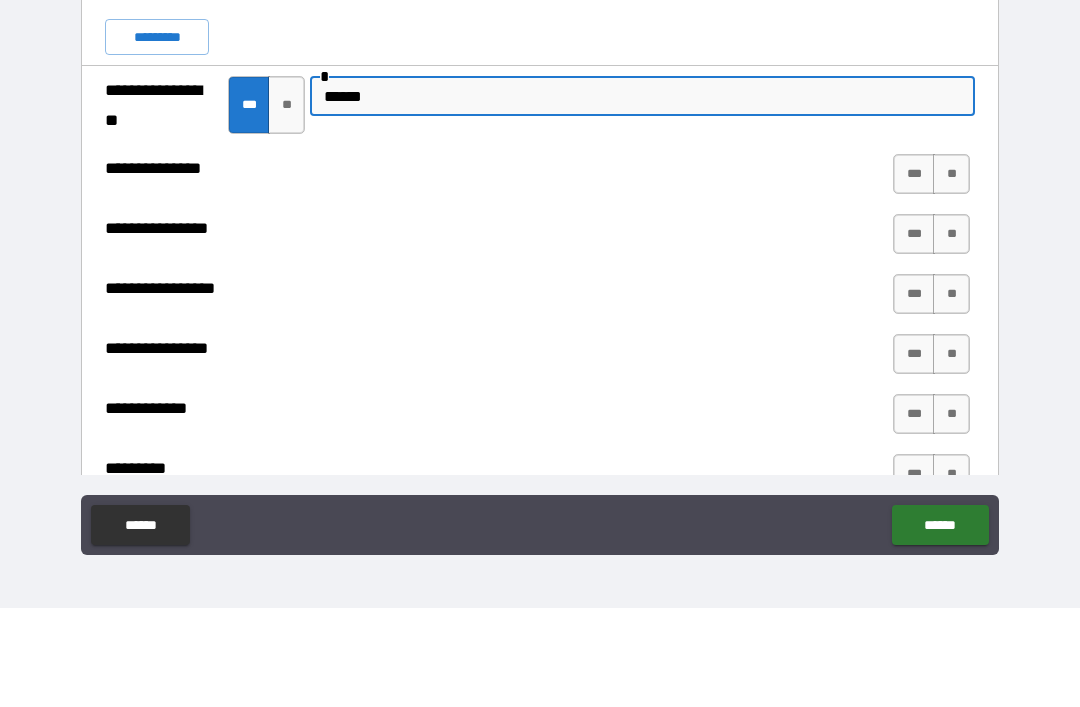 type on "******" 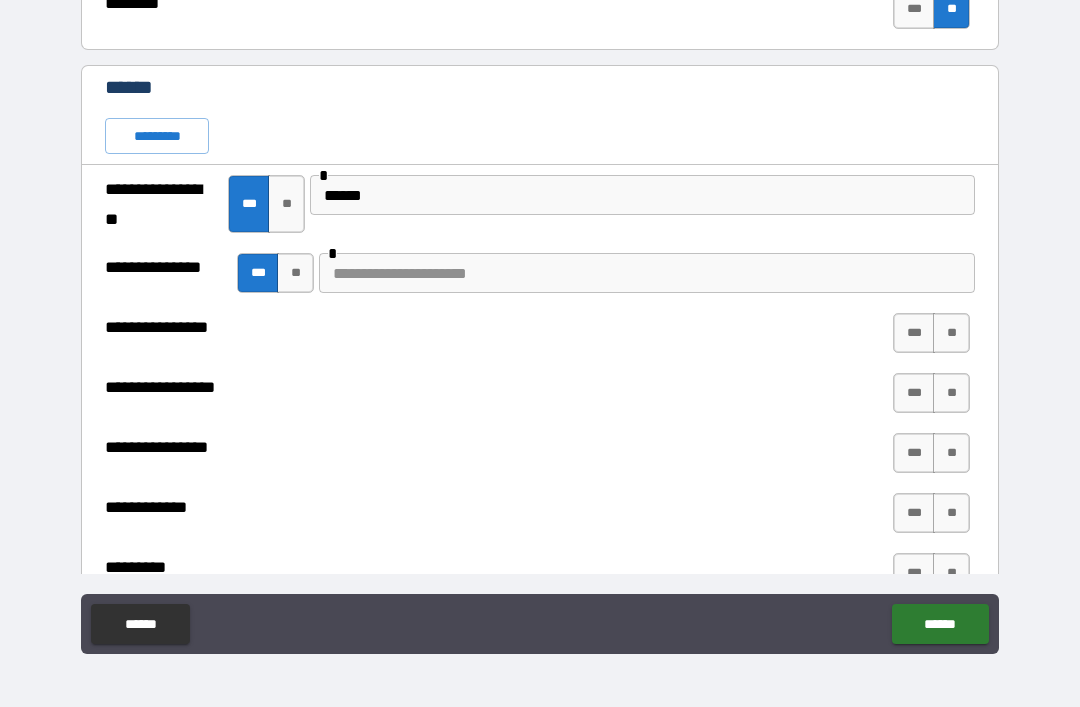 type on "*" 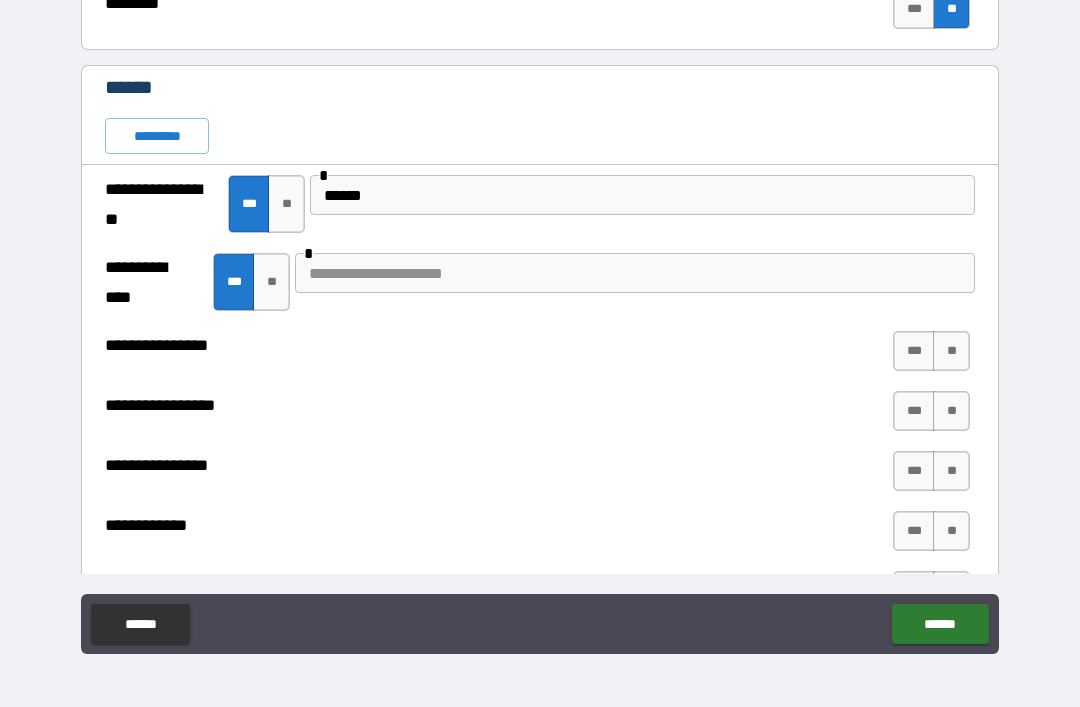 click at bounding box center [635, 273] 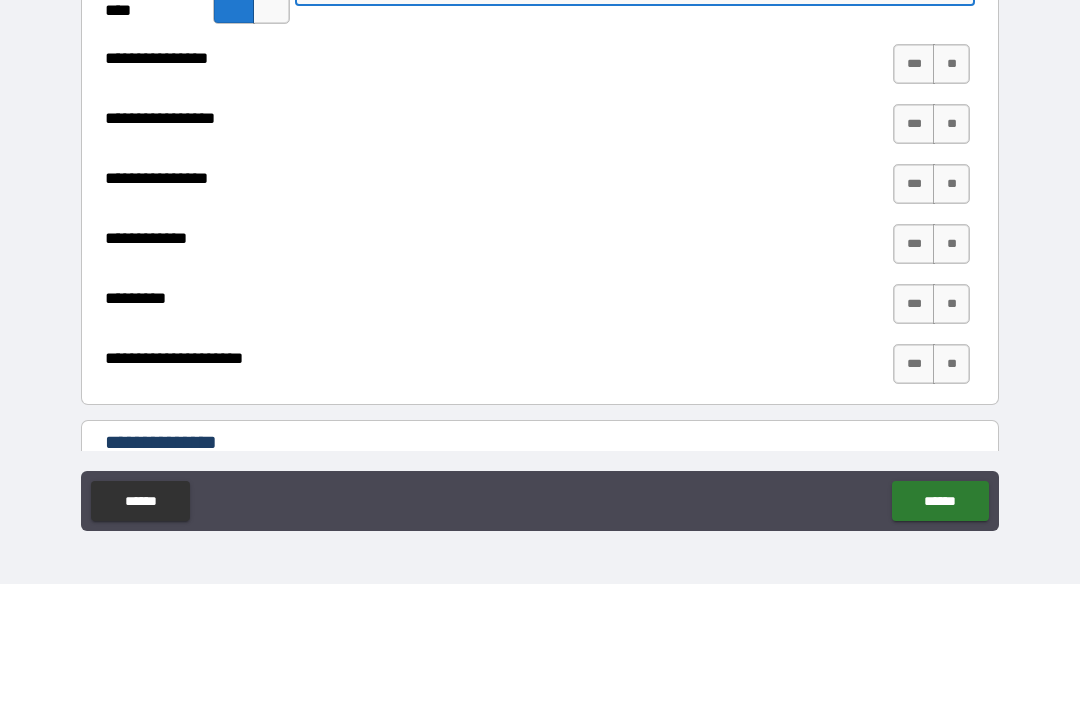 scroll, scrollTop: 3490, scrollLeft: 0, axis: vertical 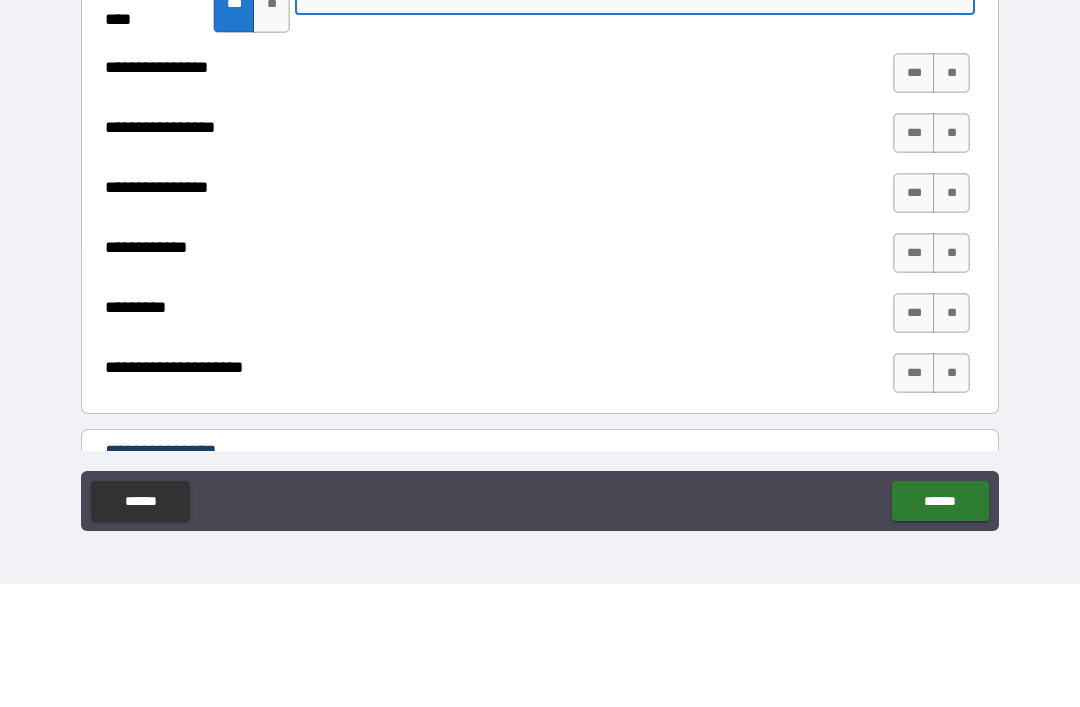 type on "******" 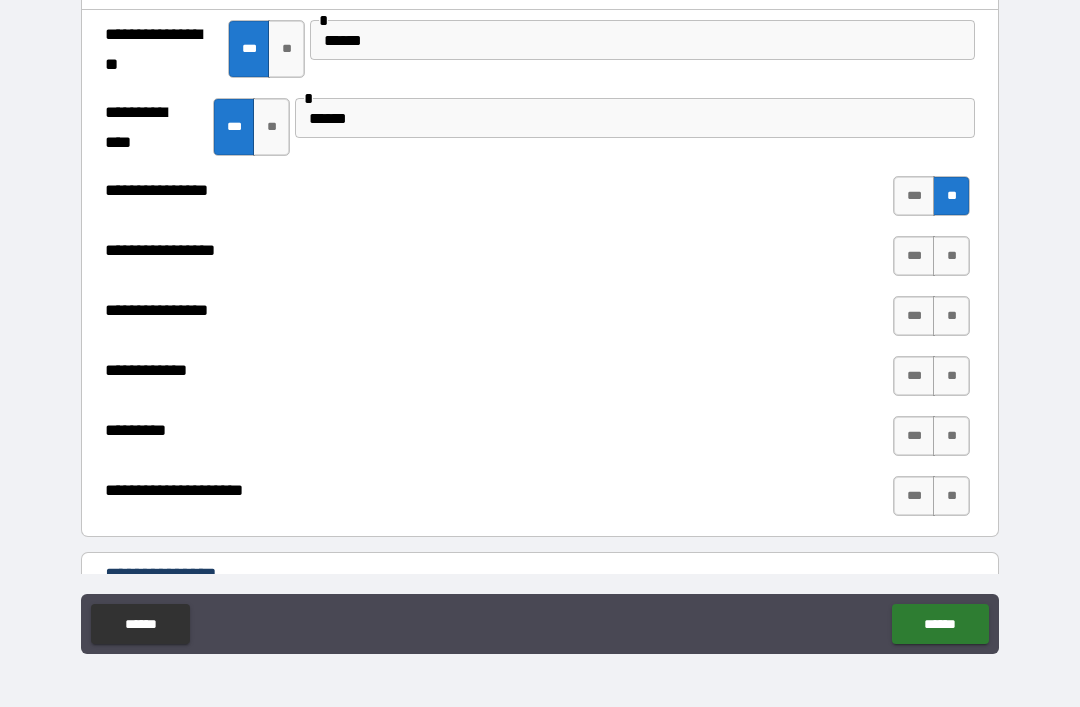 click on "**" at bounding box center (951, 256) 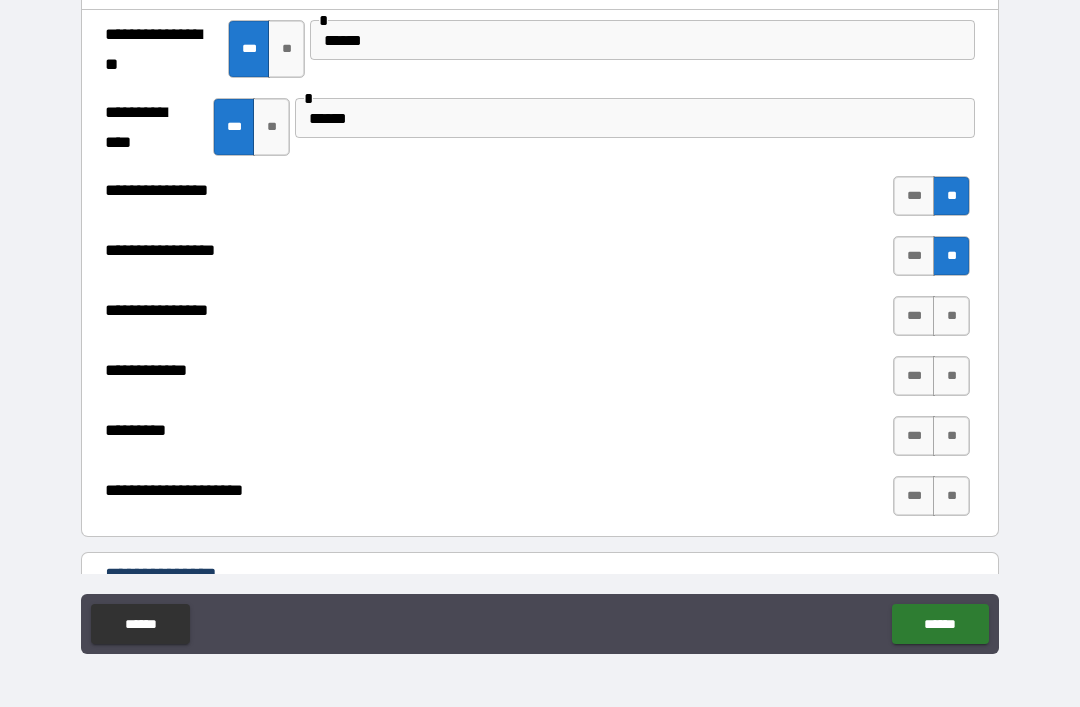 click on "**" at bounding box center [951, 316] 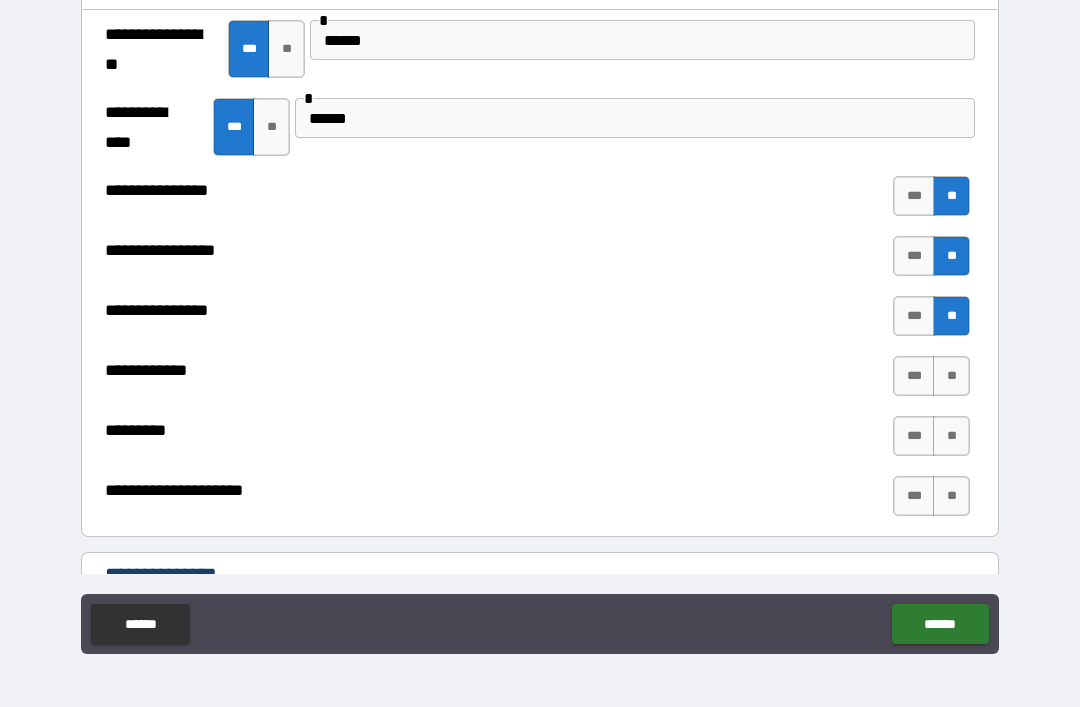 click on "**" at bounding box center [951, 376] 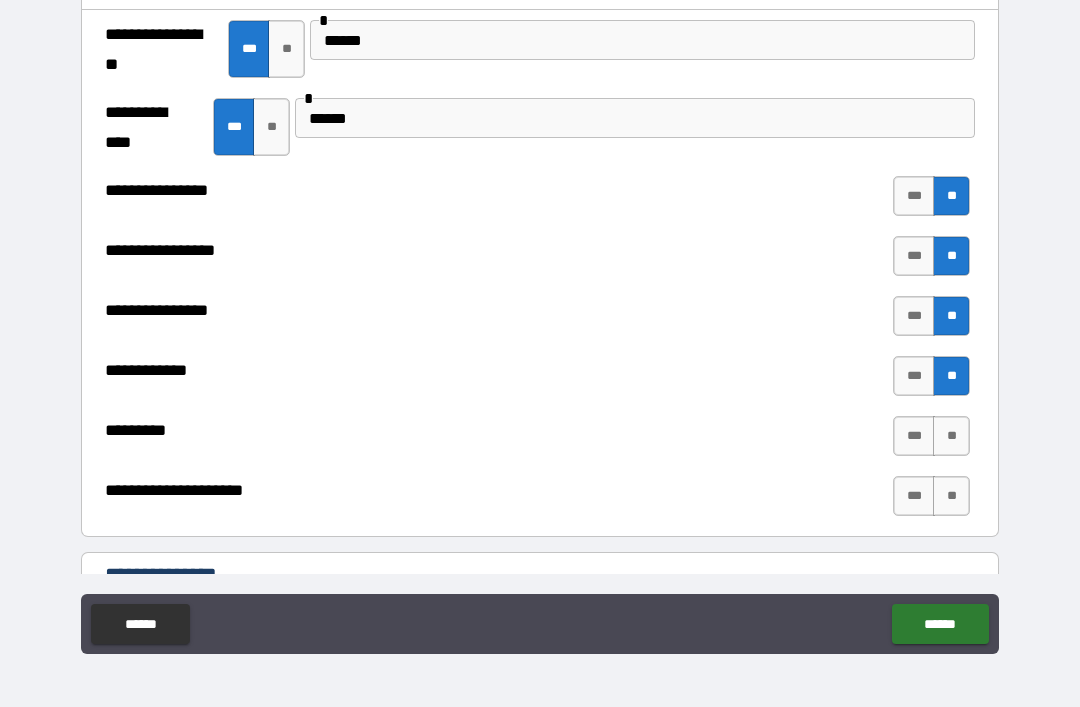 click on "**" at bounding box center [951, 436] 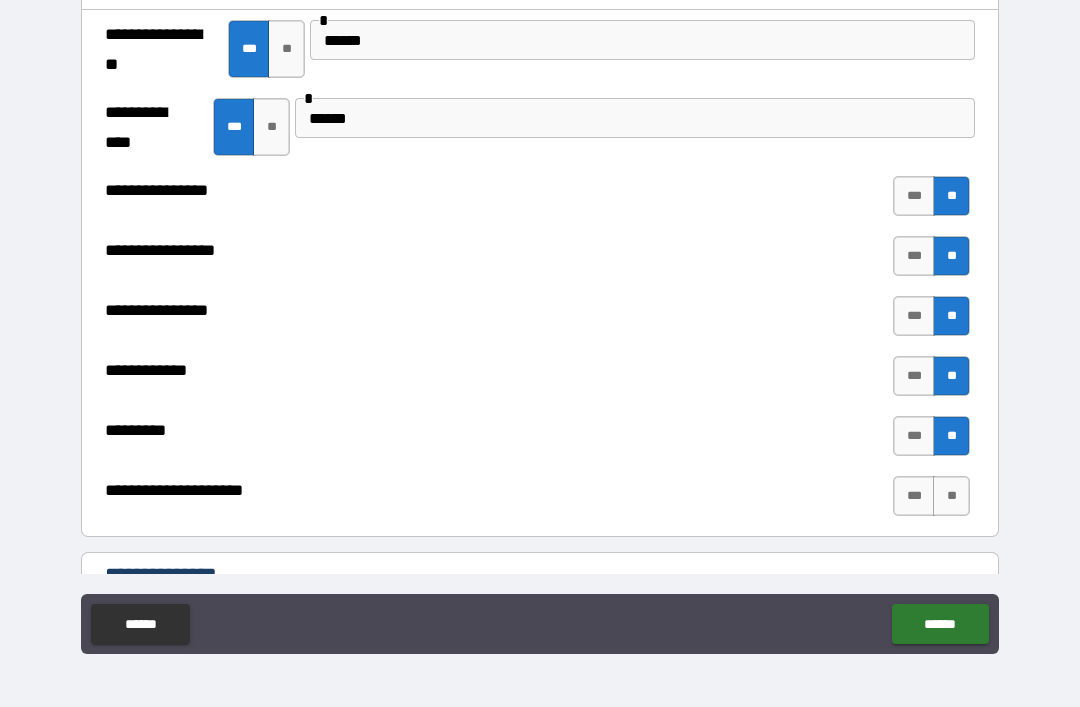 click on "**" at bounding box center (951, 496) 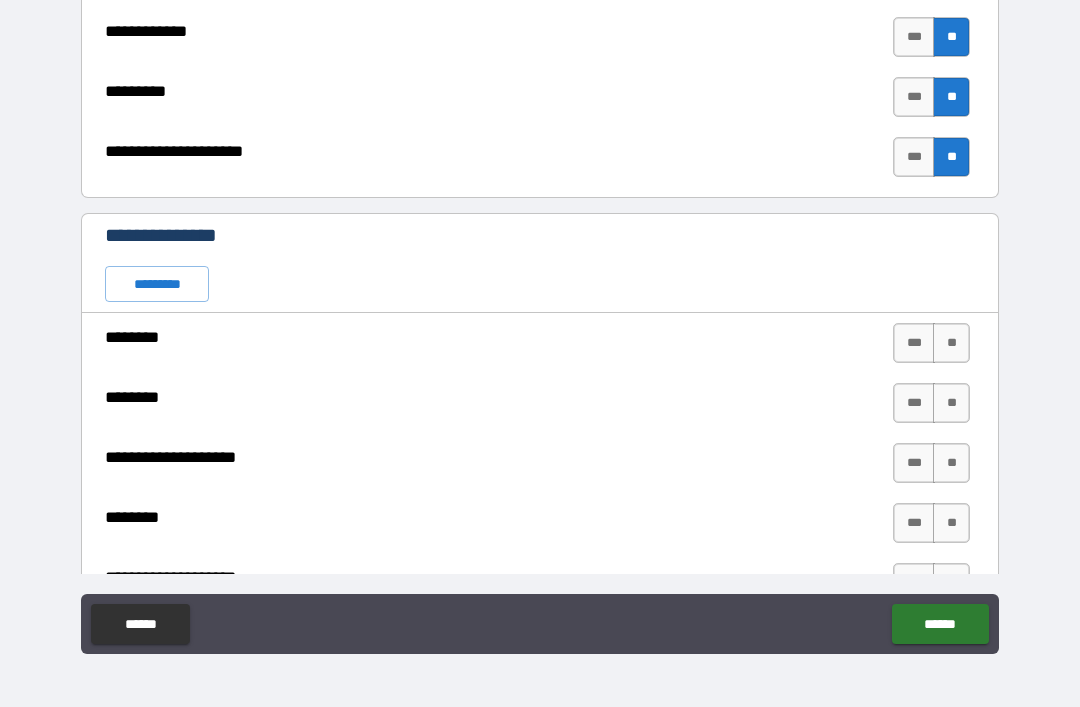 scroll, scrollTop: 3837, scrollLeft: 0, axis: vertical 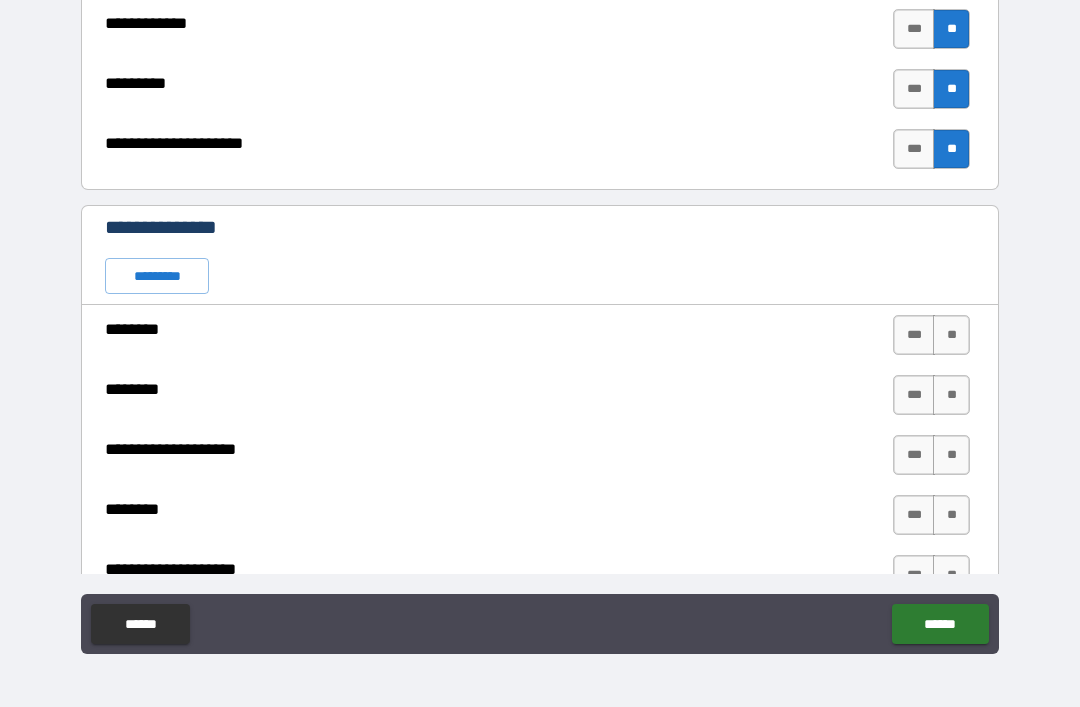 click on "*********" at bounding box center [157, 276] 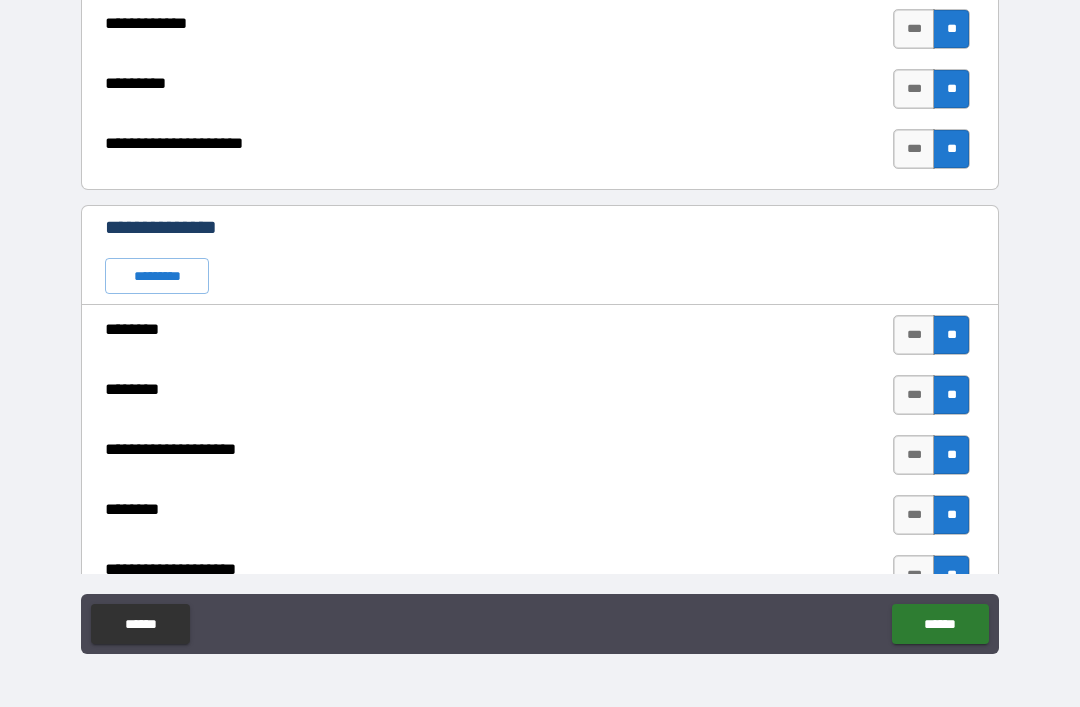click on "*********" at bounding box center [157, 276] 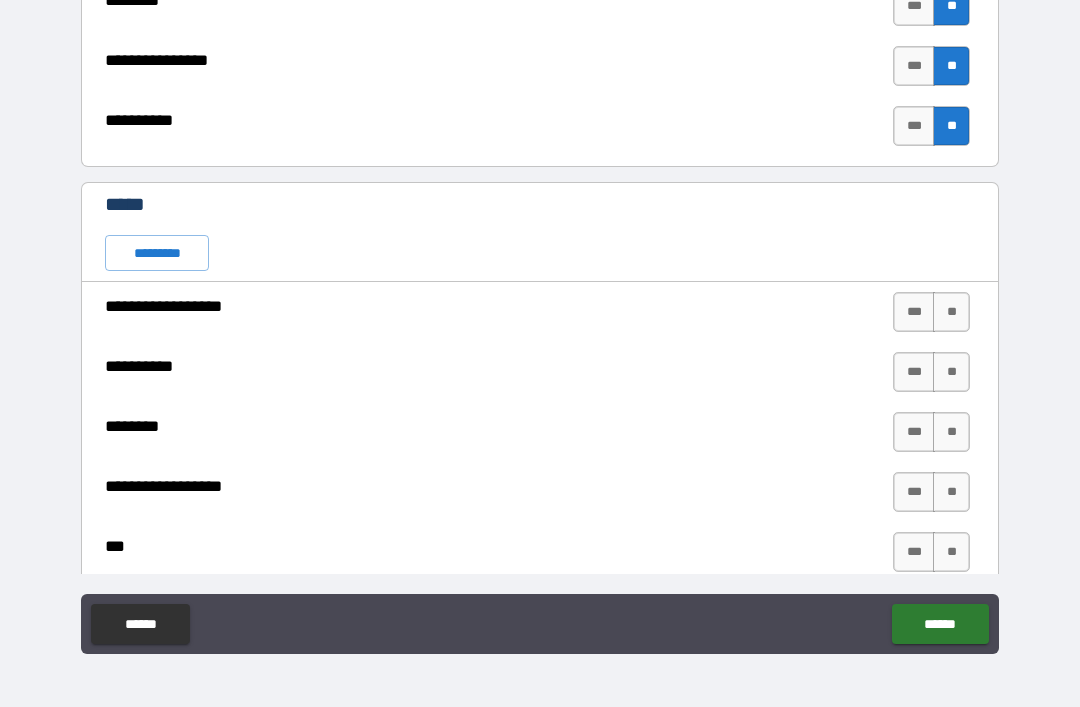 scroll, scrollTop: 4924, scrollLeft: 0, axis: vertical 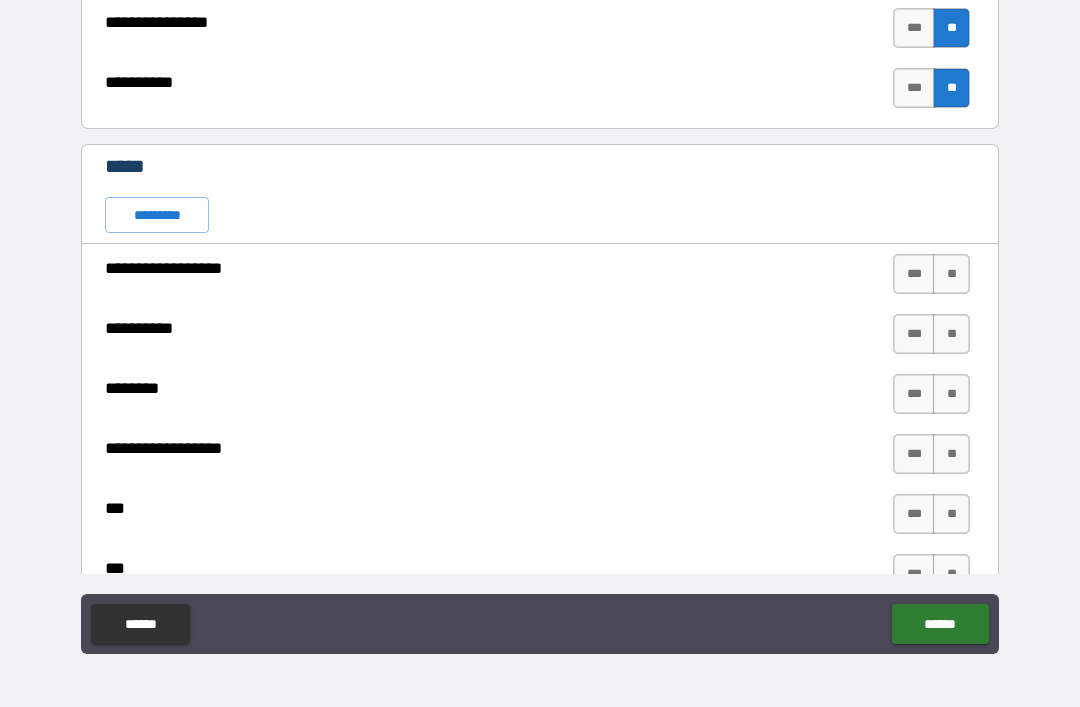 click on "***" at bounding box center [914, 274] 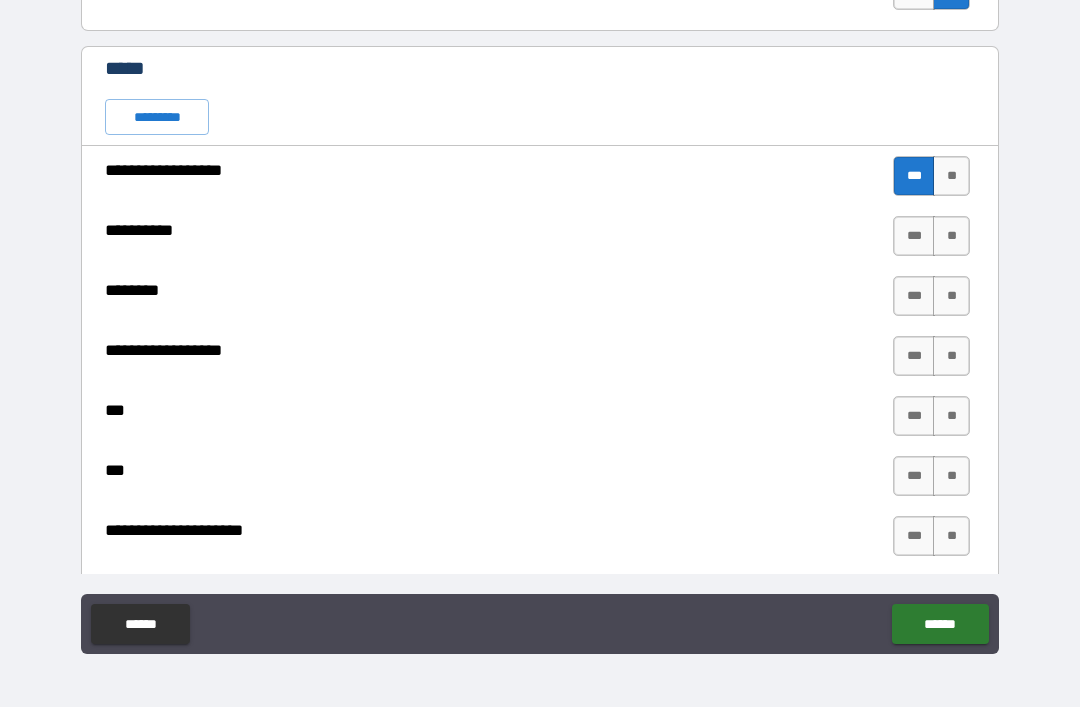 scroll, scrollTop: 5031, scrollLeft: 0, axis: vertical 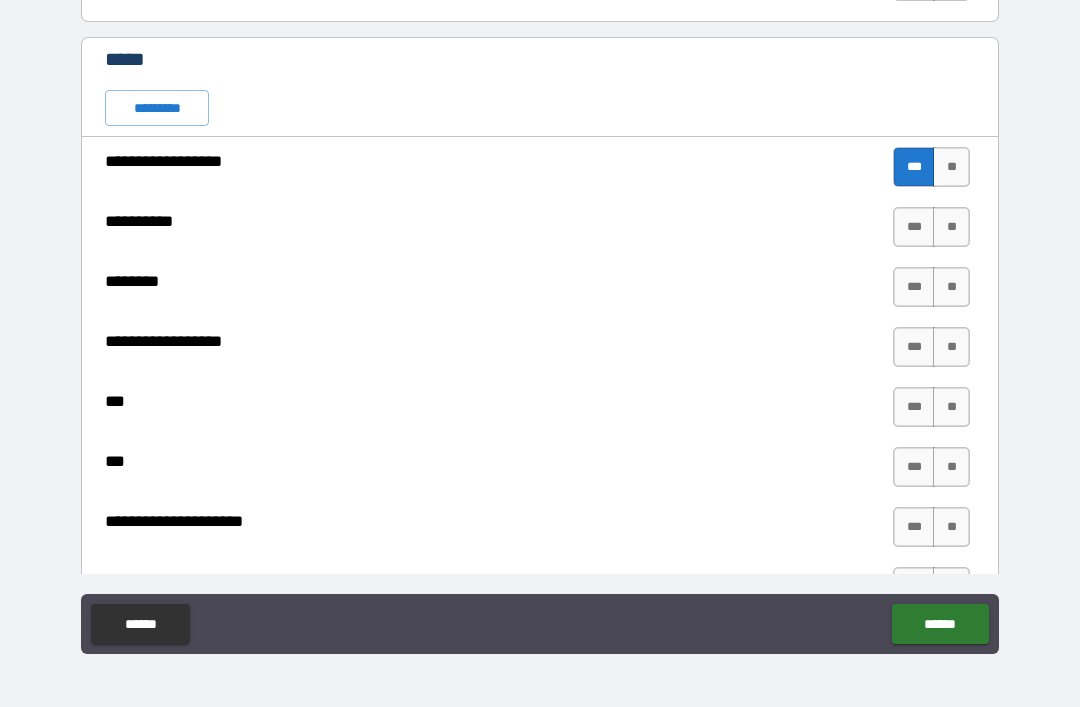 click on "**********" at bounding box center (540, 324) 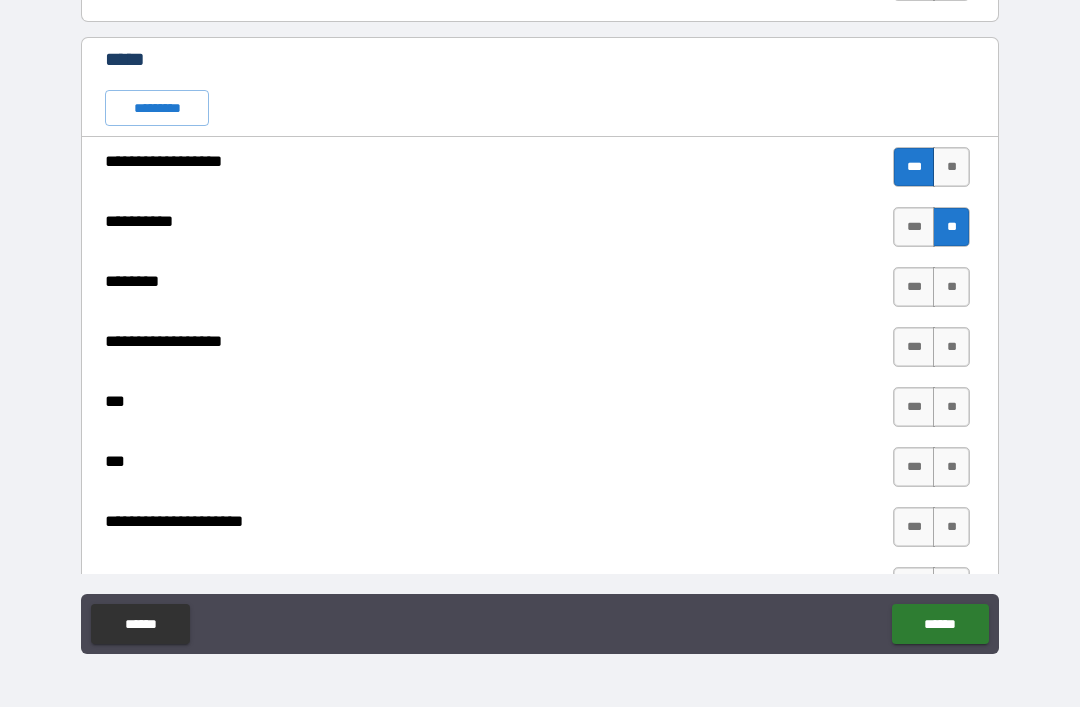 click on "**" at bounding box center (951, 287) 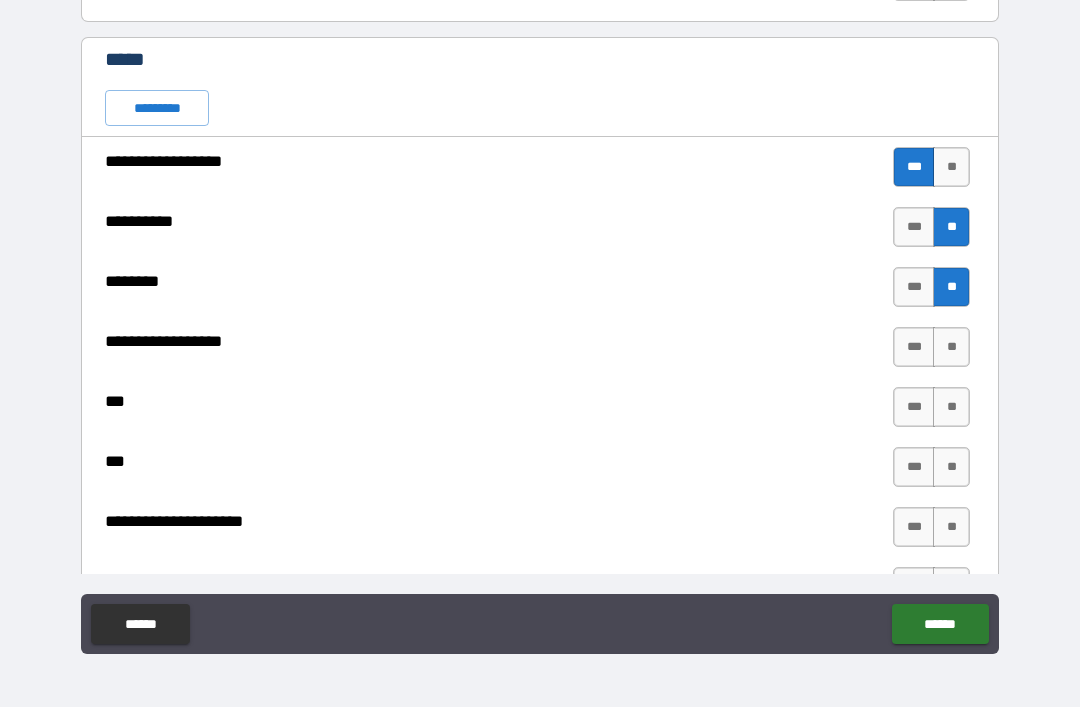 click on "**" at bounding box center (951, 347) 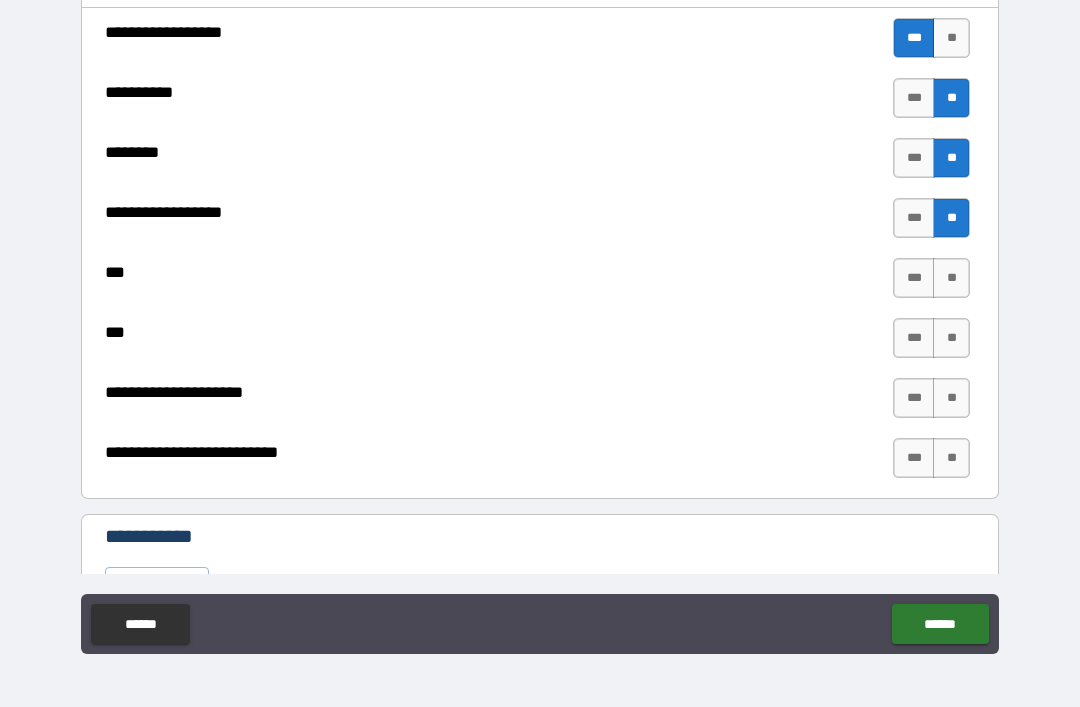 scroll, scrollTop: 5207, scrollLeft: 0, axis: vertical 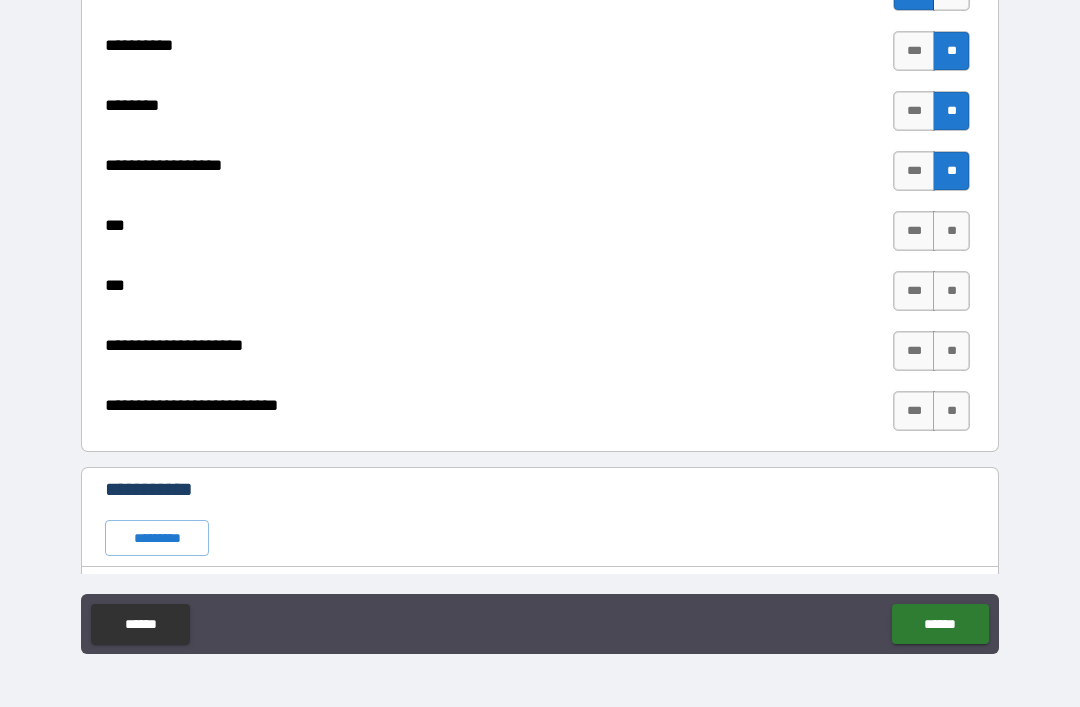 click on "**" at bounding box center (951, 231) 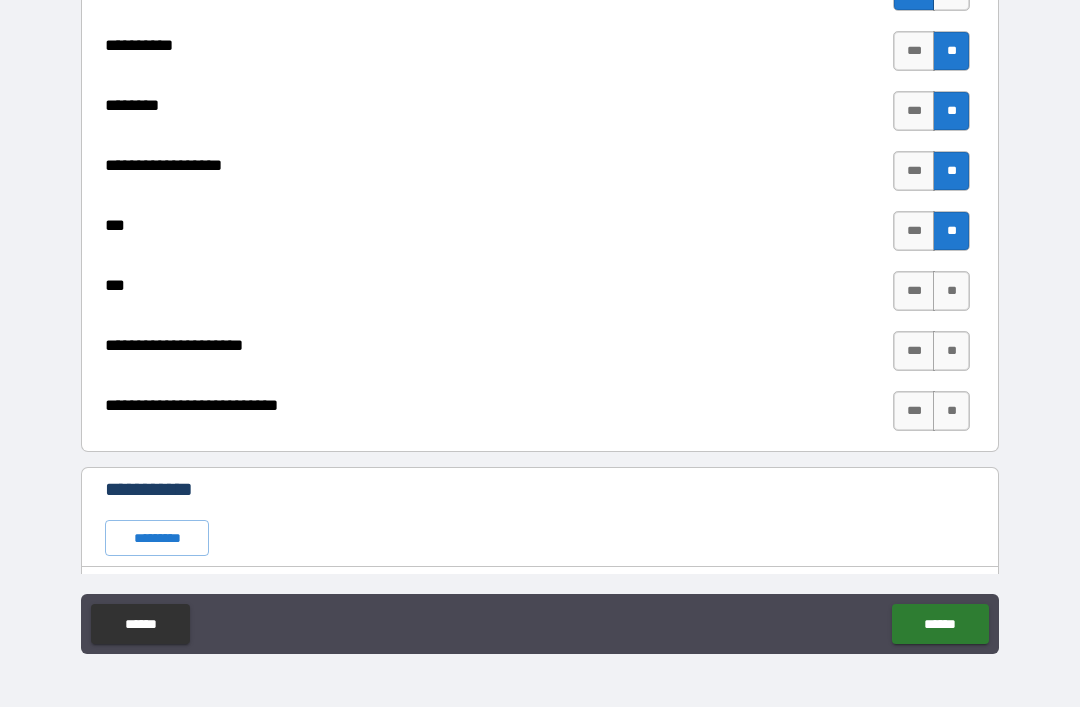 click on "**" at bounding box center (951, 291) 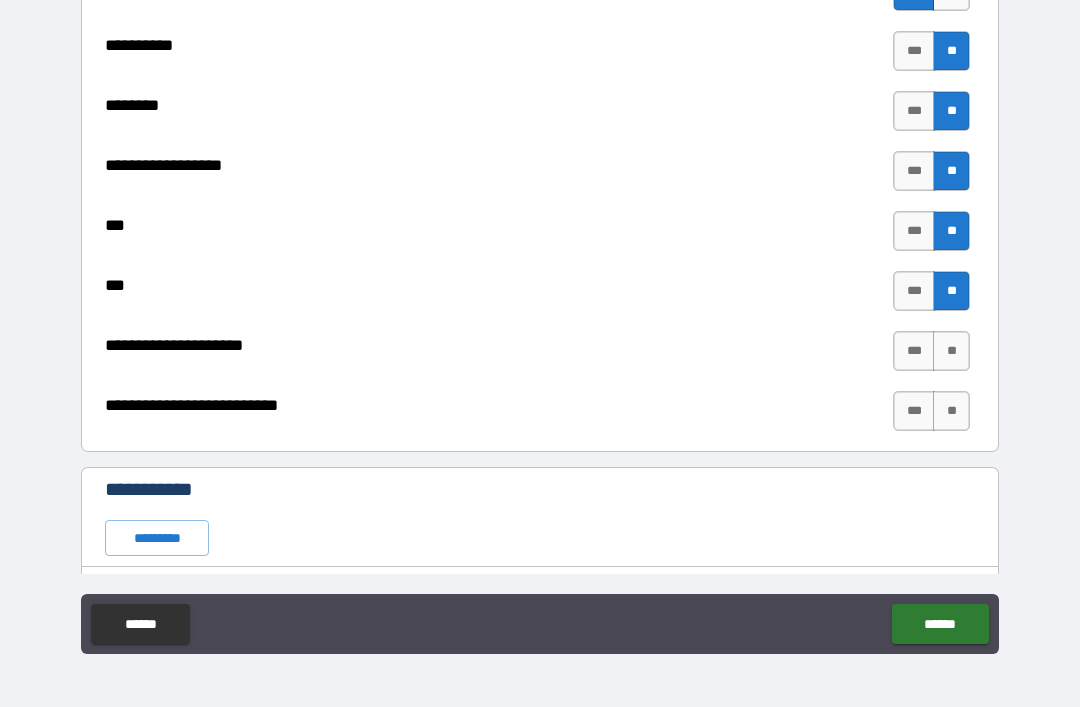 click on "**" at bounding box center [951, 351] 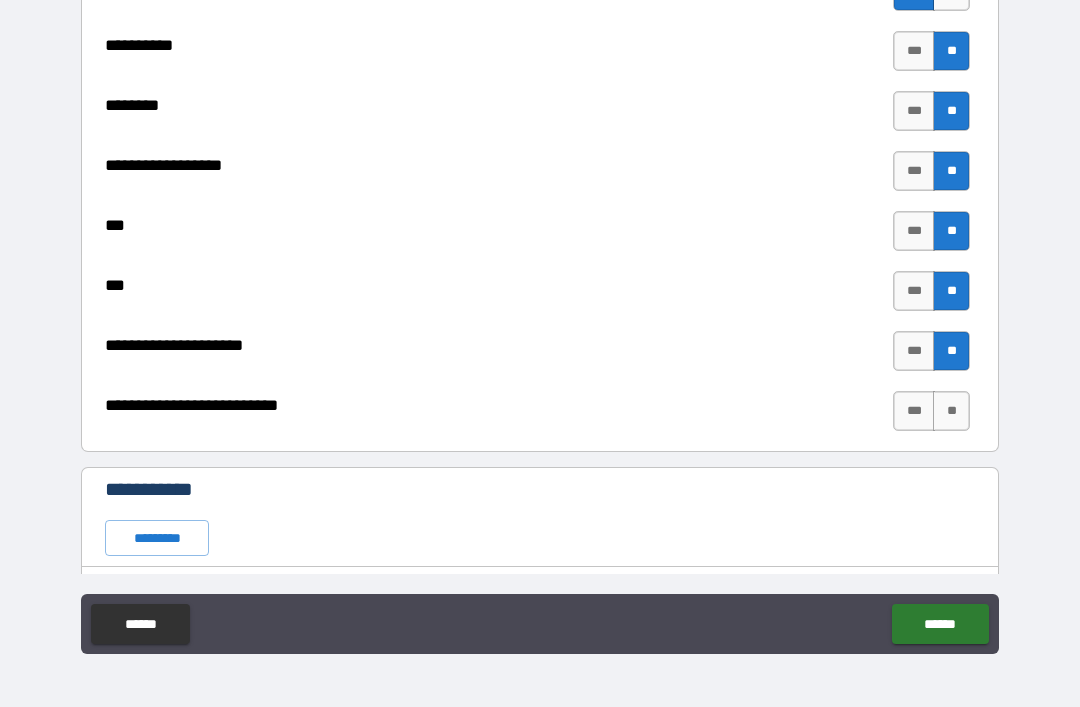 click on "**" at bounding box center [951, 411] 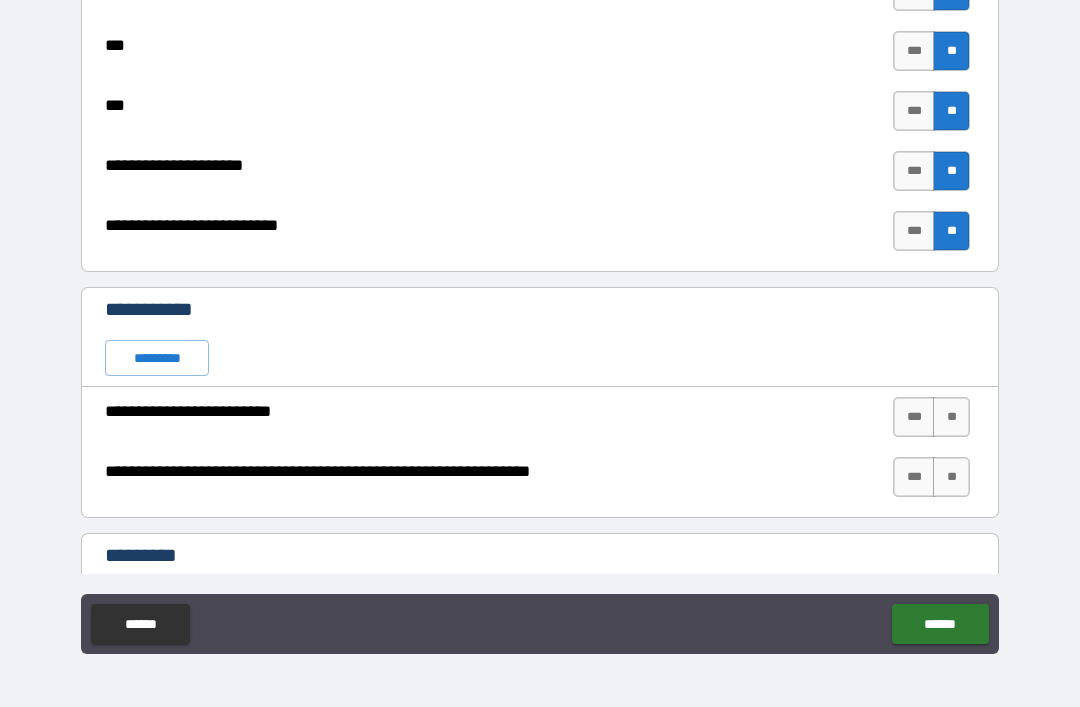 scroll, scrollTop: 5394, scrollLeft: 0, axis: vertical 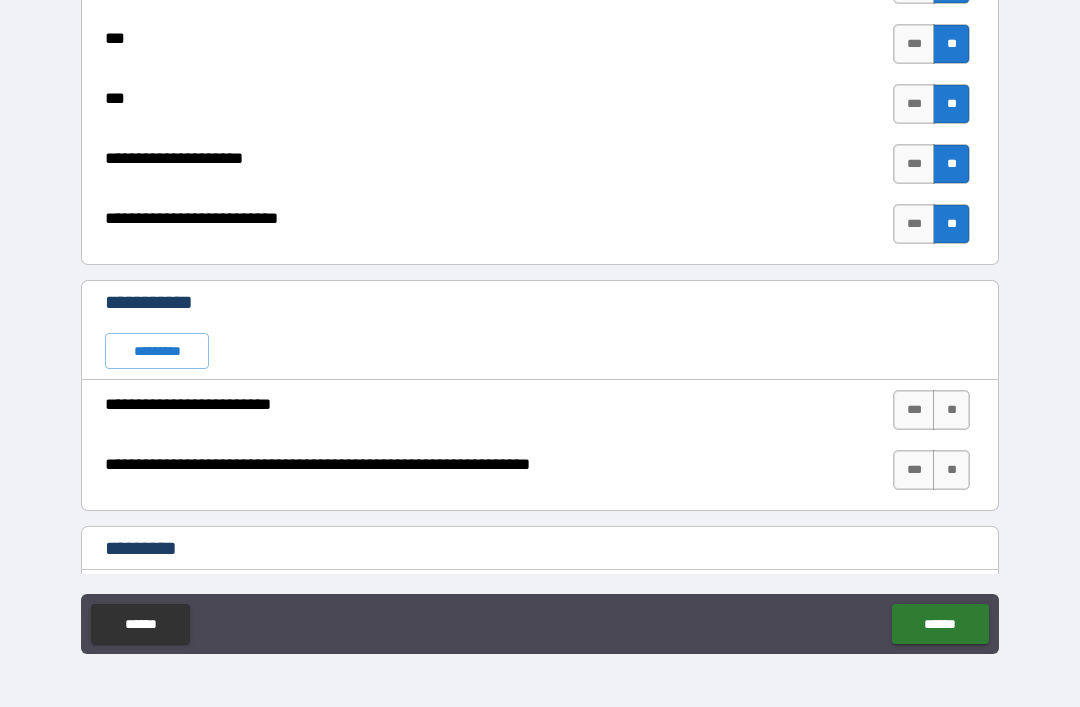 click on "*********" at bounding box center [157, 351] 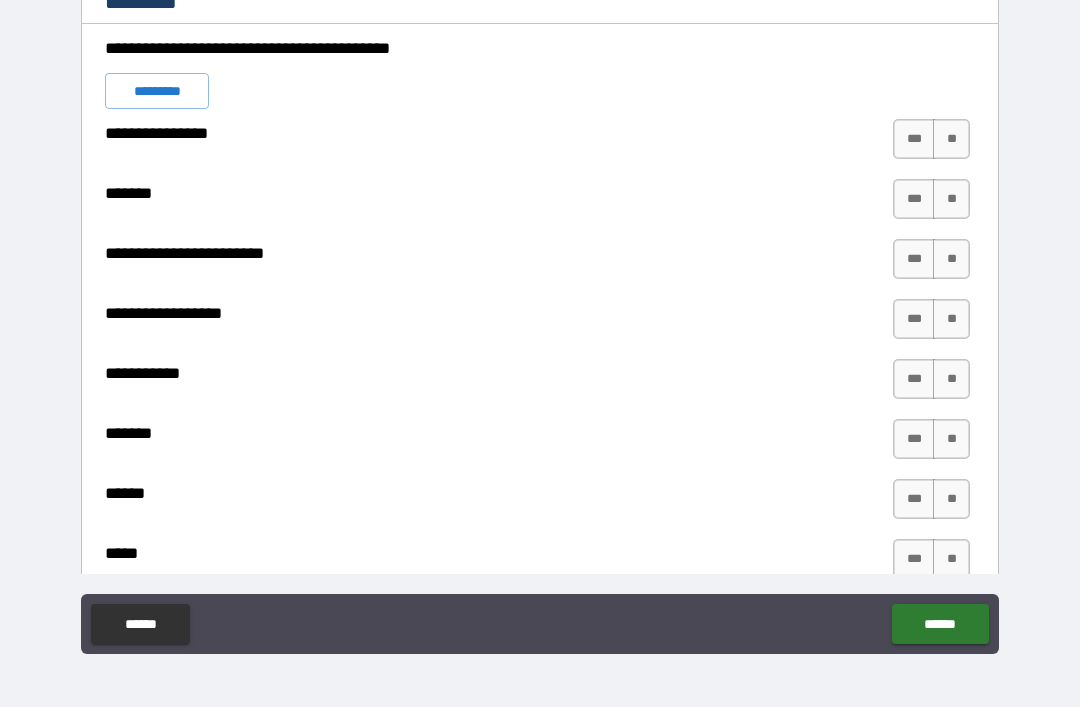 scroll, scrollTop: 5941, scrollLeft: 0, axis: vertical 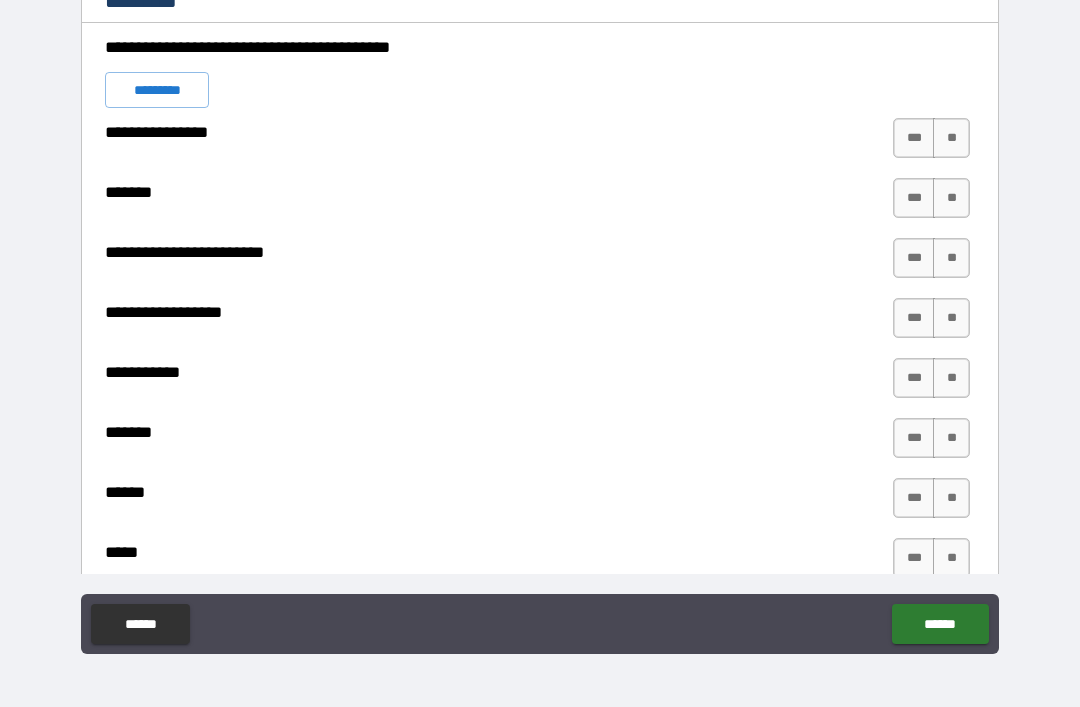 click on "**" at bounding box center (951, 138) 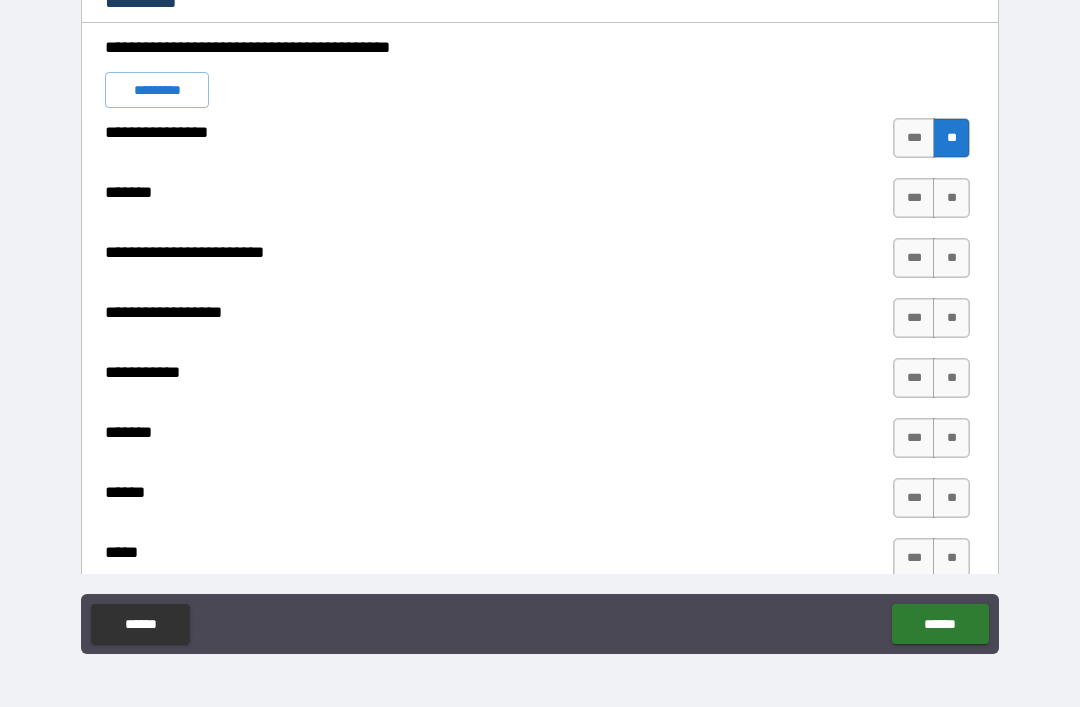 click on "**" at bounding box center [951, 198] 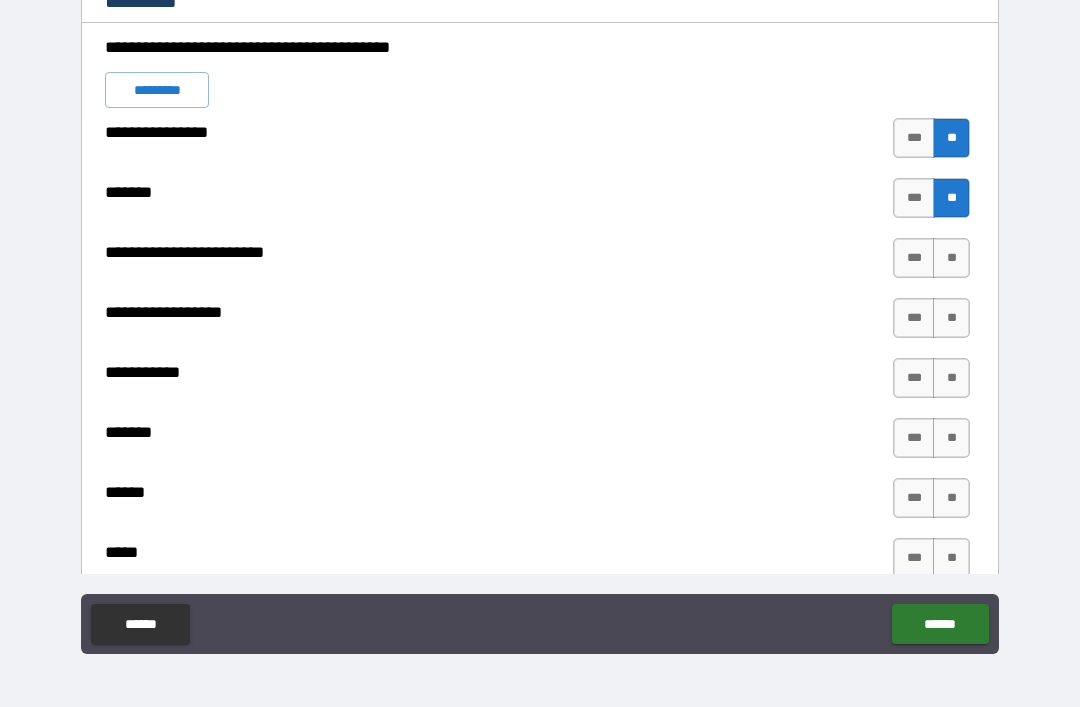 click on "**" at bounding box center [951, 258] 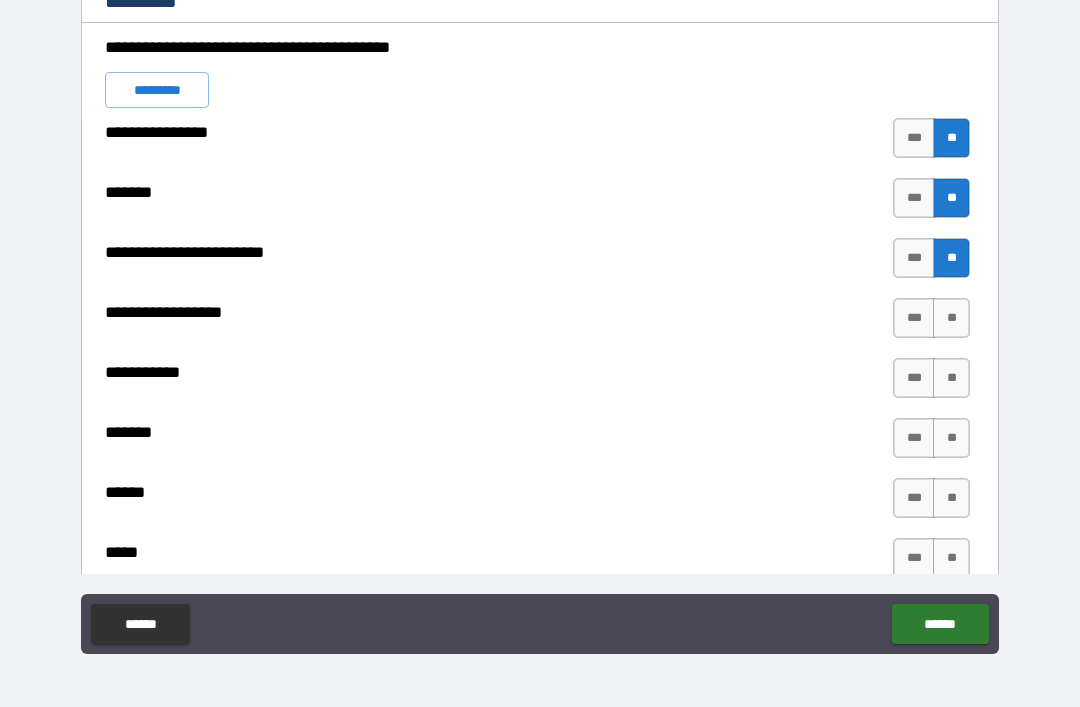 click on "**" at bounding box center (951, 318) 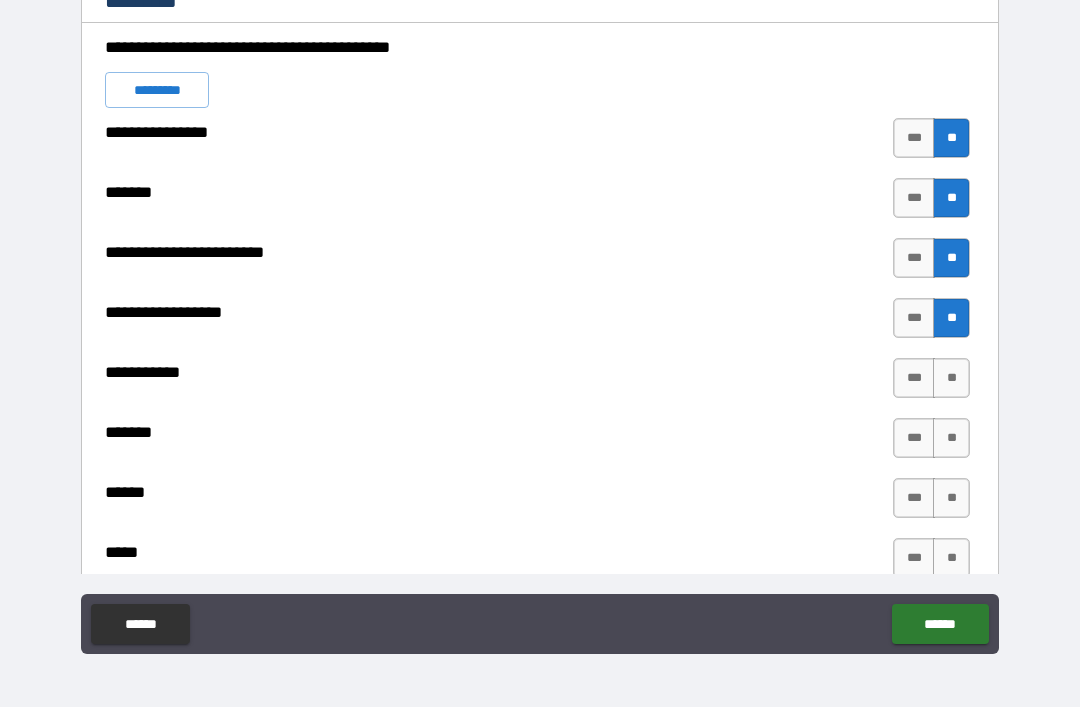 click on "**" at bounding box center [951, 378] 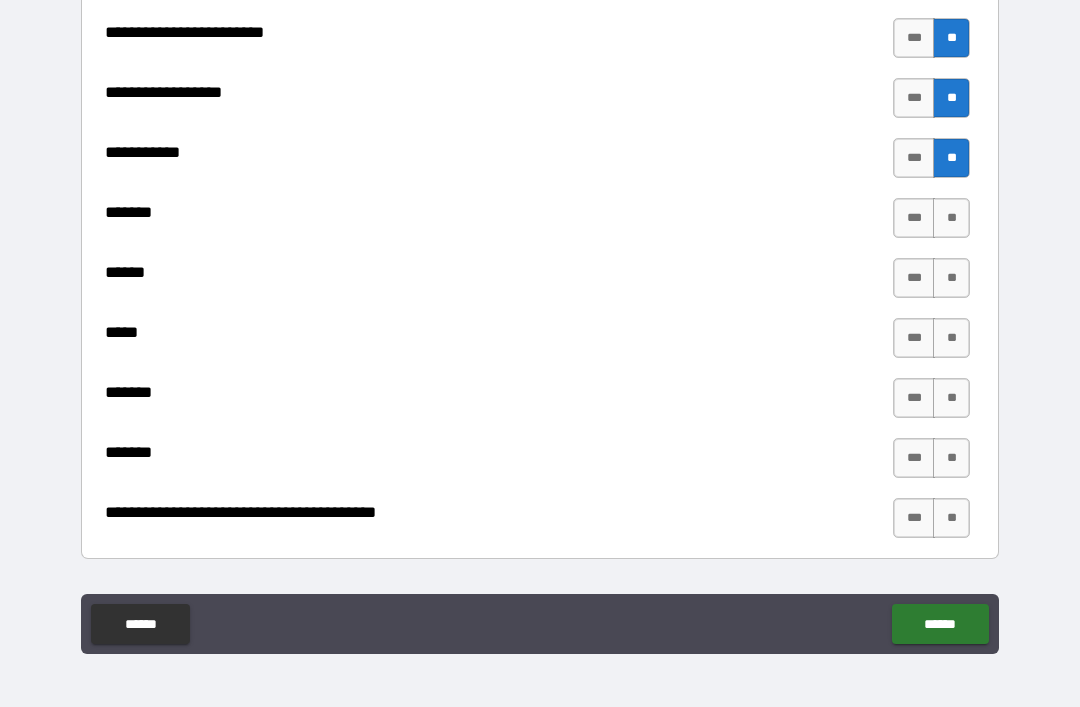 scroll, scrollTop: 6169, scrollLeft: 0, axis: vertical 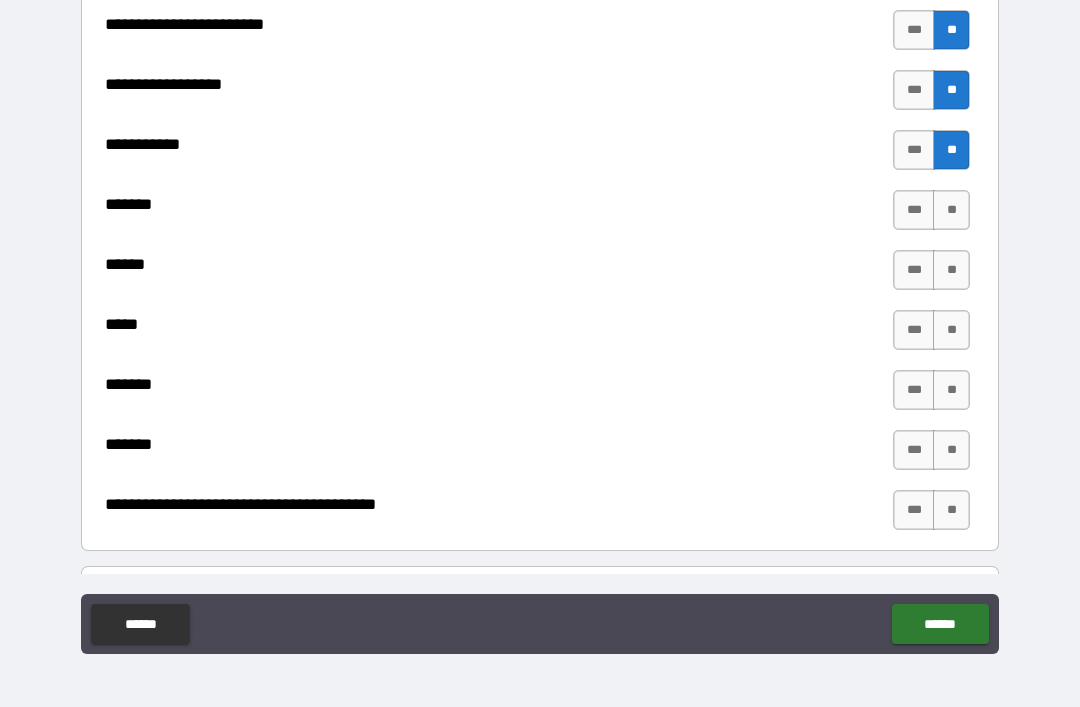 click on "**" at bounding box center (951, 210) 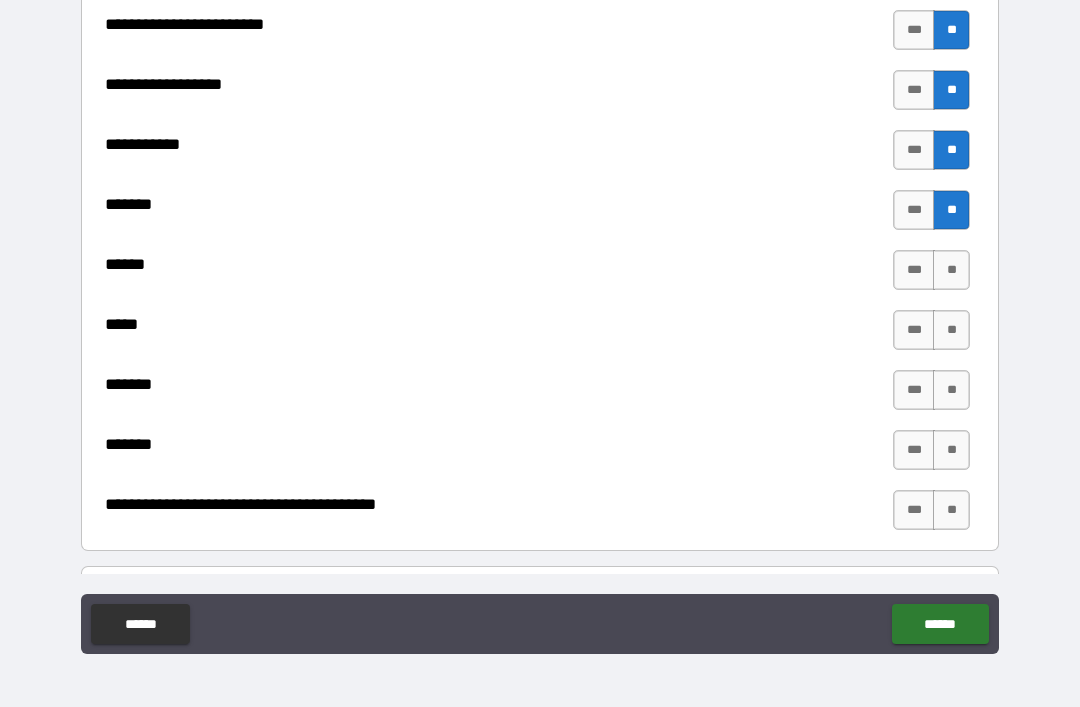 click on "**" at bounding box center (951, 270) 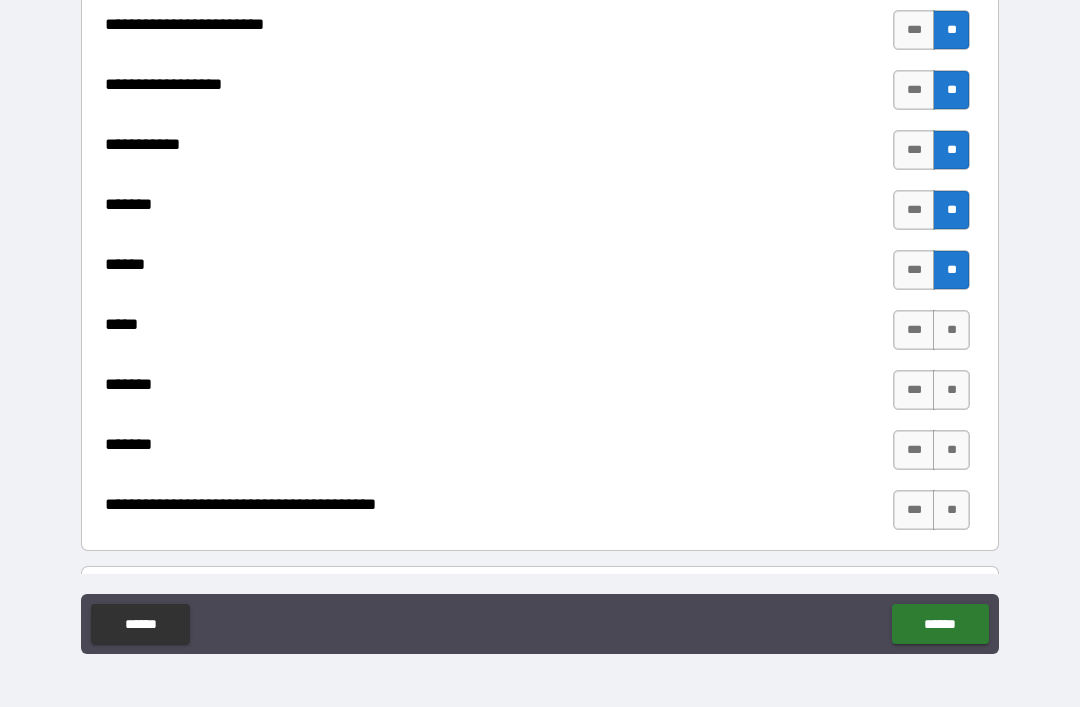 click on "**" at bounding box center (951, 330) 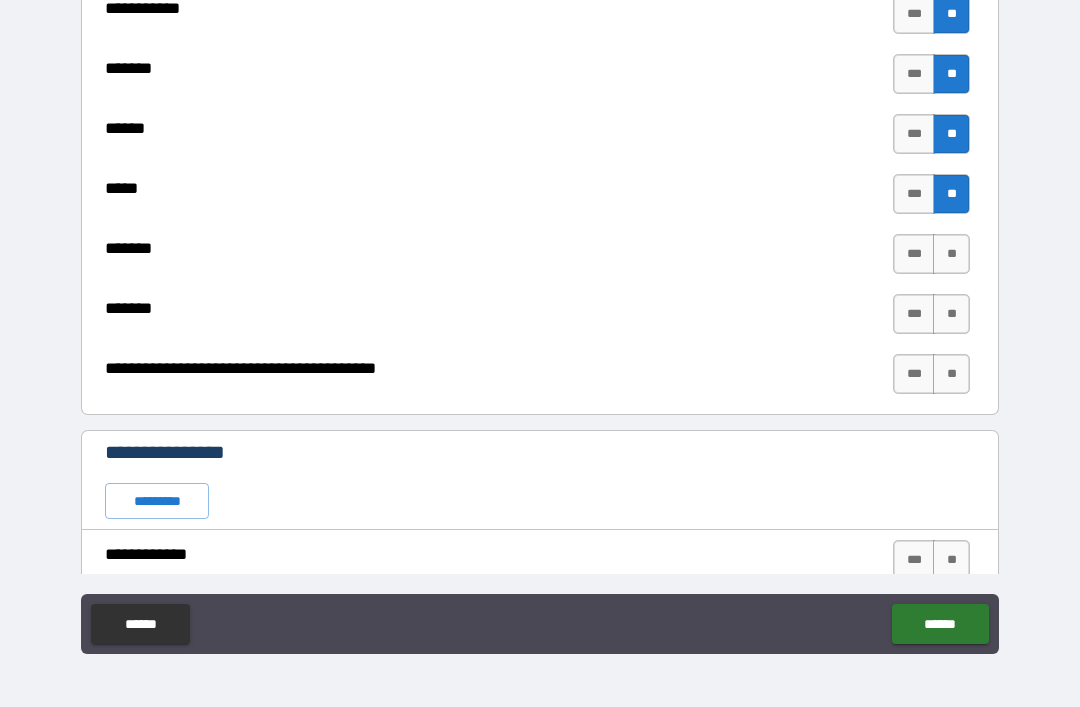 scroll, scrollTop: 6322, scrollLeft: 0, axis: vertical 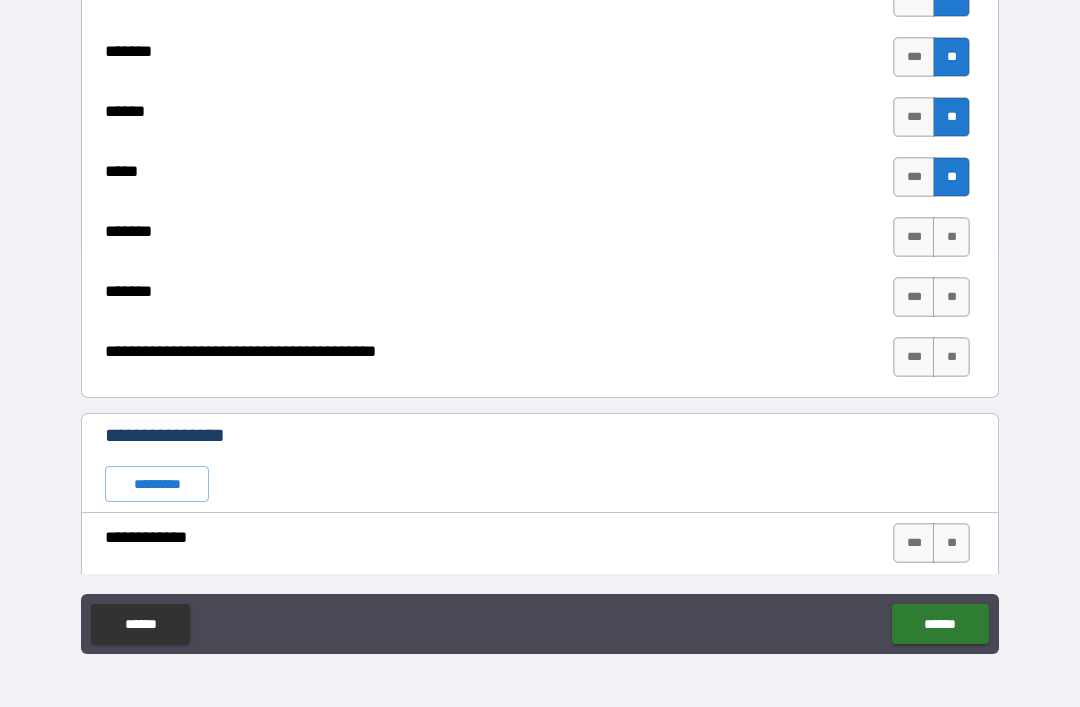 click on "**" at bounding box center (951, 237) 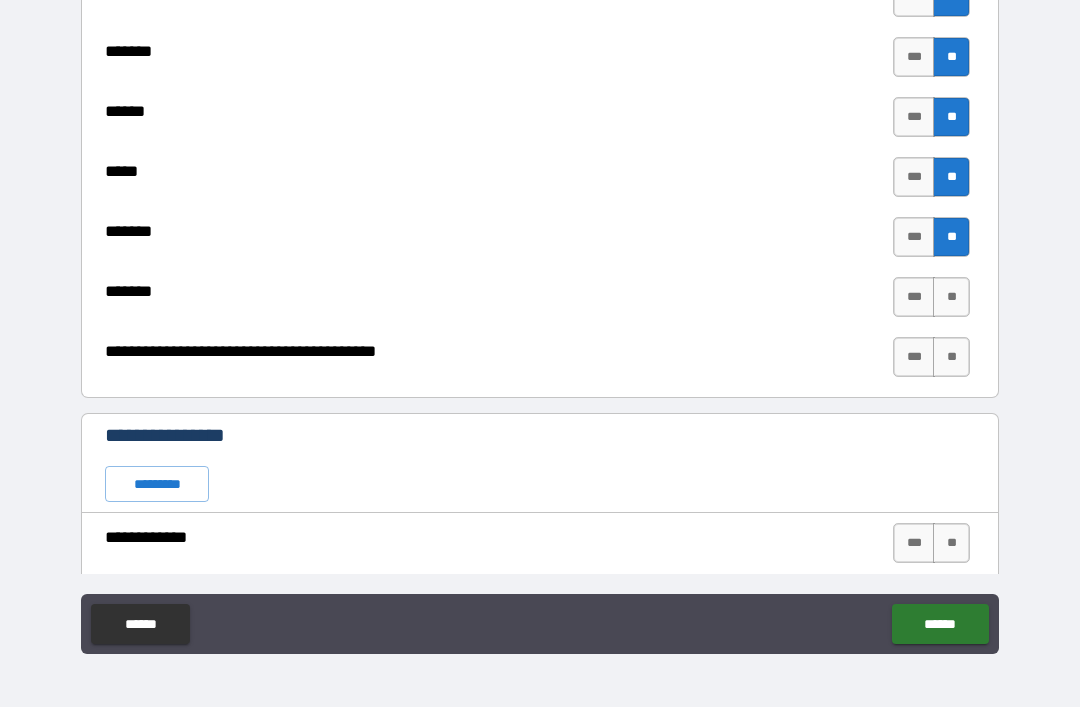 click on "**" at bounding box center (951, 297) 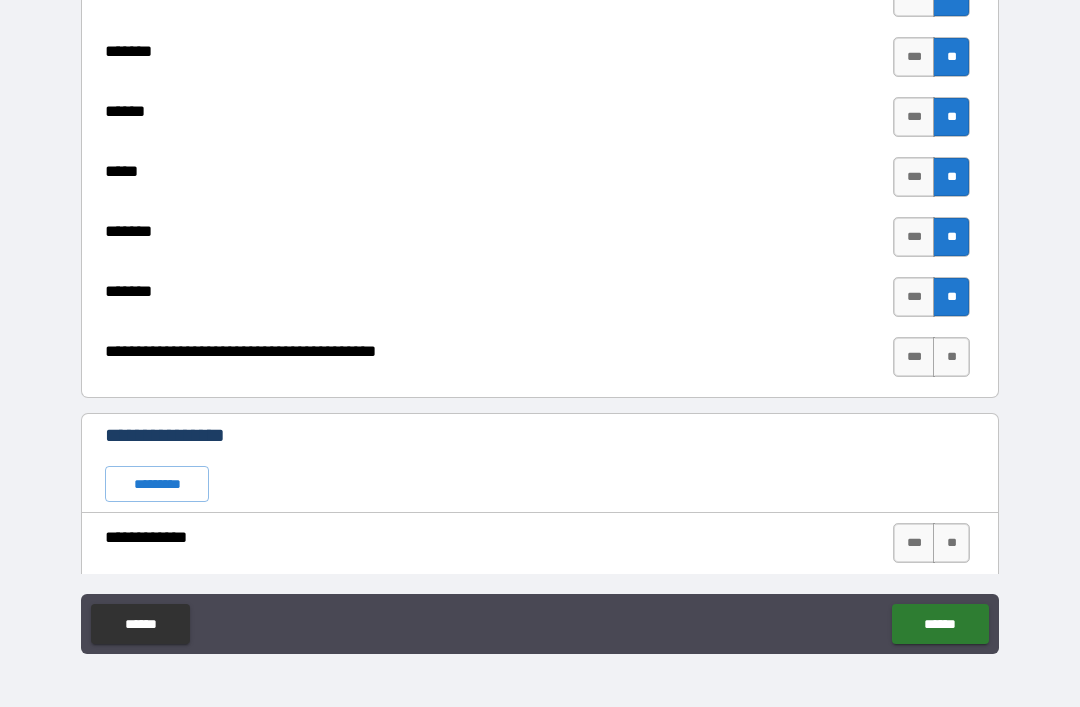click on "**" at bounding box center (951, 357) 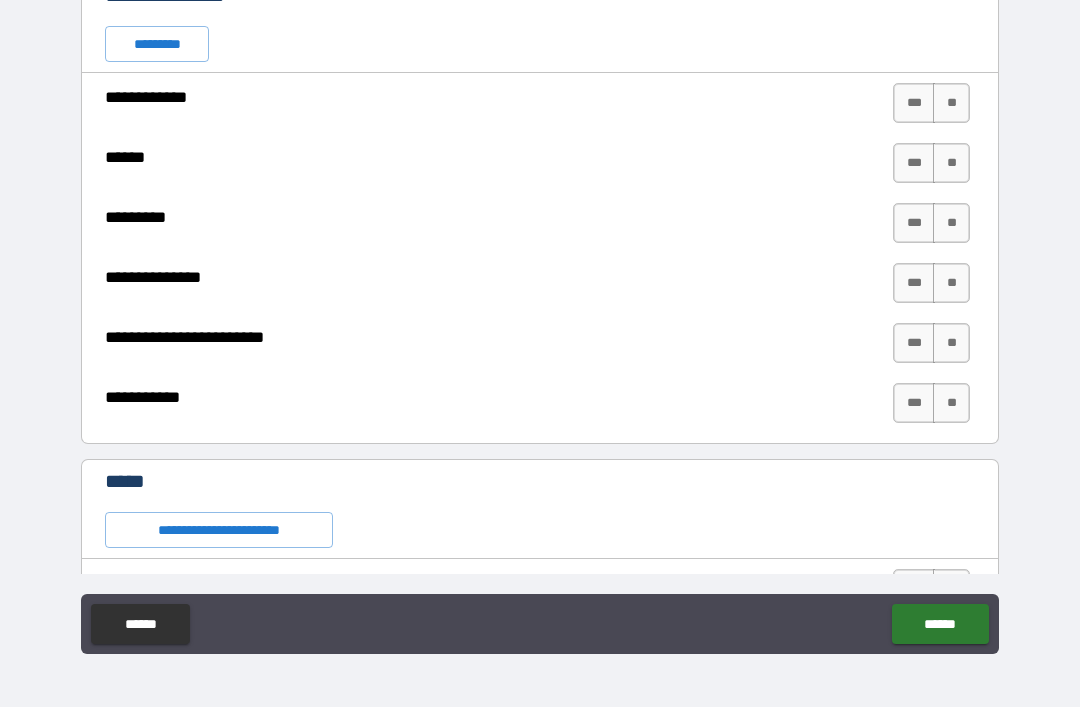 scroll, scrollTop: 6774, scrollLeft: 0, axis: vertical 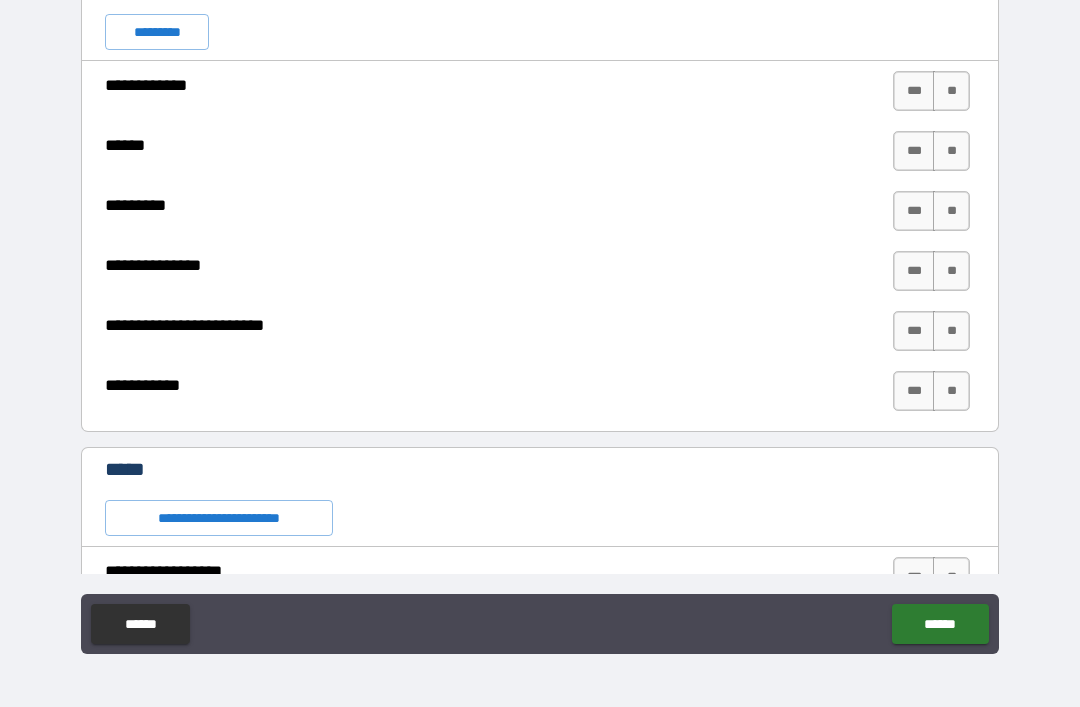 click on "*********" at bounding box center (157, 32) 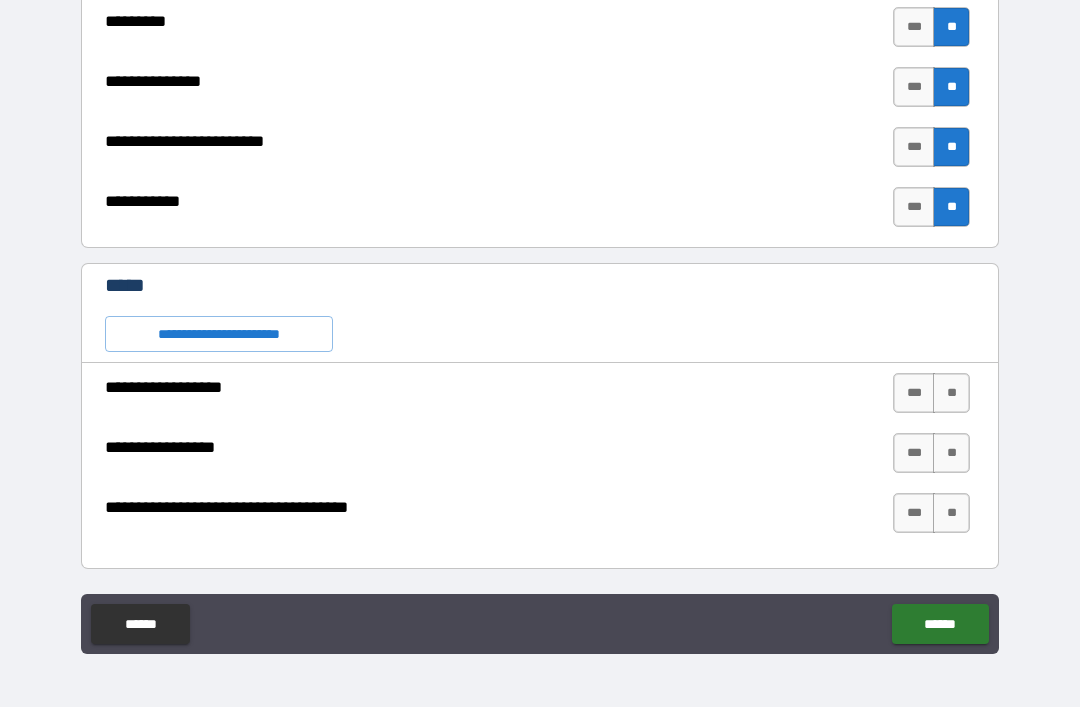 scroll, scrollTop: 6958, scrollLeft: 0, axis: vertical 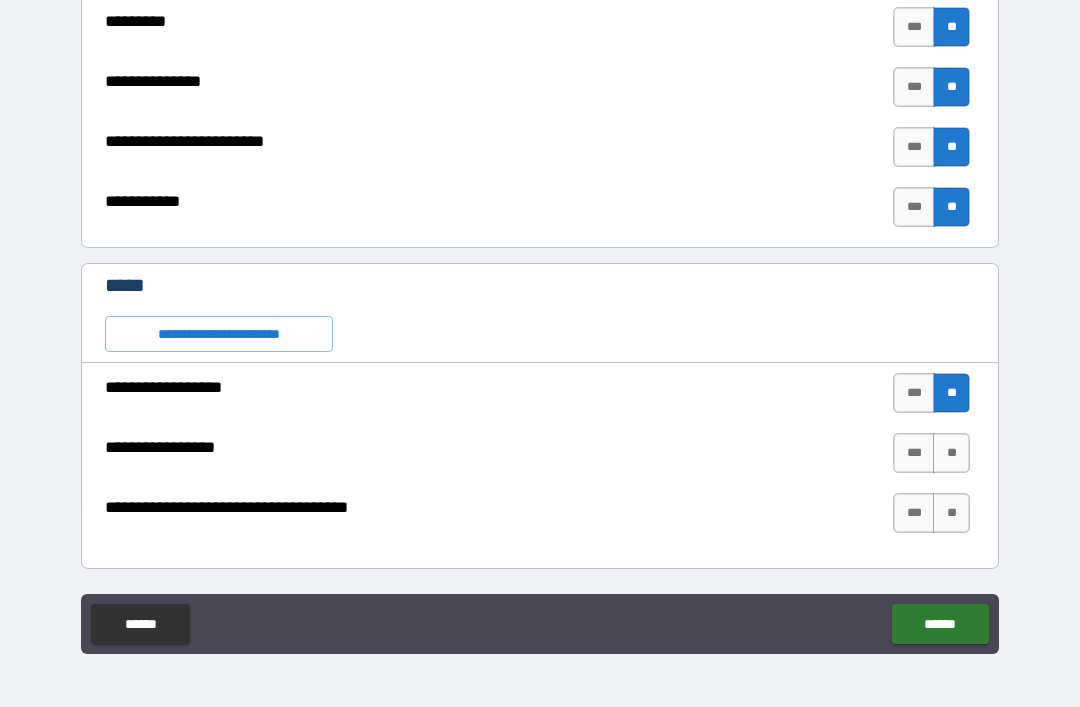 click on "**" at bounding box center [951, 453] 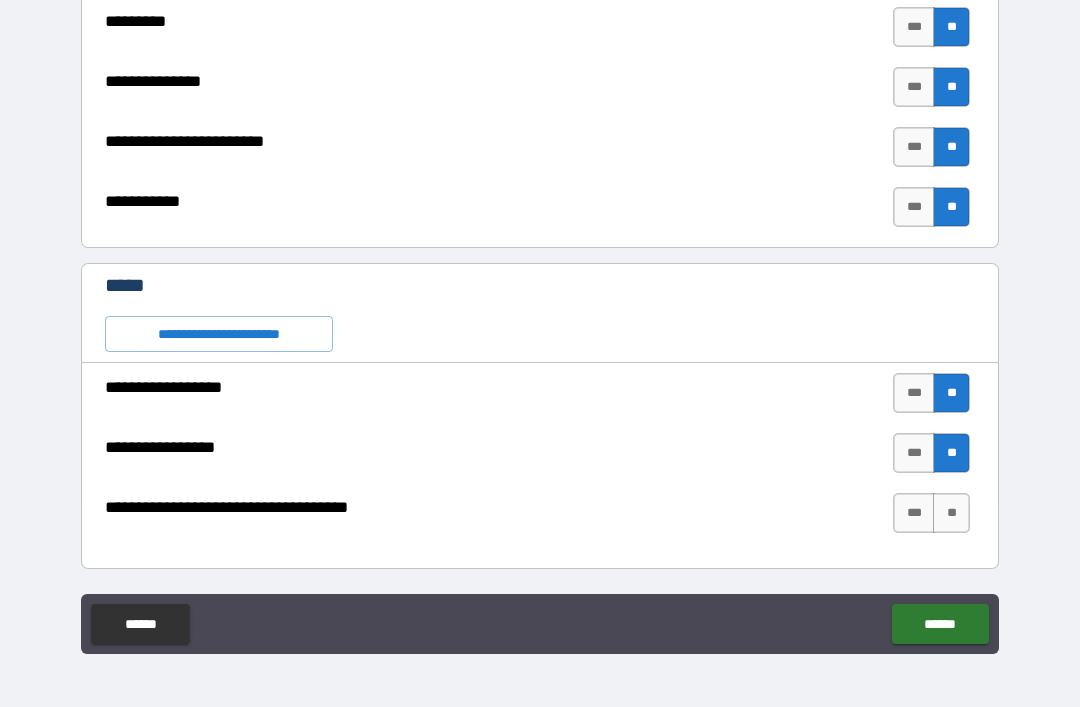 click on "**" at bounding box center (951, 513) 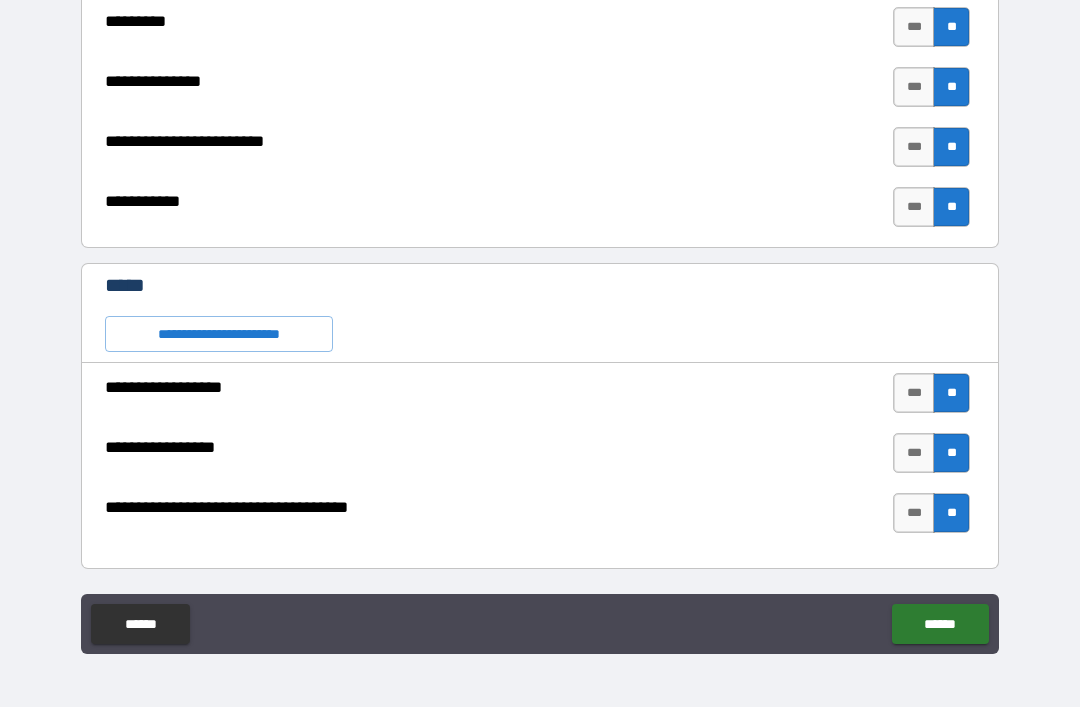 type on "*" 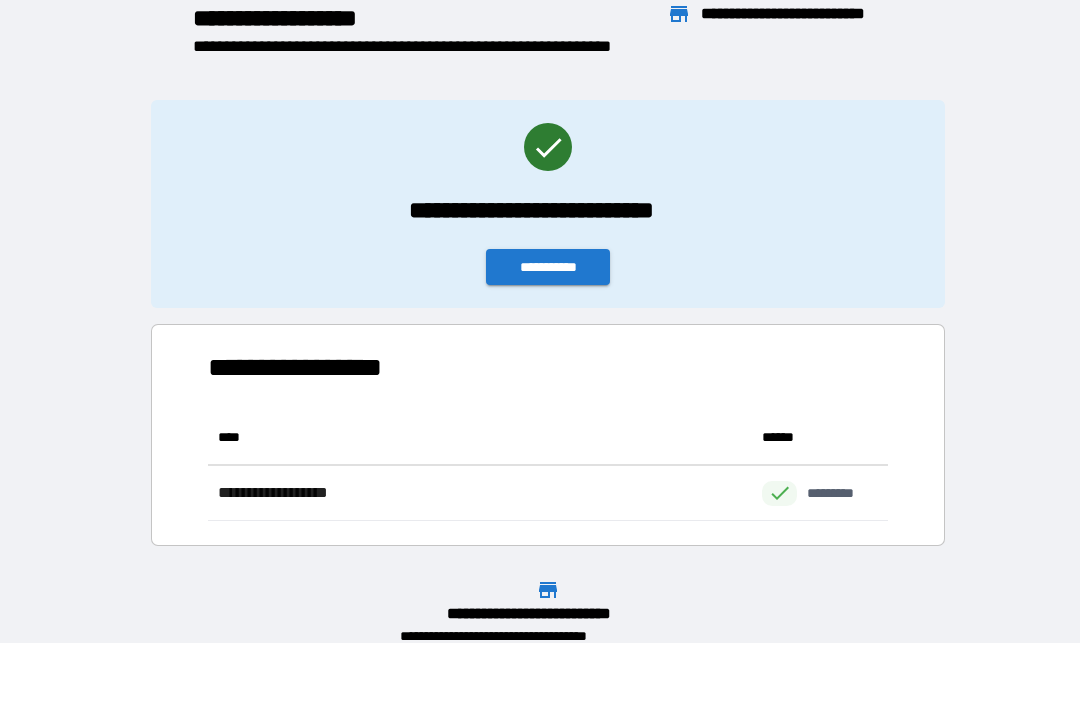 scroll, scrollTop: 111, scrollLeft: 680, axis: both 